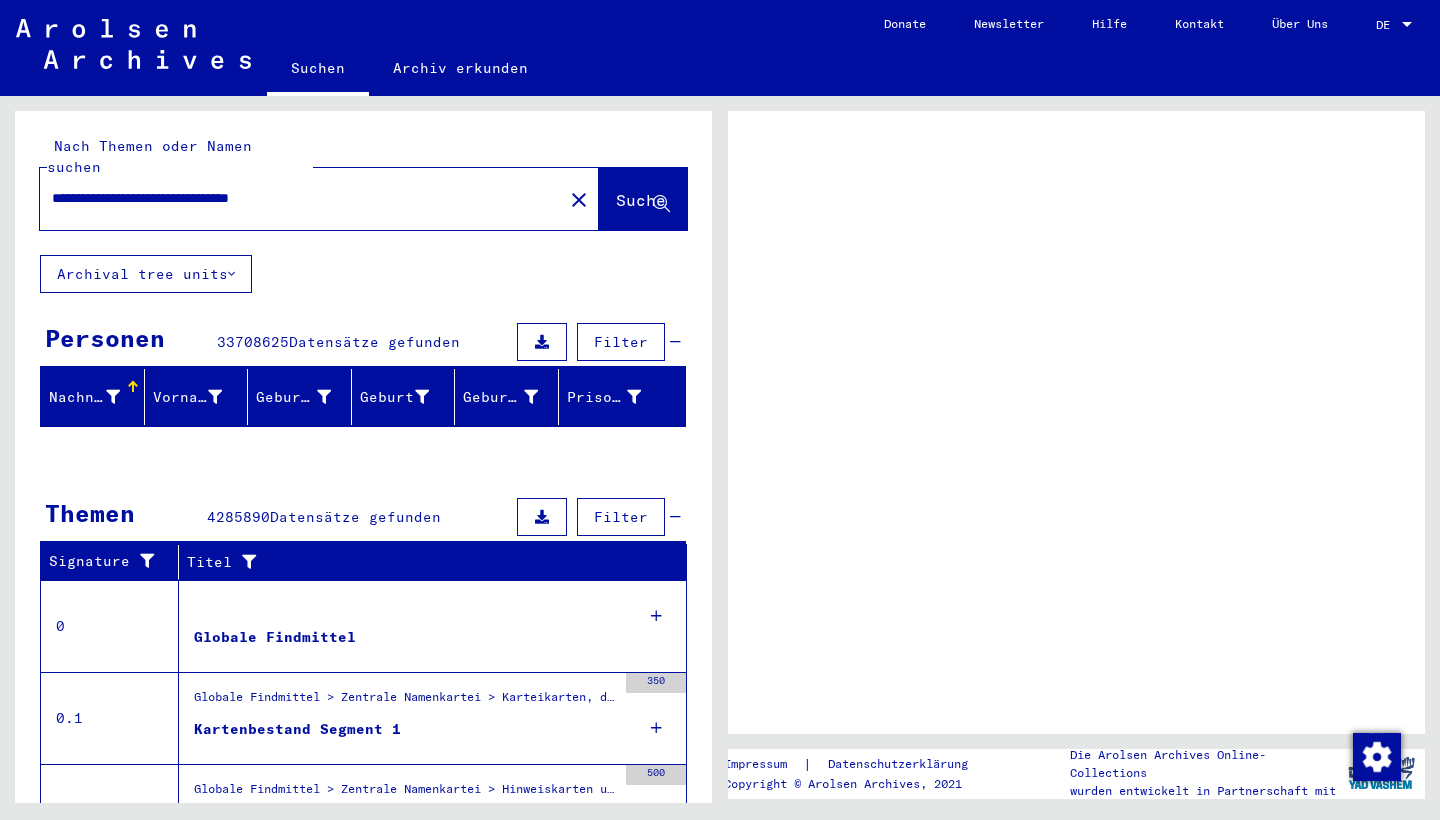 scroll, scrollTop: 0, scrollLeft: 0, axis: both 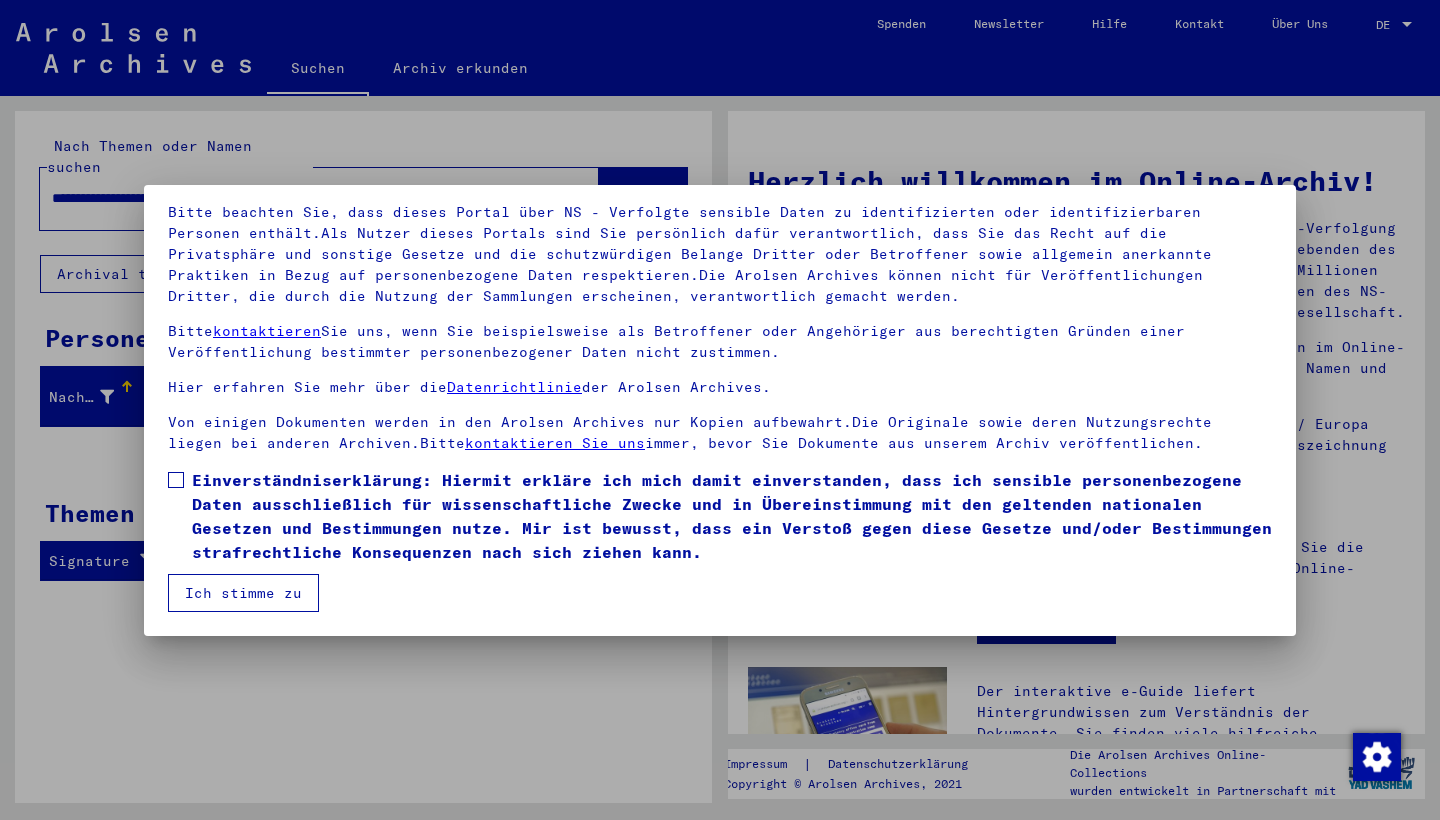click at bounding box center [176, 480] 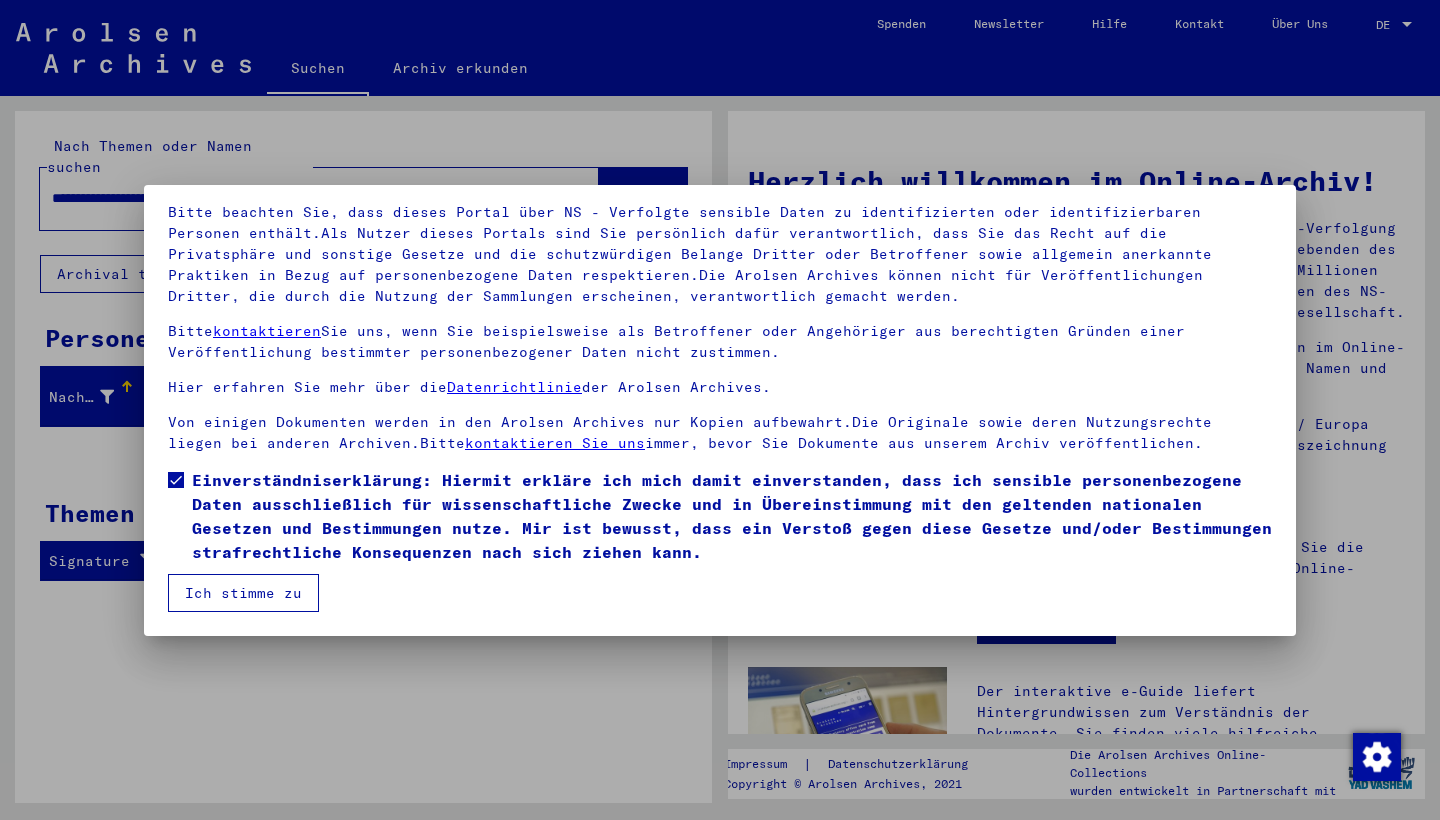 click on "Ich stimme zu" at bounding box center [243, 593] 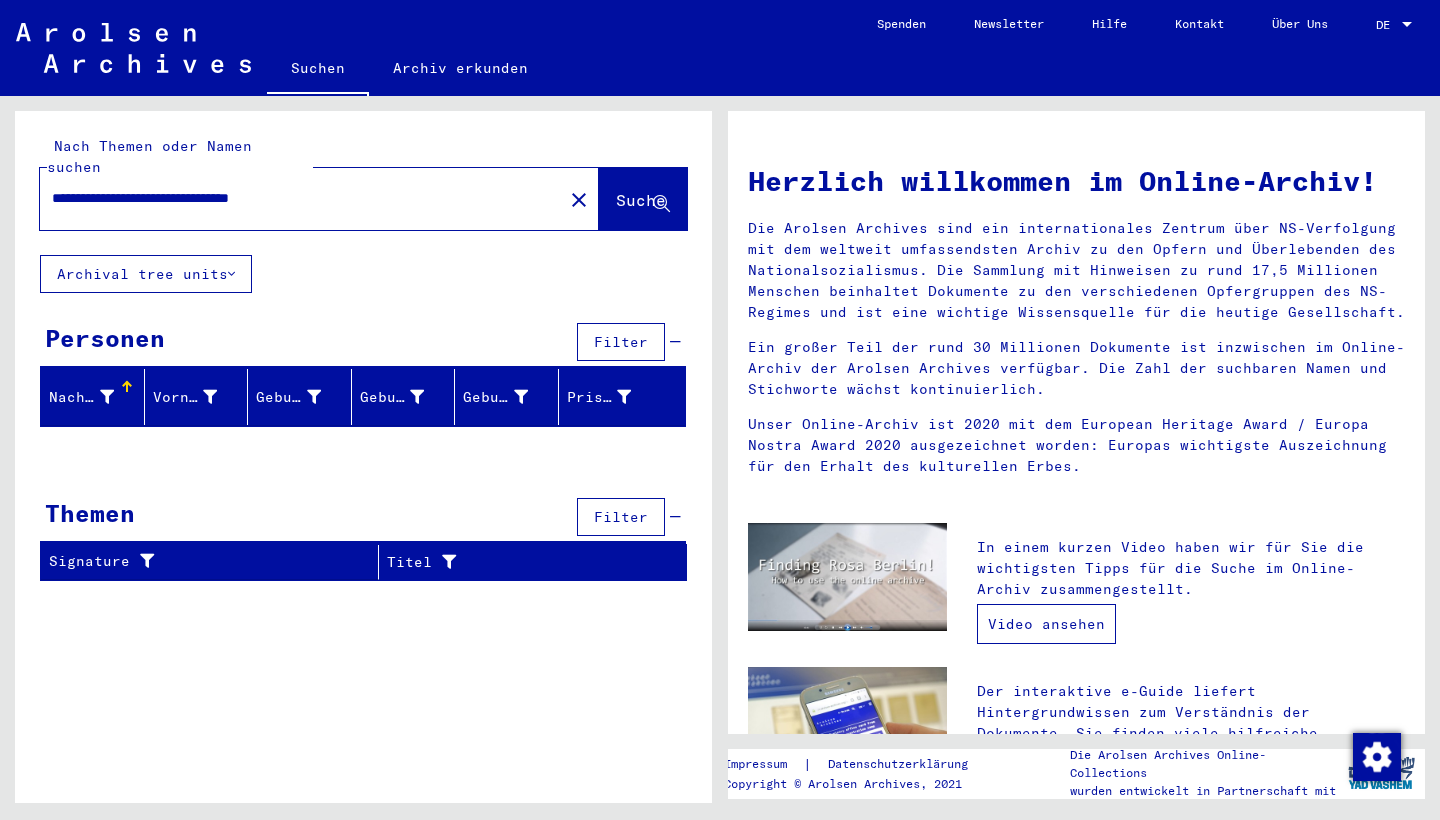 click on "Video ansehen" at bounding box center [1046, 624] 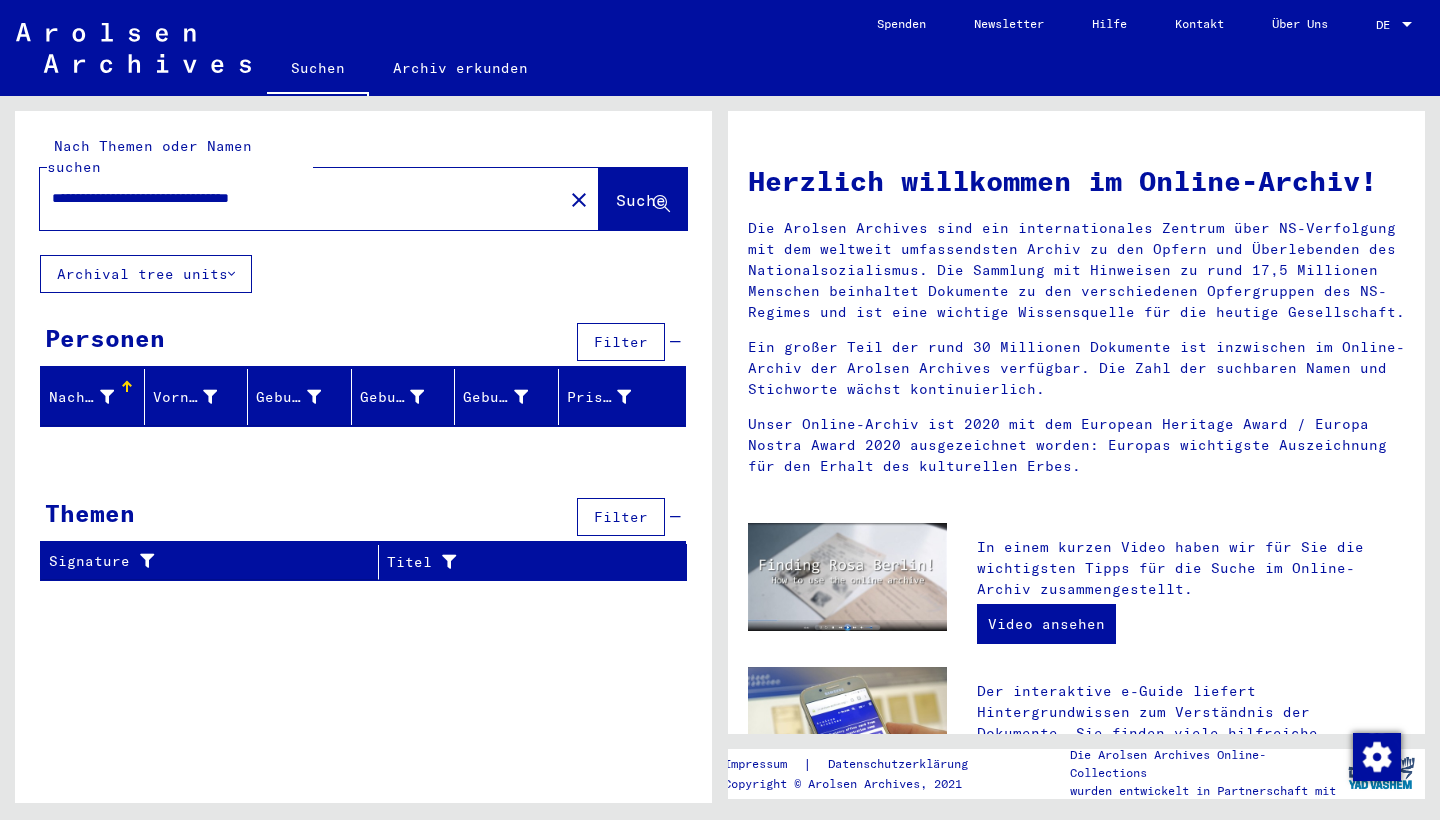 click on "Nachname" at bounding box center [81, 397] 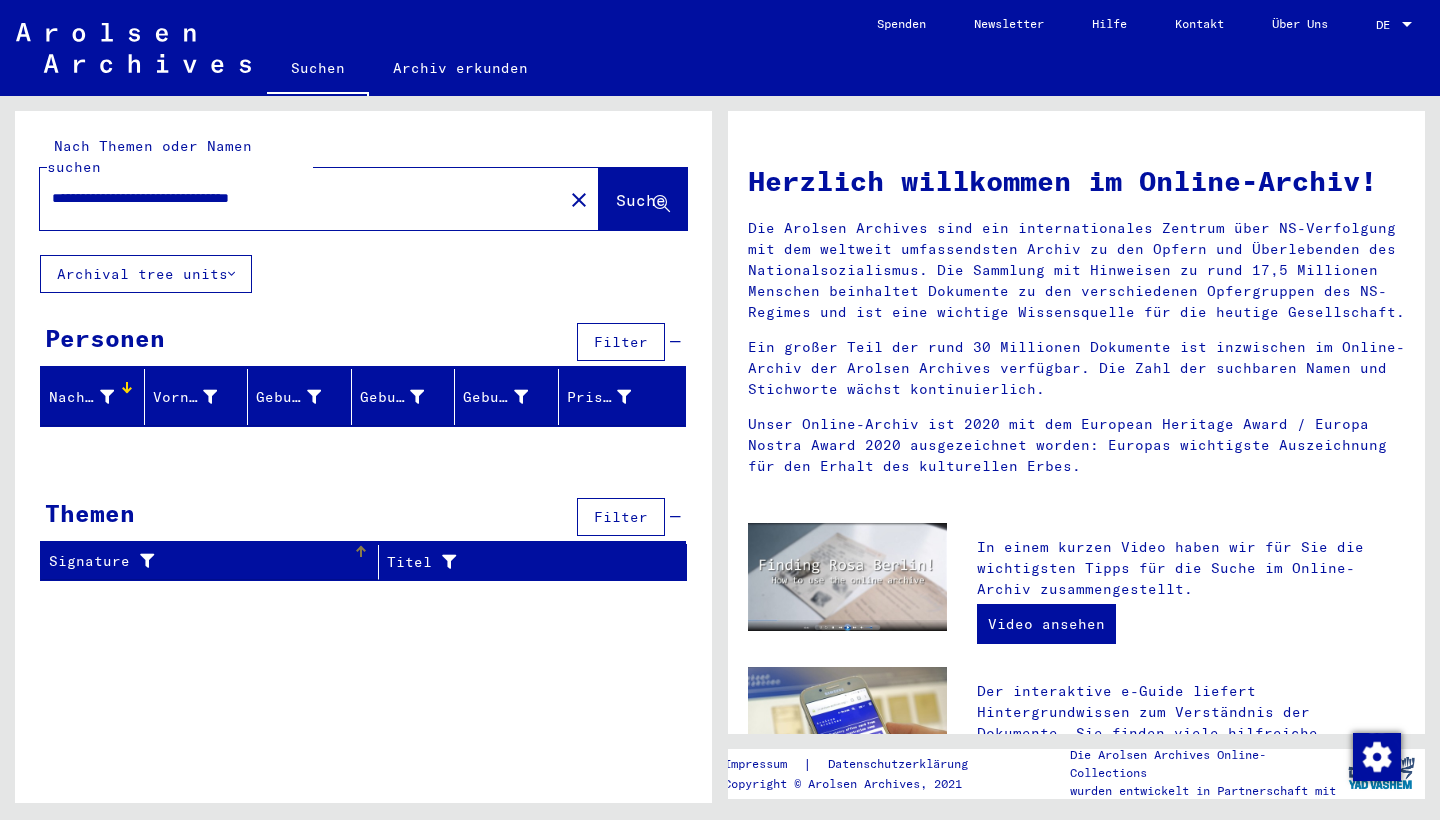 click on "Signature" at bounding box center (201, 561) 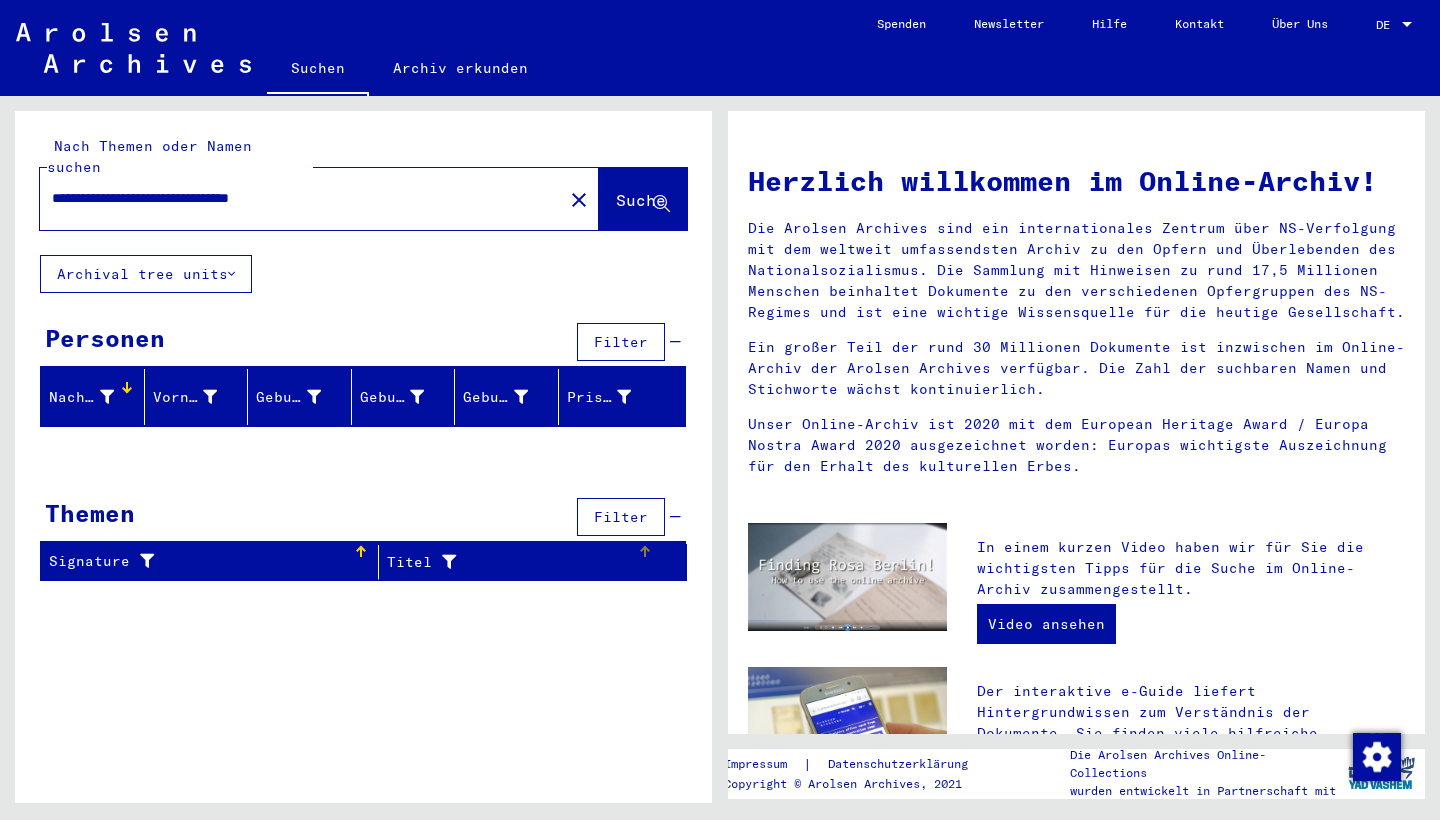 click on "Titel" at bounding box center [512, 562] 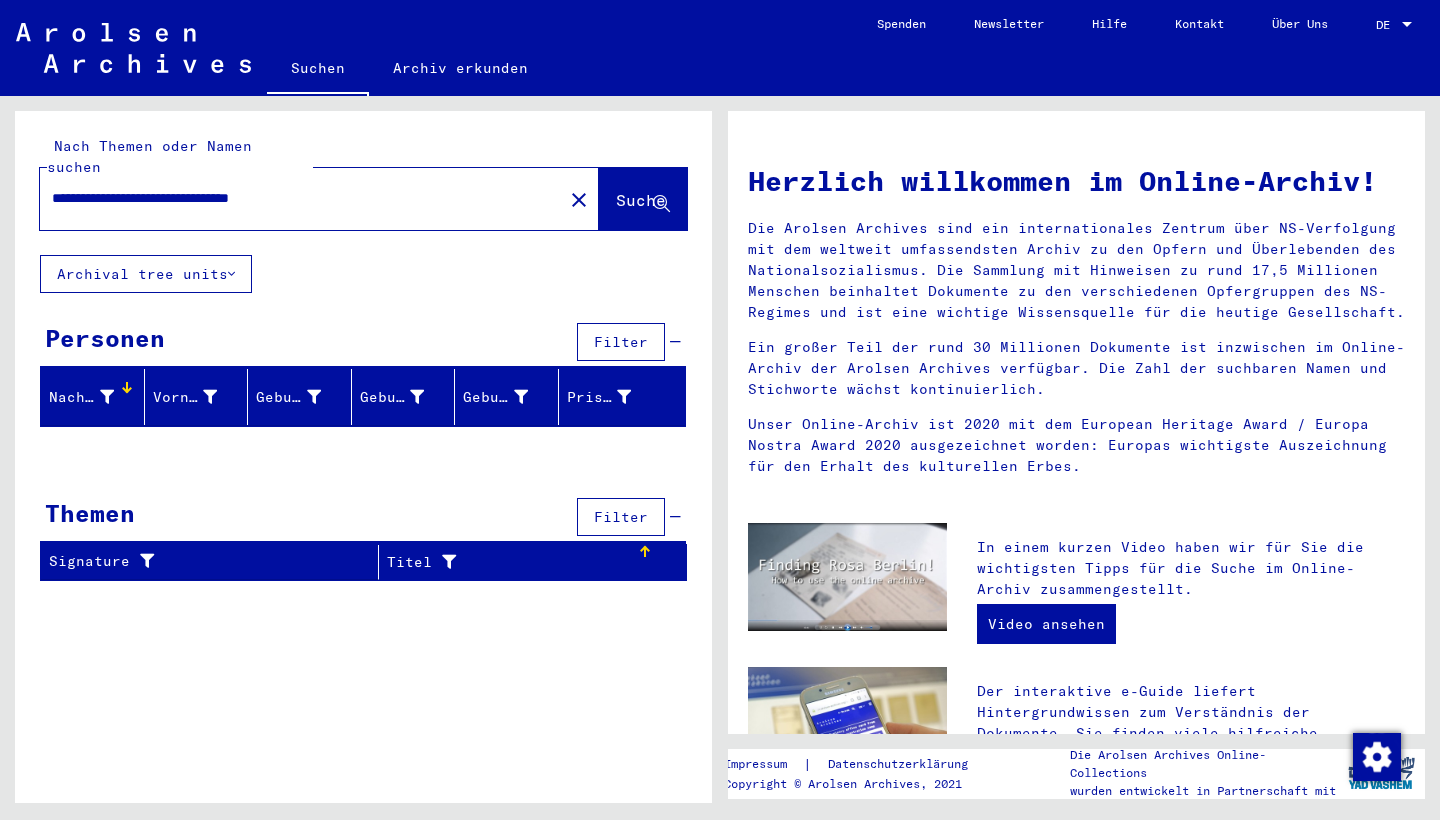 click on "Archival tree units" 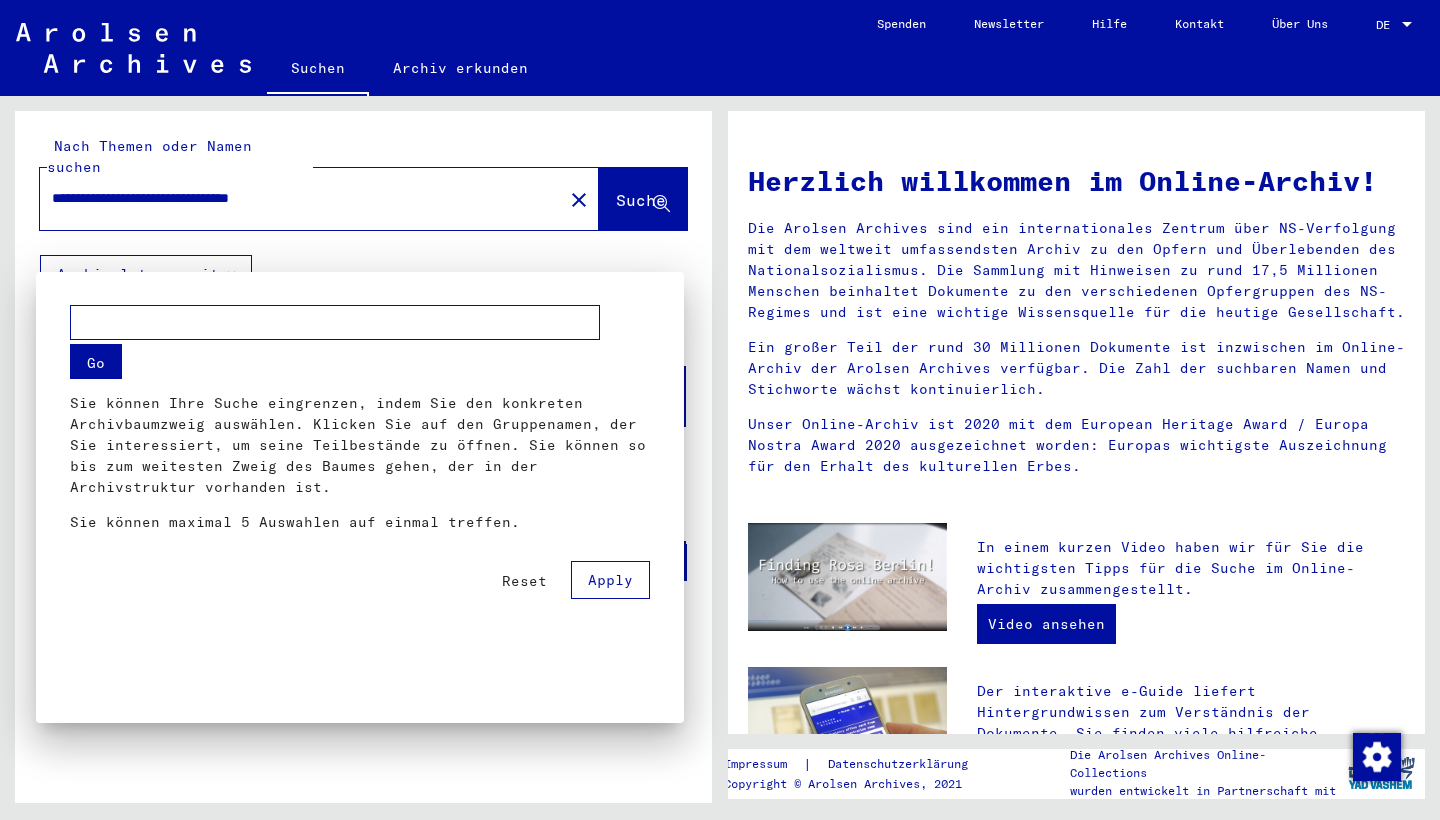 scroll, scrollTop: 263, scrollLeft: 0, axis: vertical 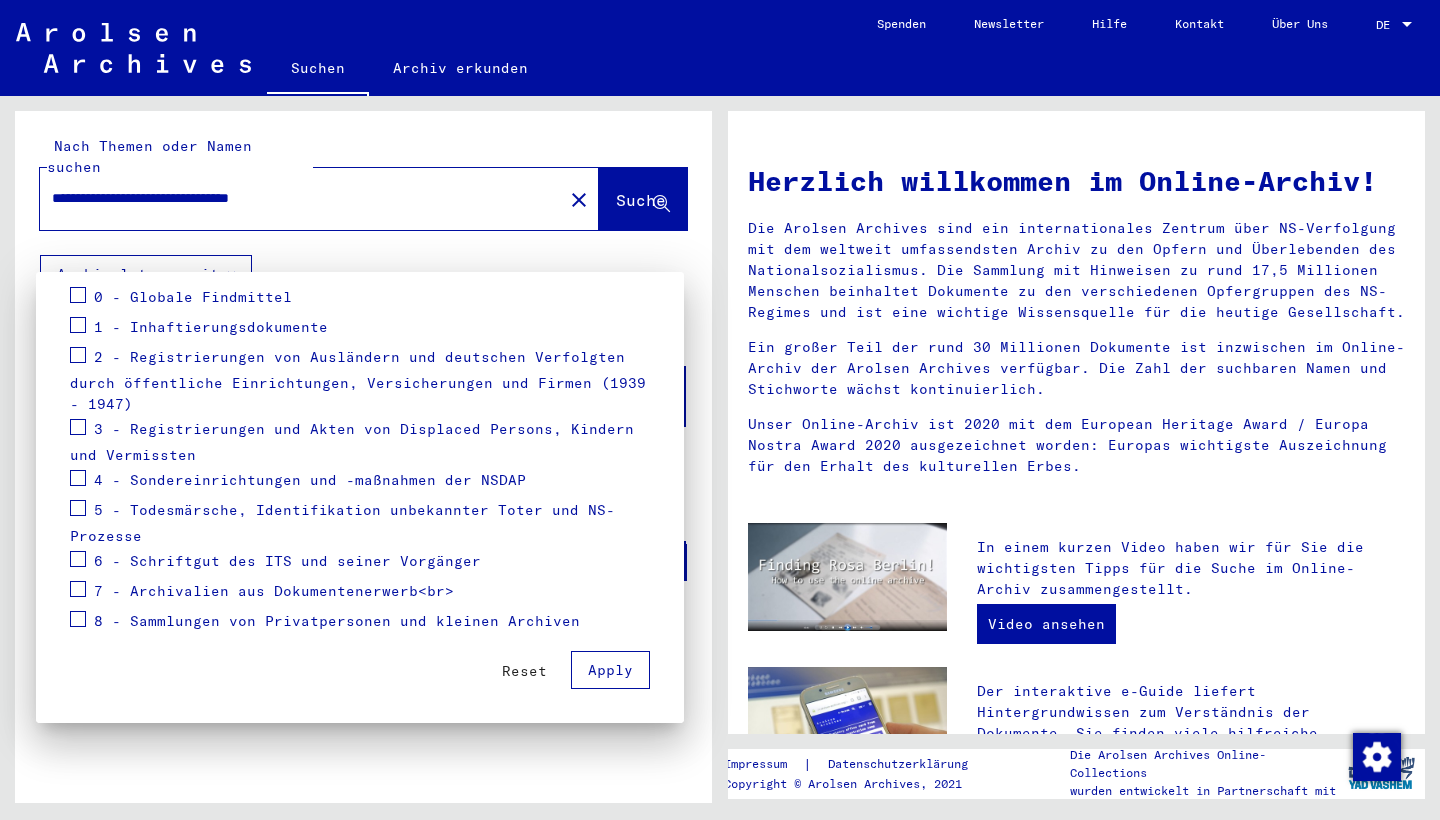 click on "Apply" at bounding box center [610, 670] 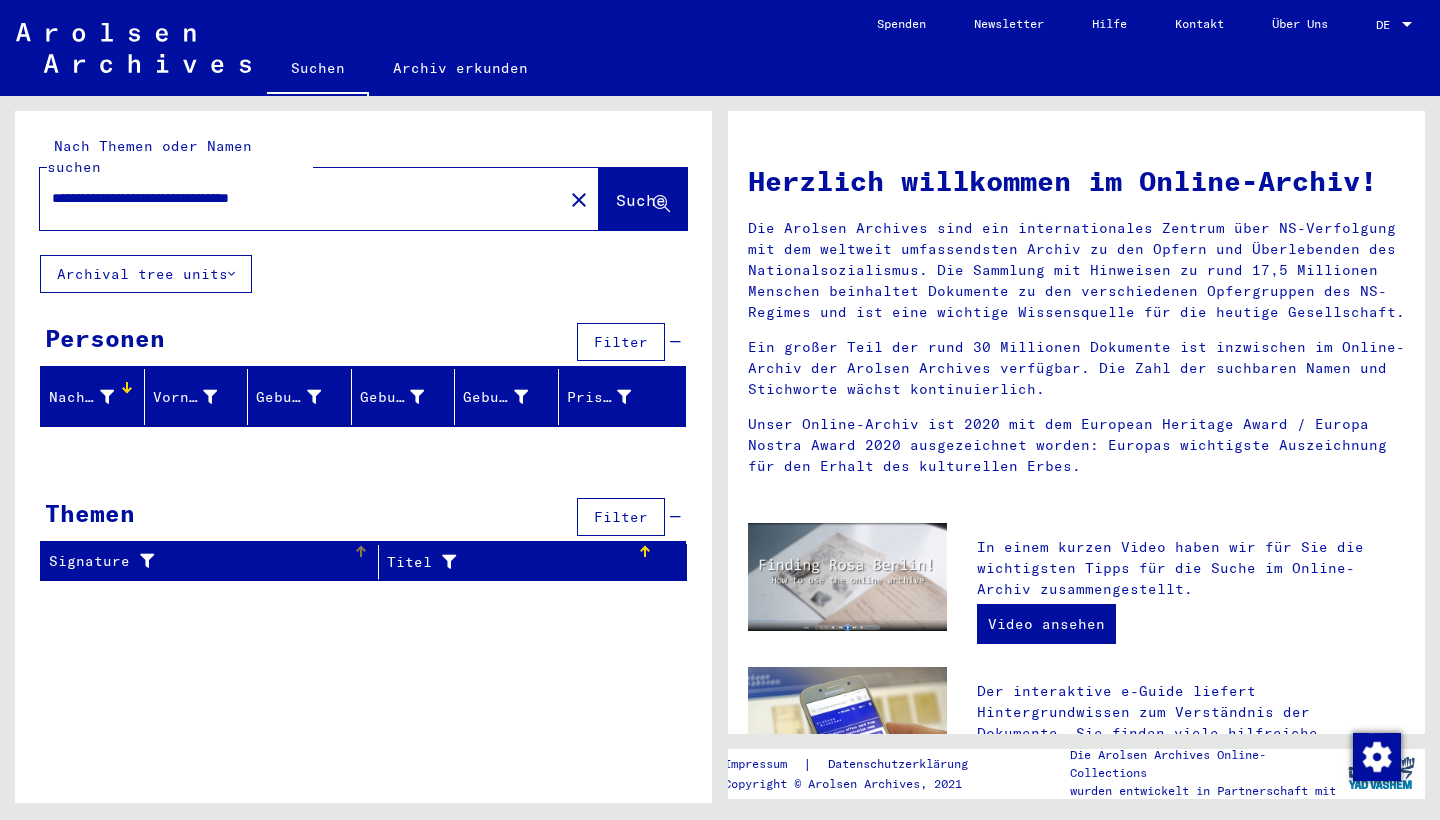 click on "Signature" at bounding box center (201, 561) 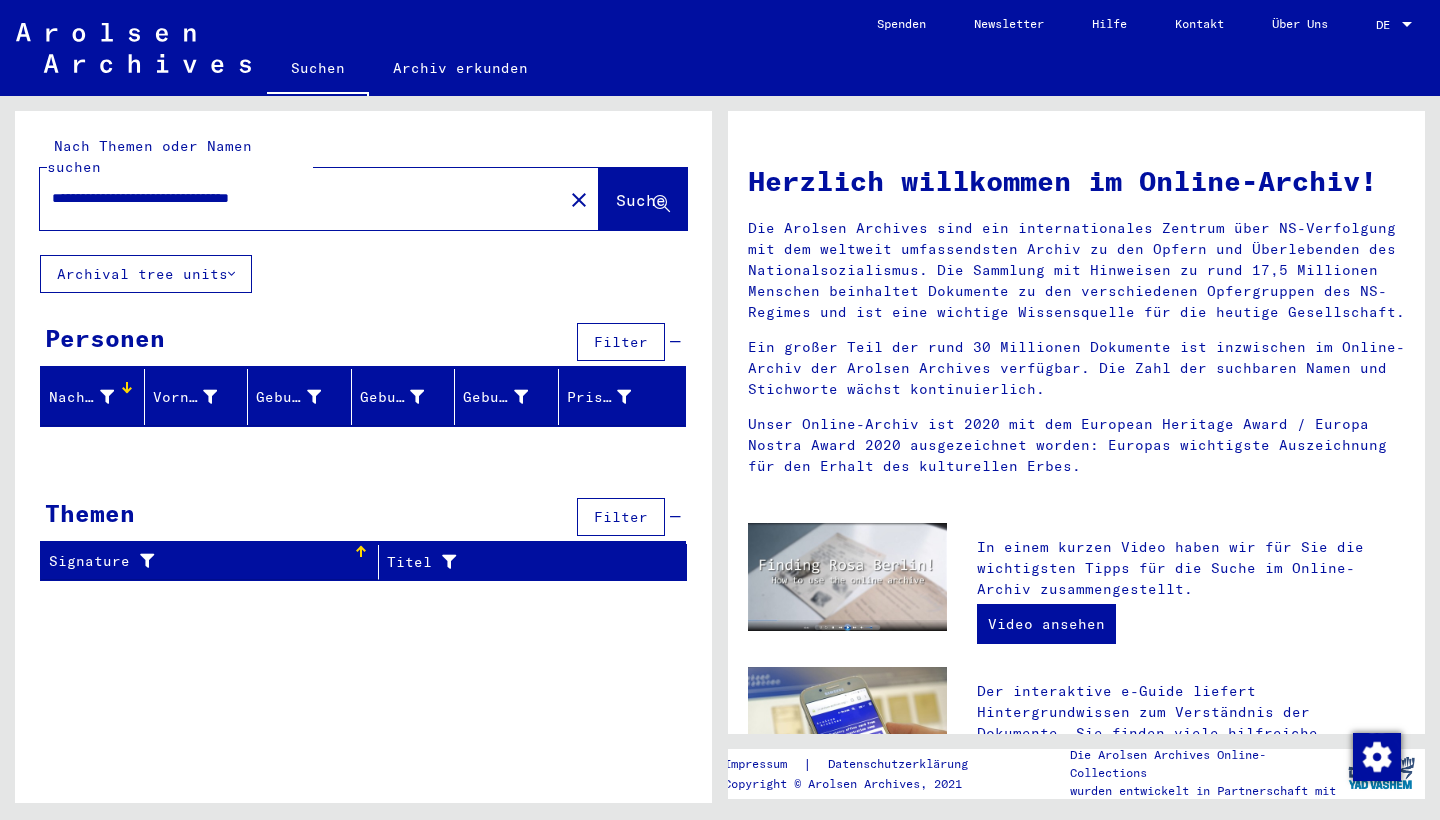 click at bounding box center (142, 561) 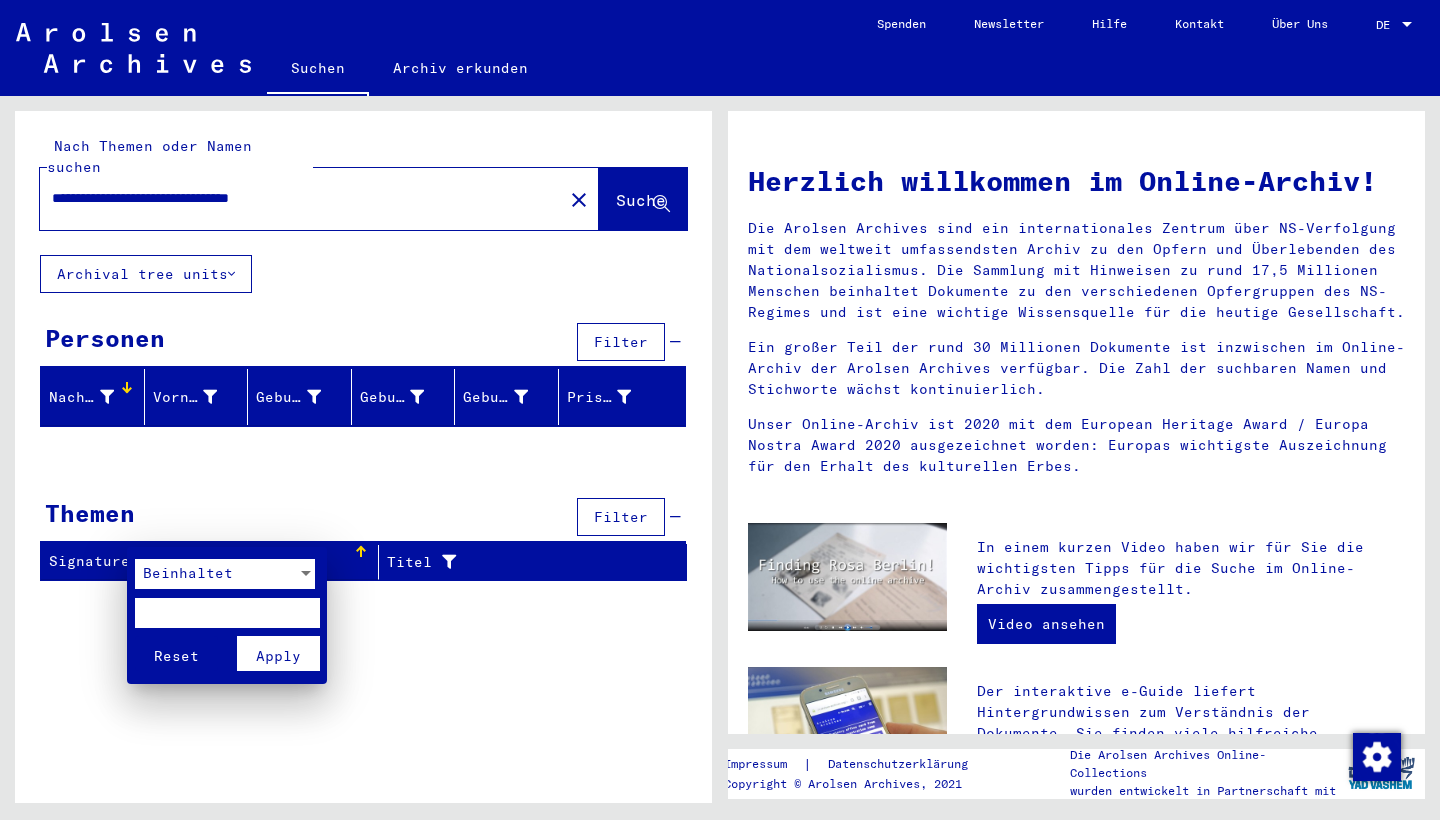 click at bounding box center [227, 613] 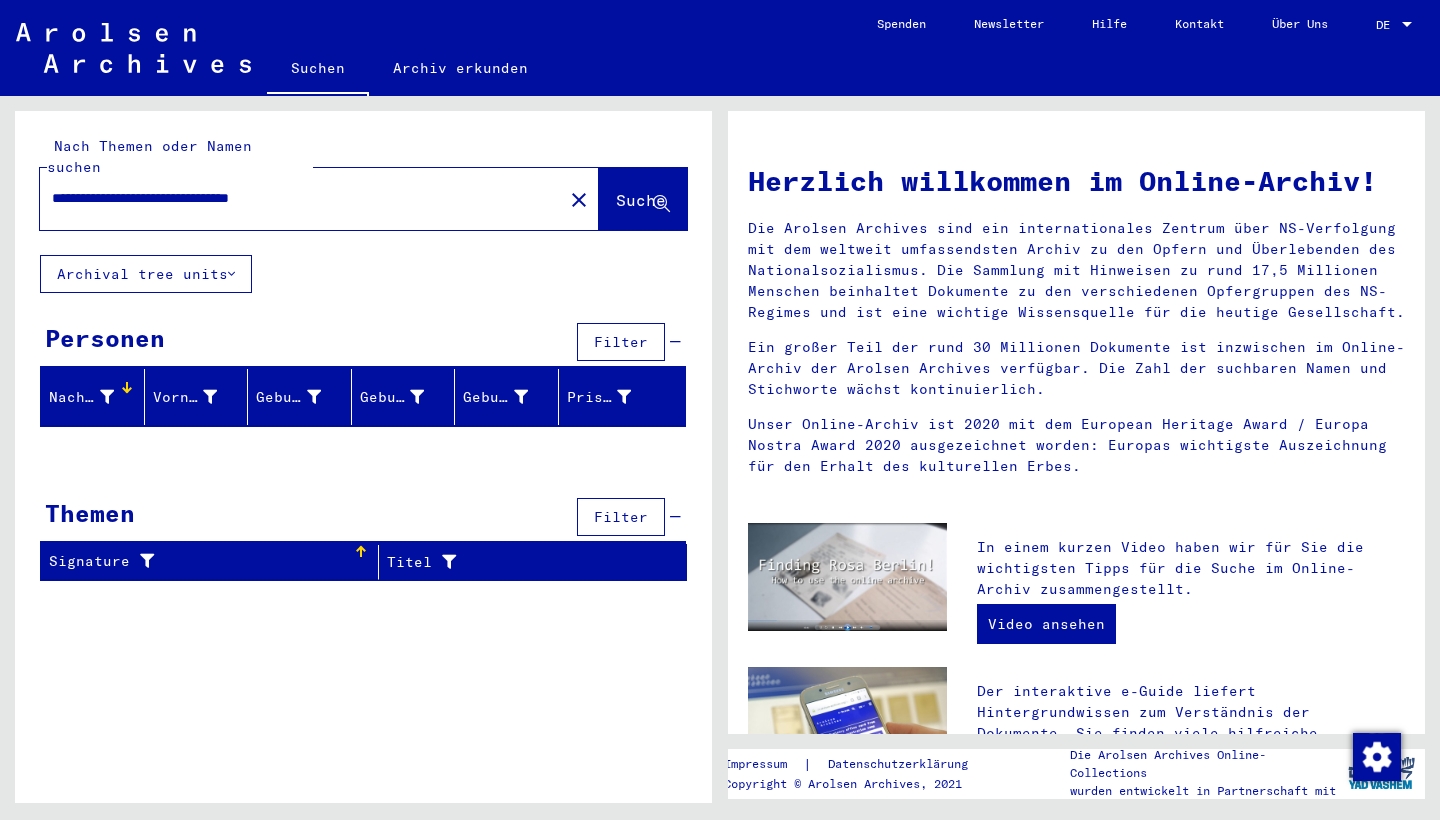 drag, startPoint x: 82, startPoint y: 182, endPoint x: 25, endPoint y: 182, distance: 57 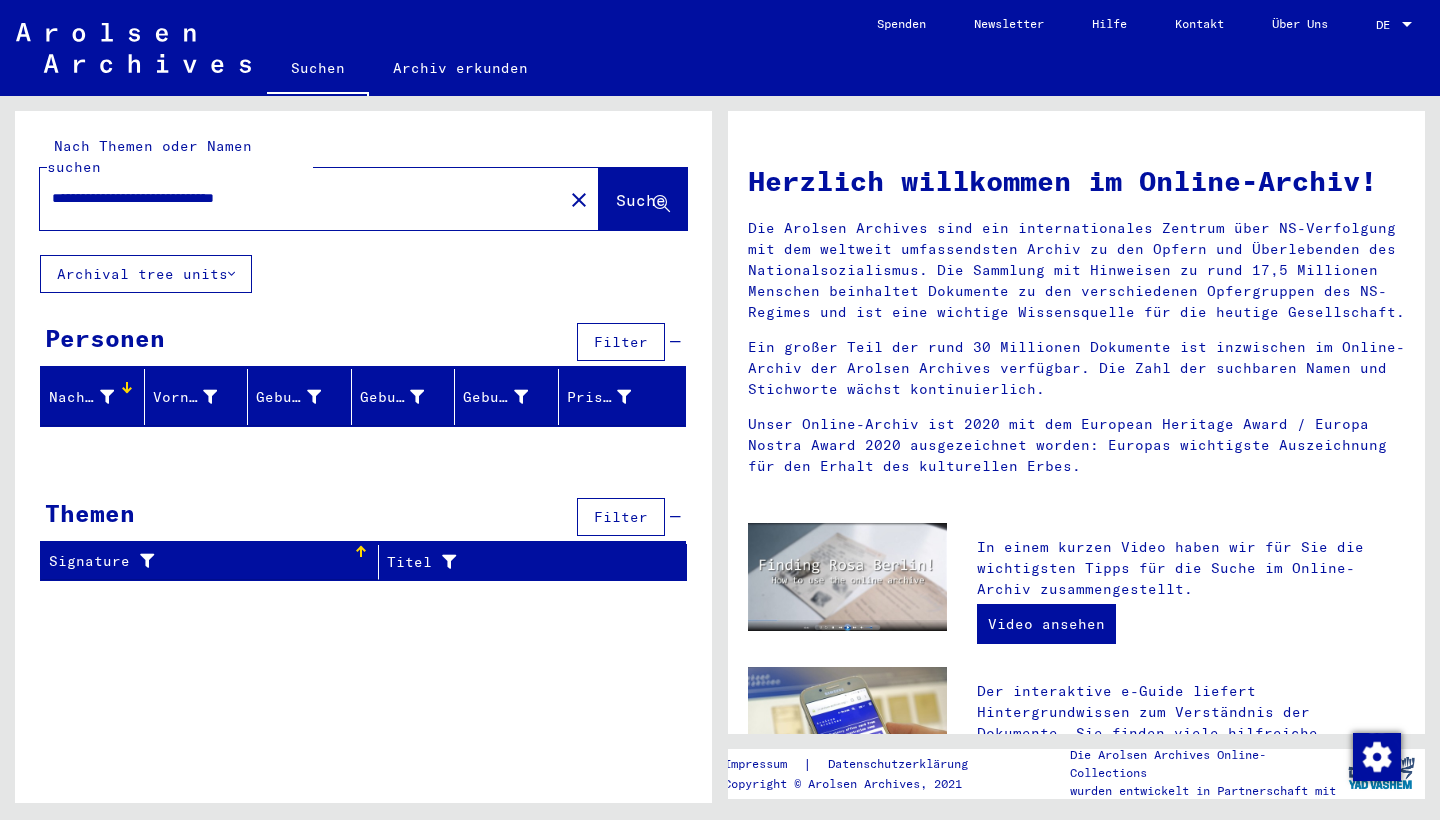drag, startPoint x: 360, startPoint y: 182, endPoint x: 136, endPoint y: 180, distance: 224.00893 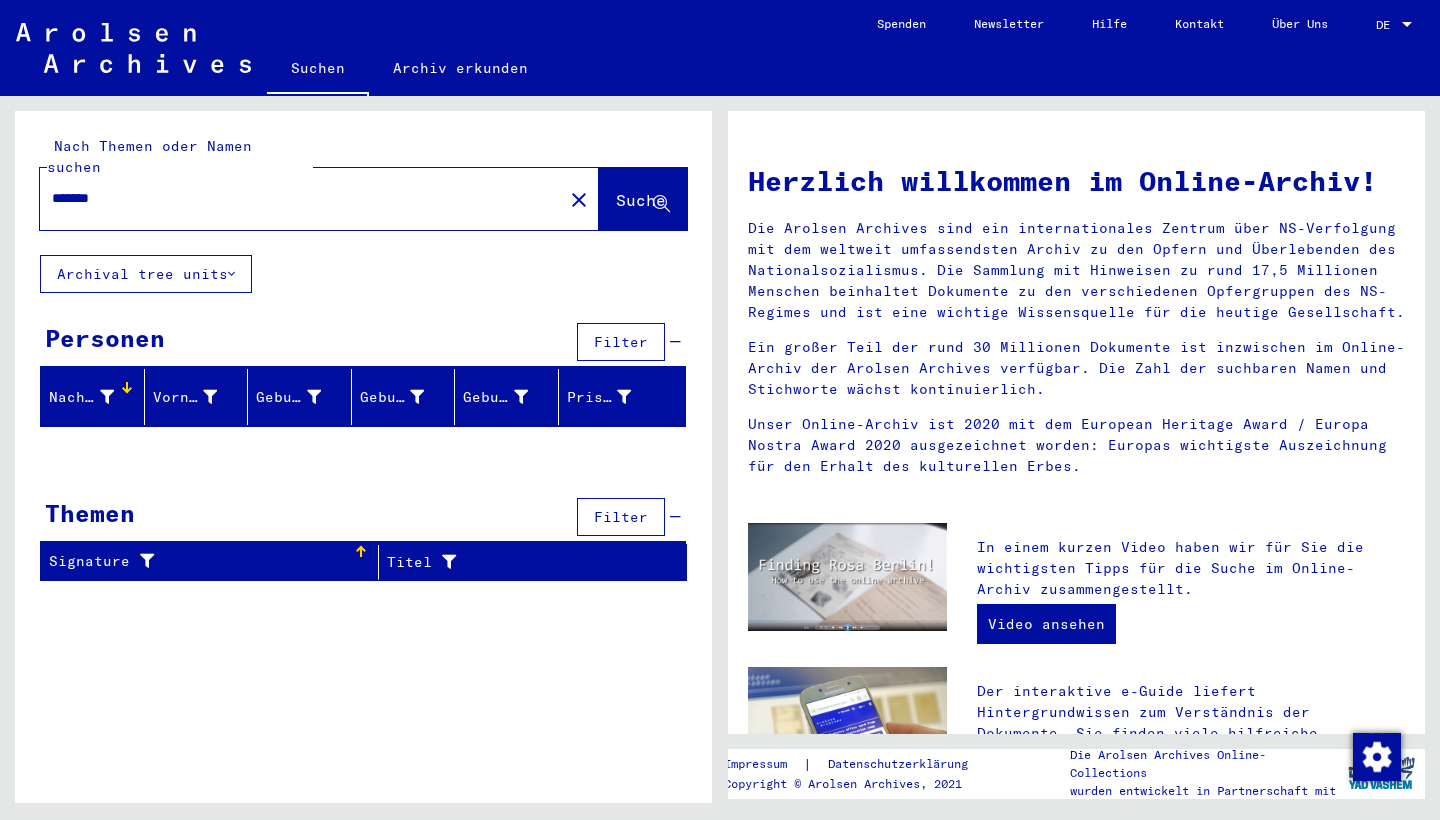 type on "*******" 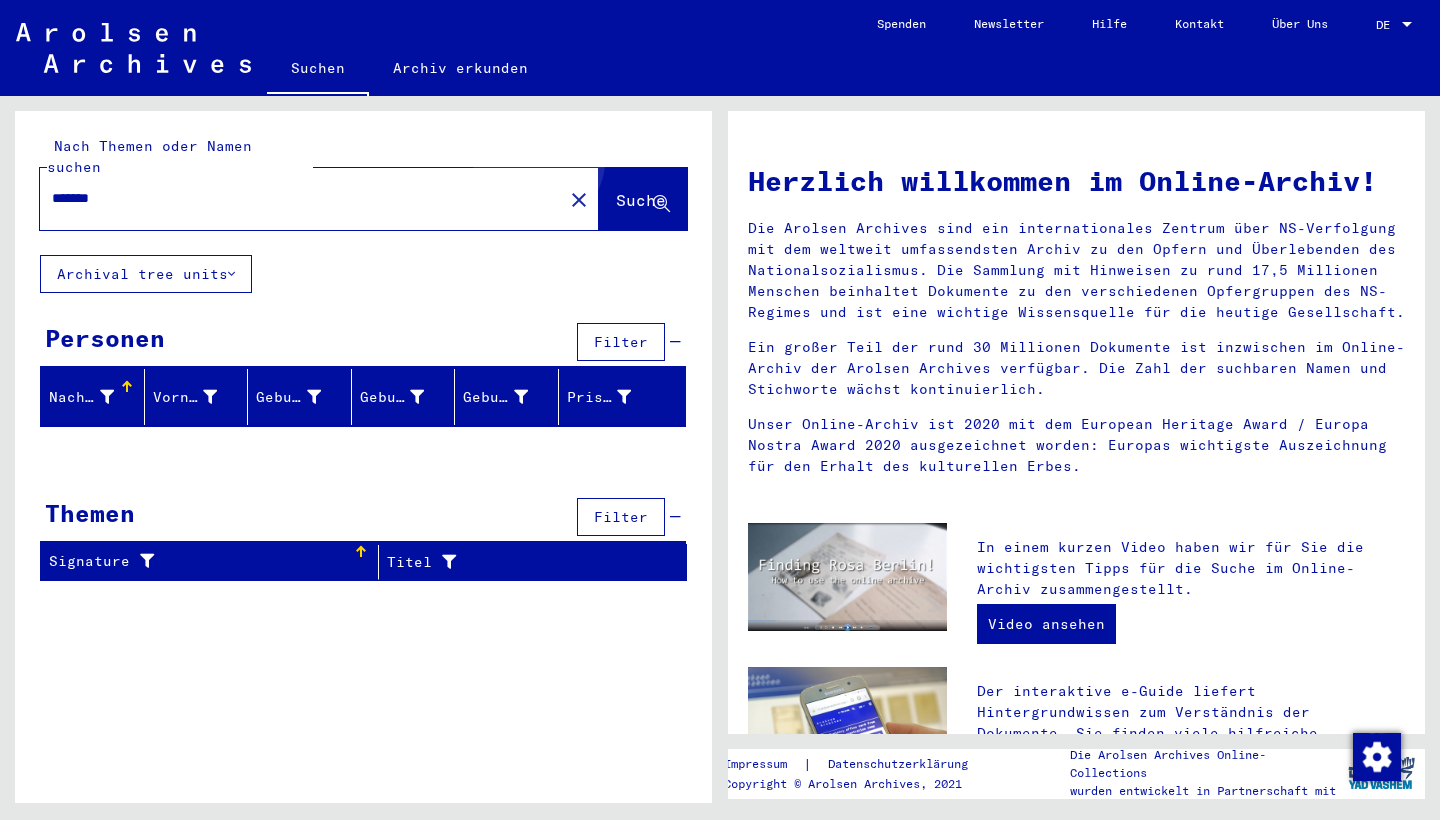 click on "Suche" 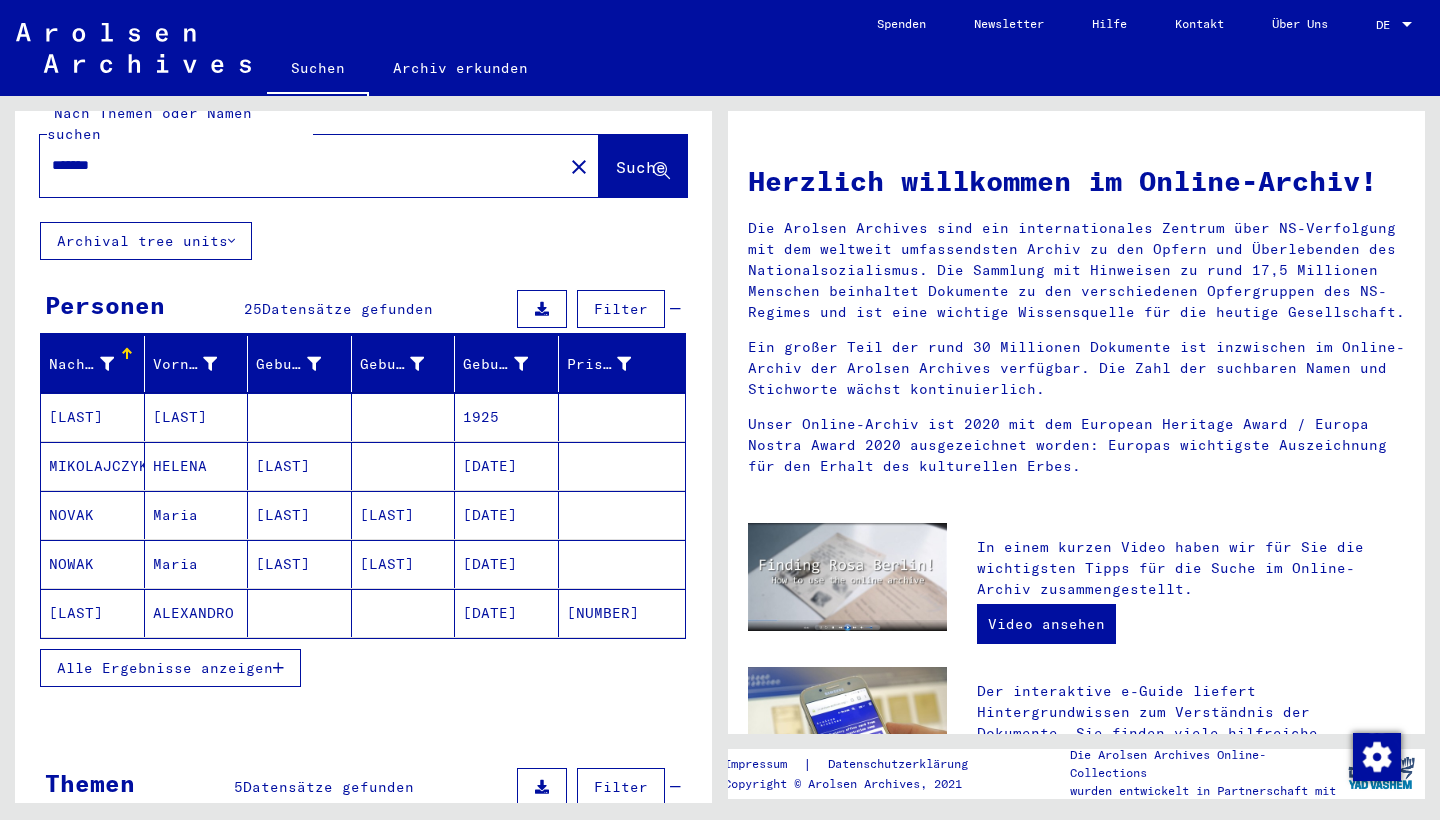 scroll, scrollTop: 35, scrollLeft: 0, axis: vertical 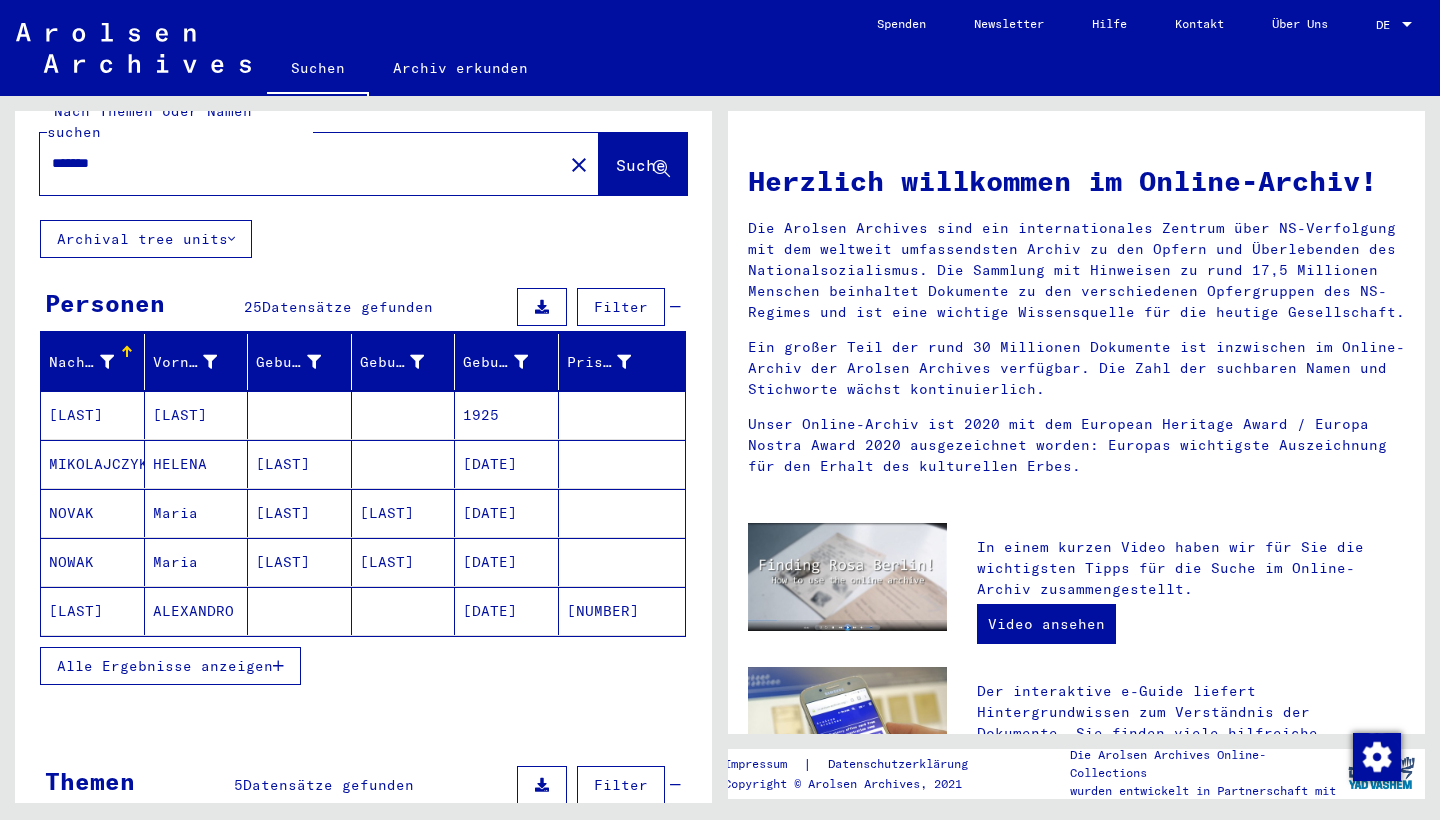 click on "Alle Ergebnisse anzeigen" at bounding box center (165, 666) 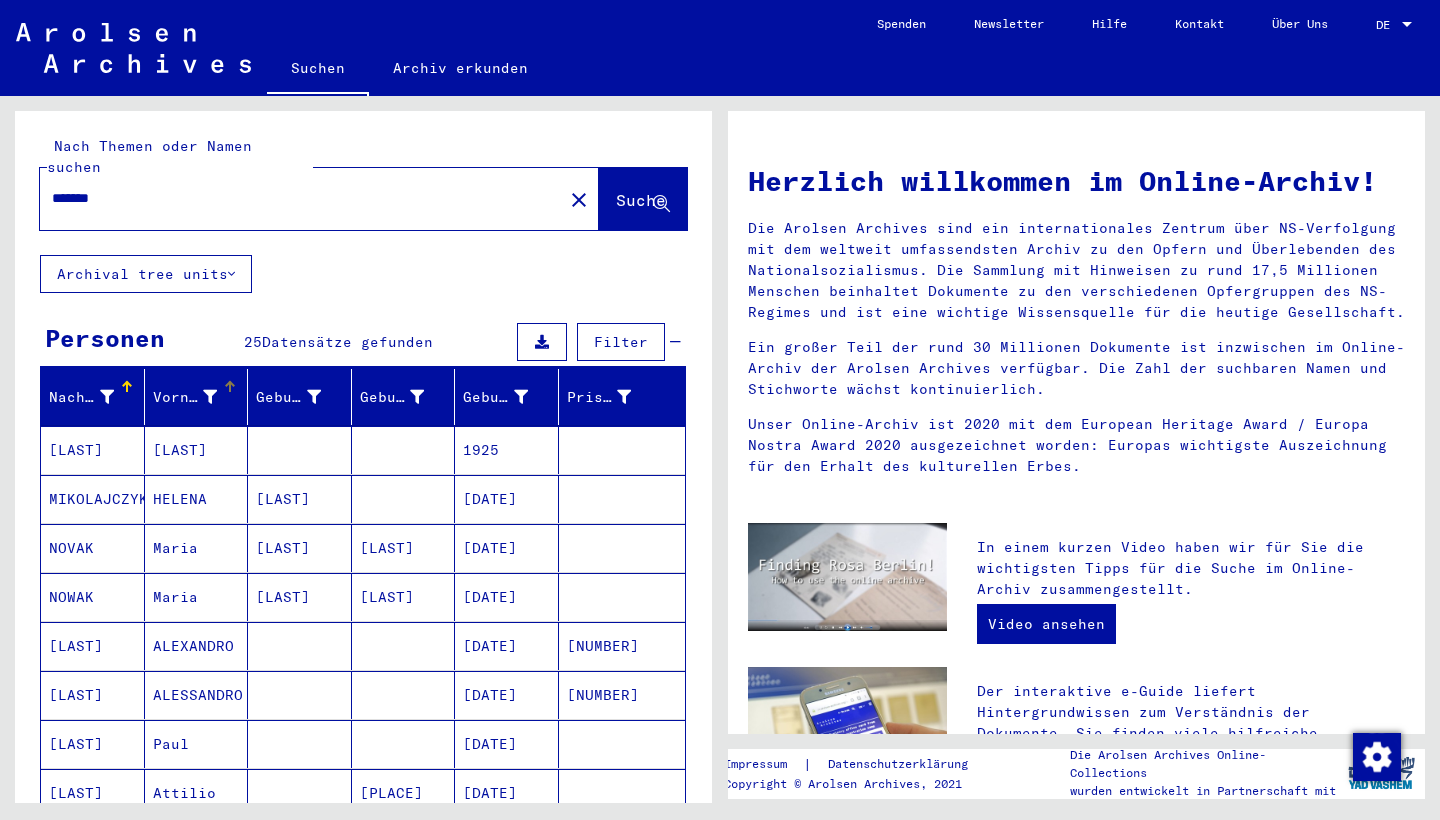 scroll, scrollTop: 0, scrollLeft: 0, axis: both 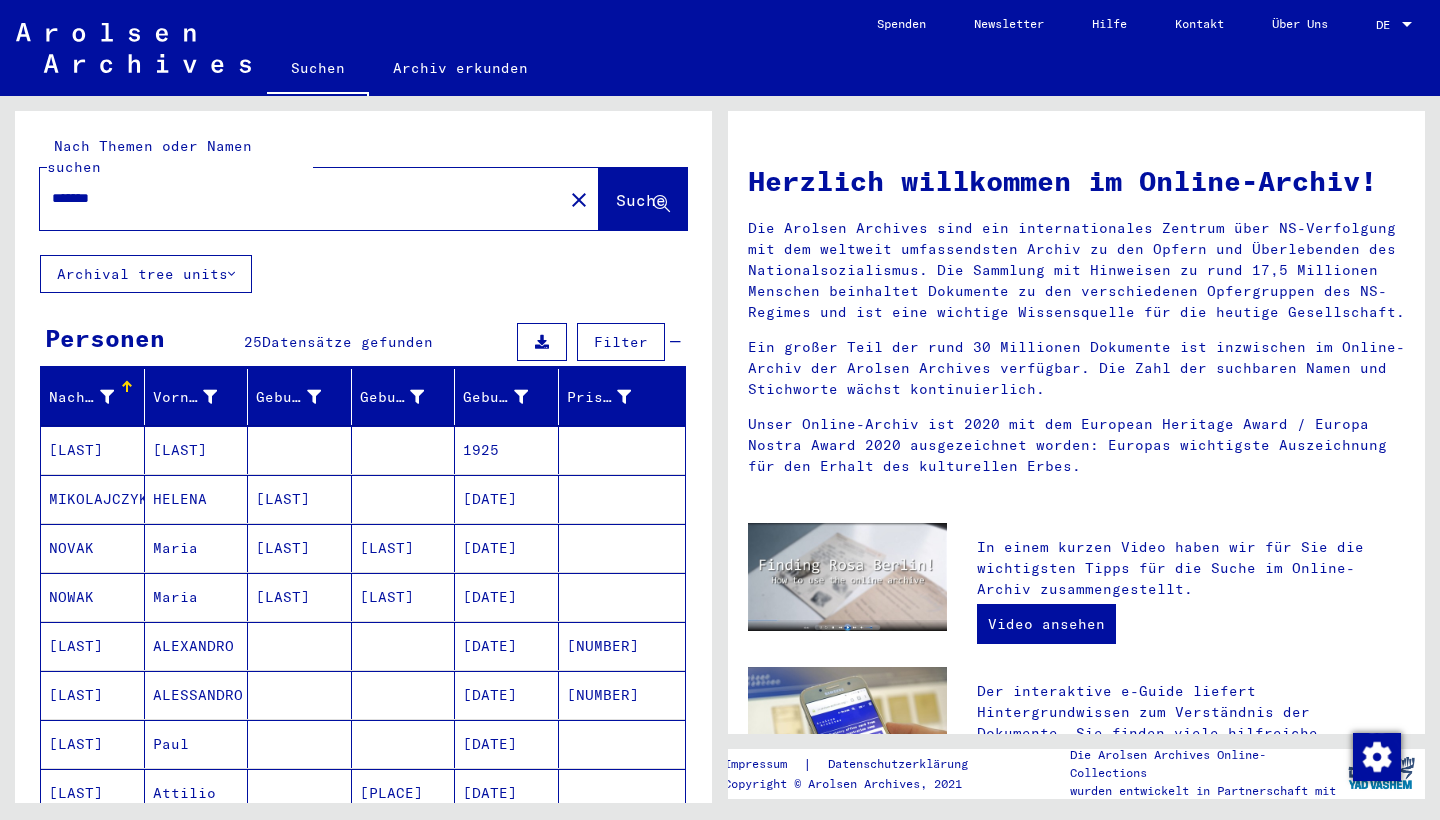 click on "[LAST]" at bounding box center (197, 499) 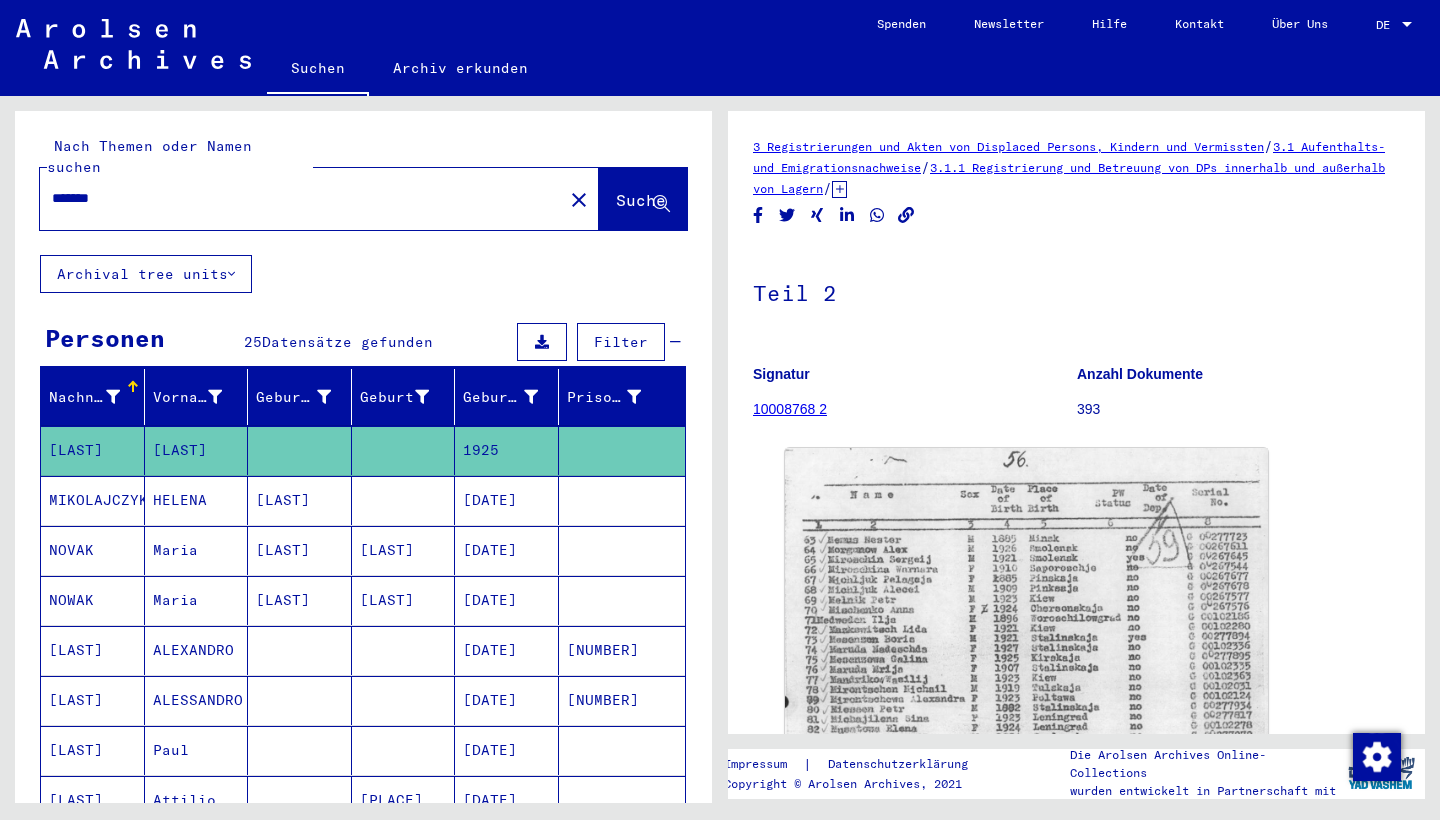 scroll, scrollTop: 0, scrollLeft: 0, axis: both 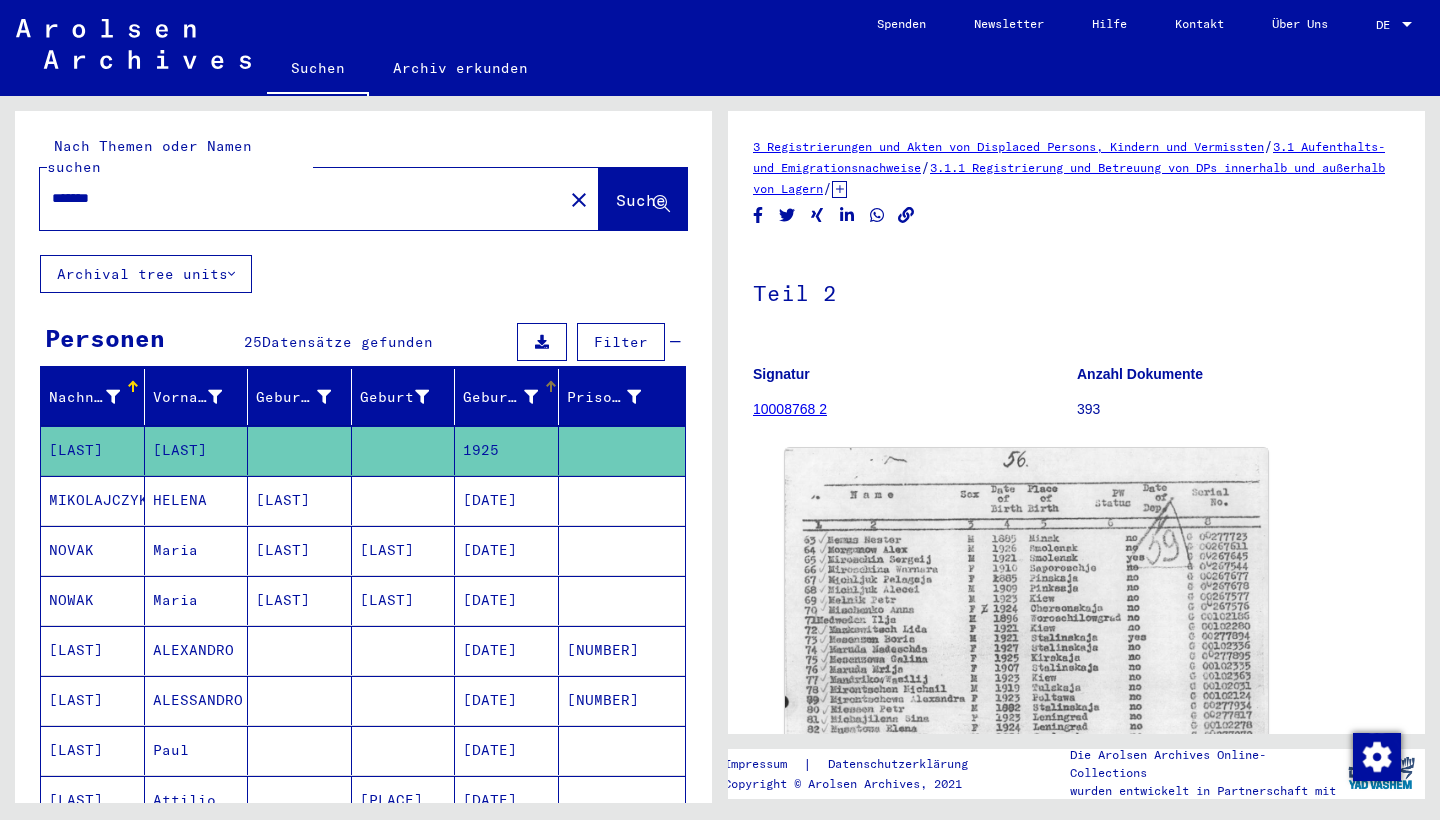 click on "Geburtsdatum" at bounding box center (500, 397) 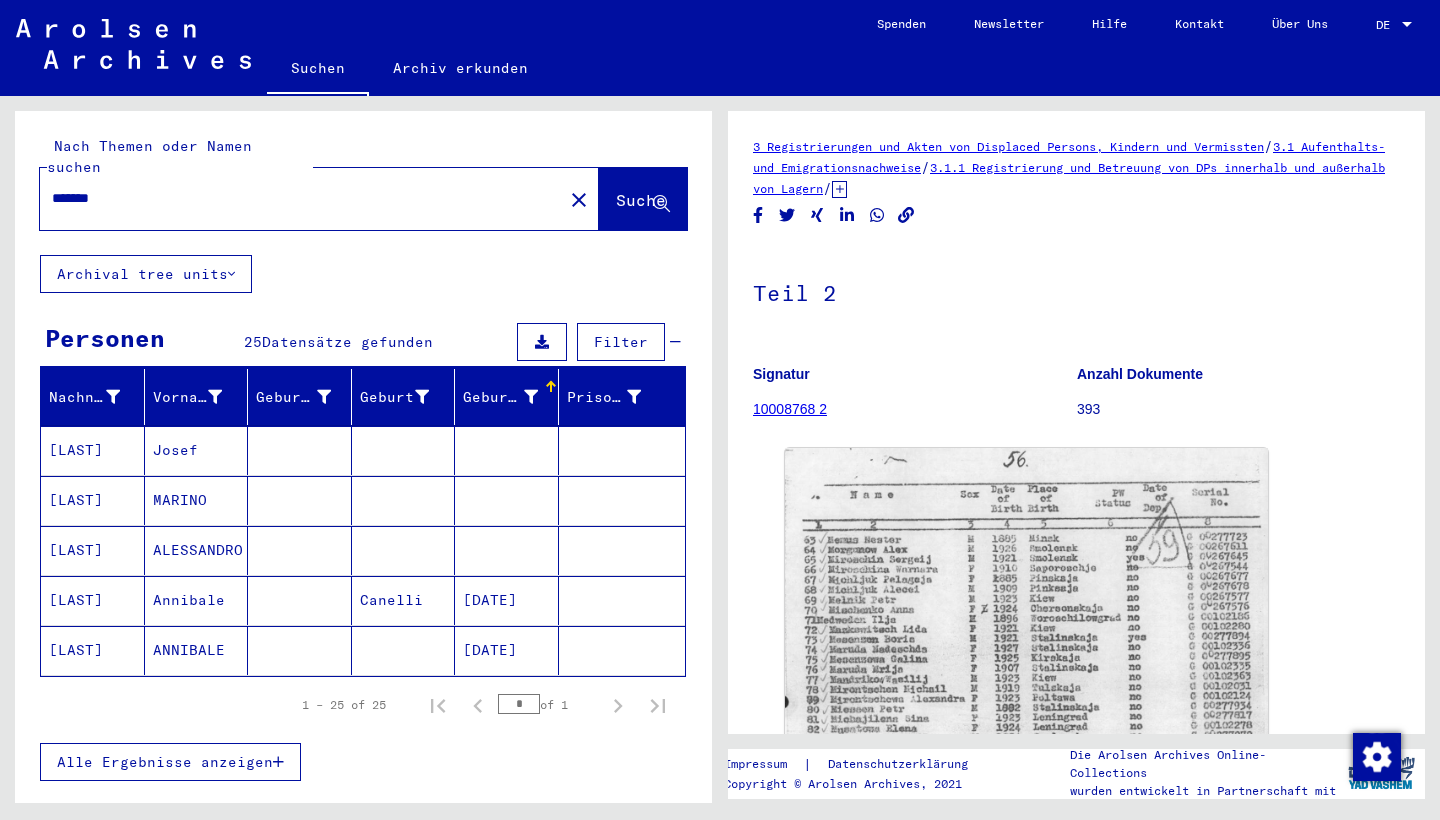 click on "Geburtsdatum" at bounding box center [500, 397] 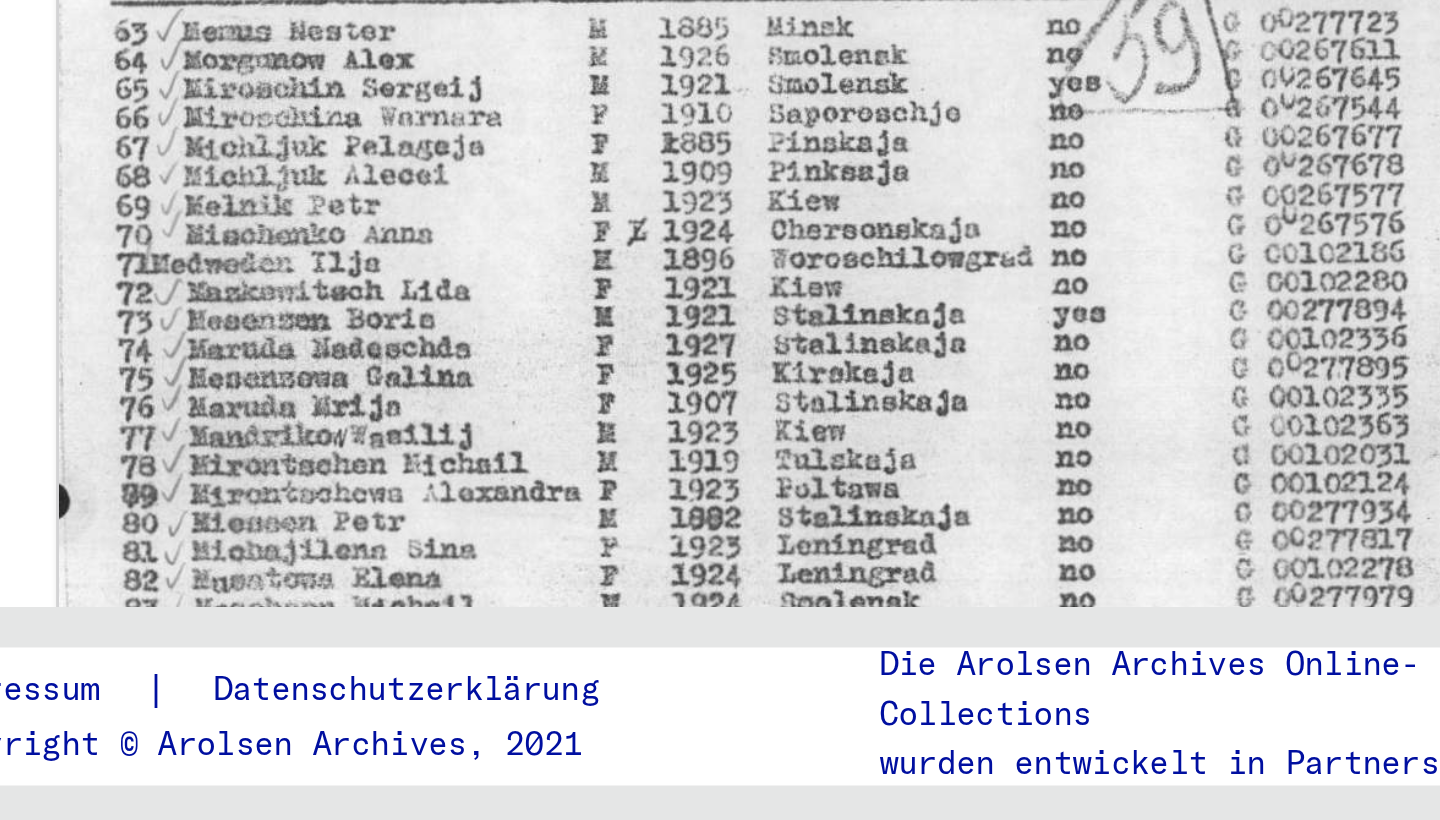 scroll, scrollTop: 0, scrollLeft: 0, axis: both 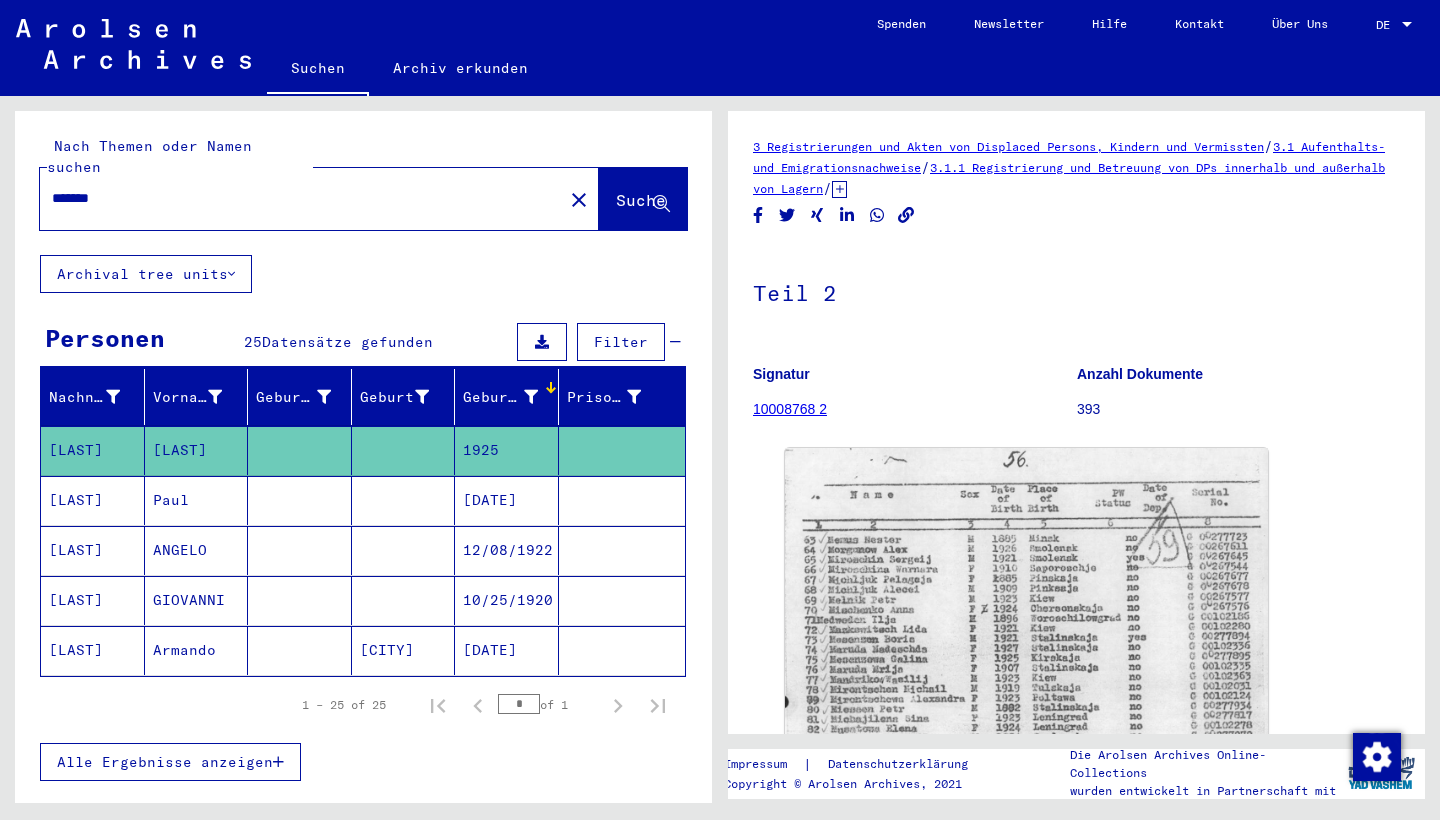 click on "Alle Ergebnisse anzeigen" at bounding box center [165, 762] 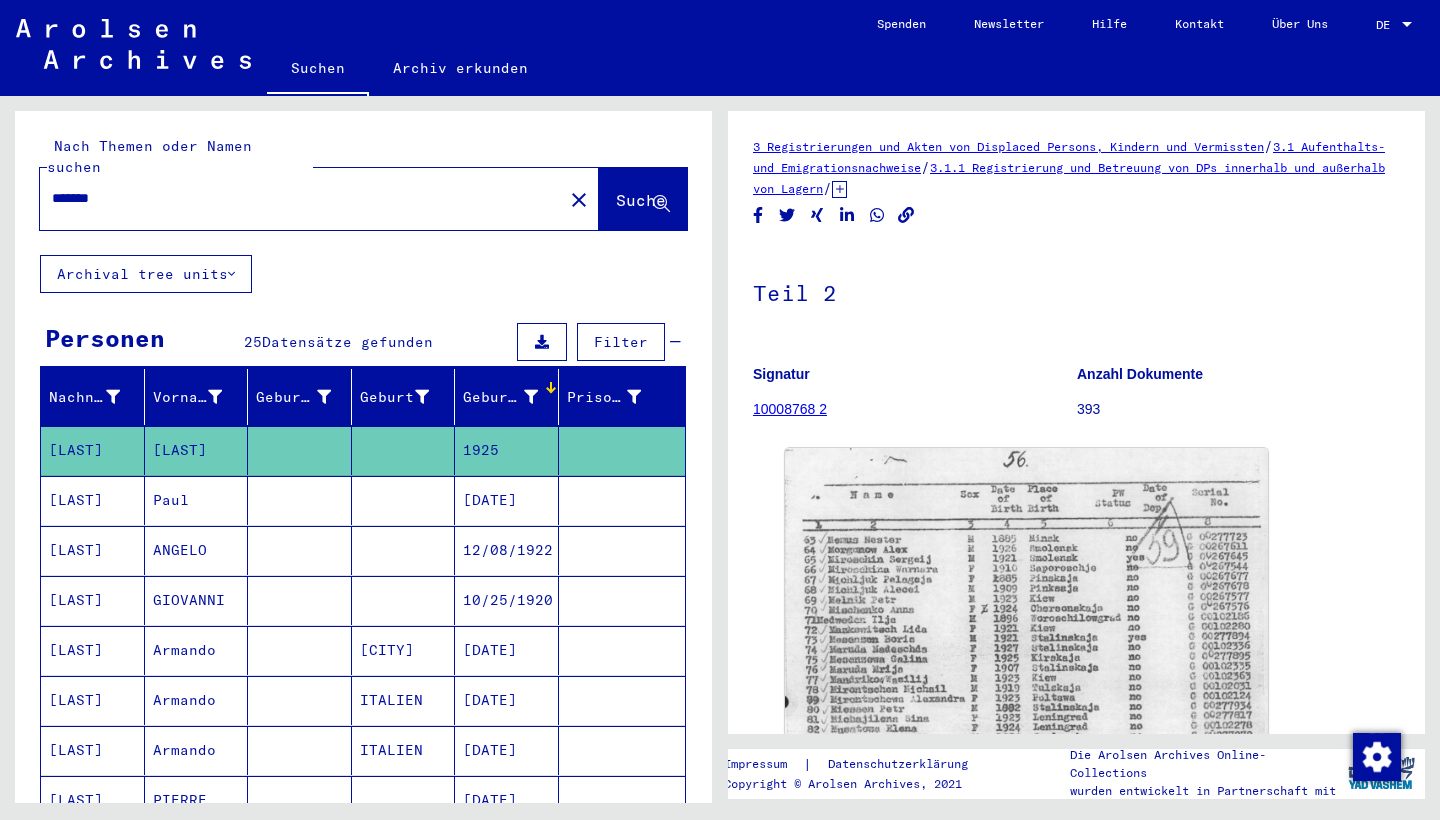 click on "[LAST]" 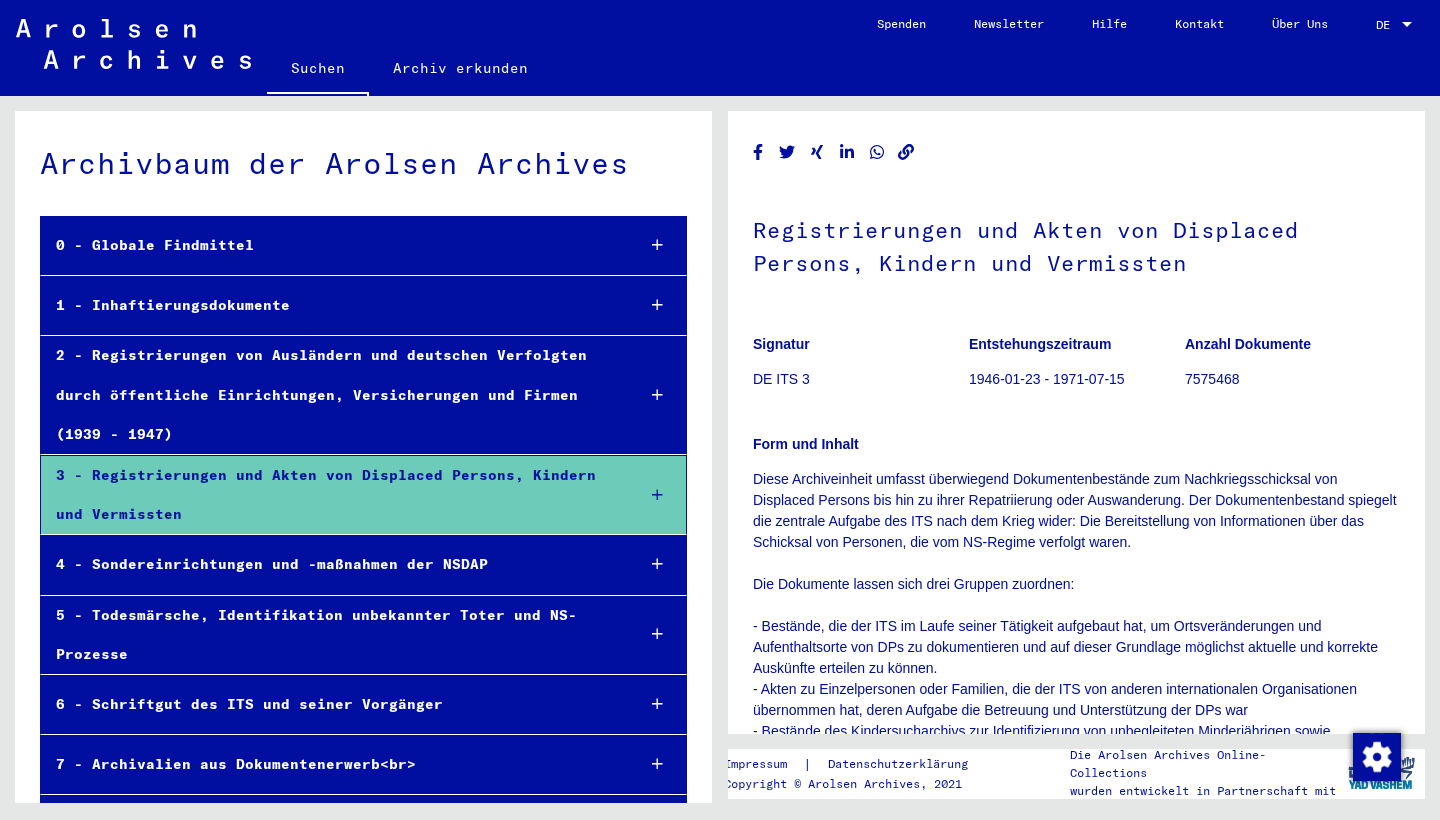 scroll, scrollTop: 0, scrollLeft: 0, axis: both 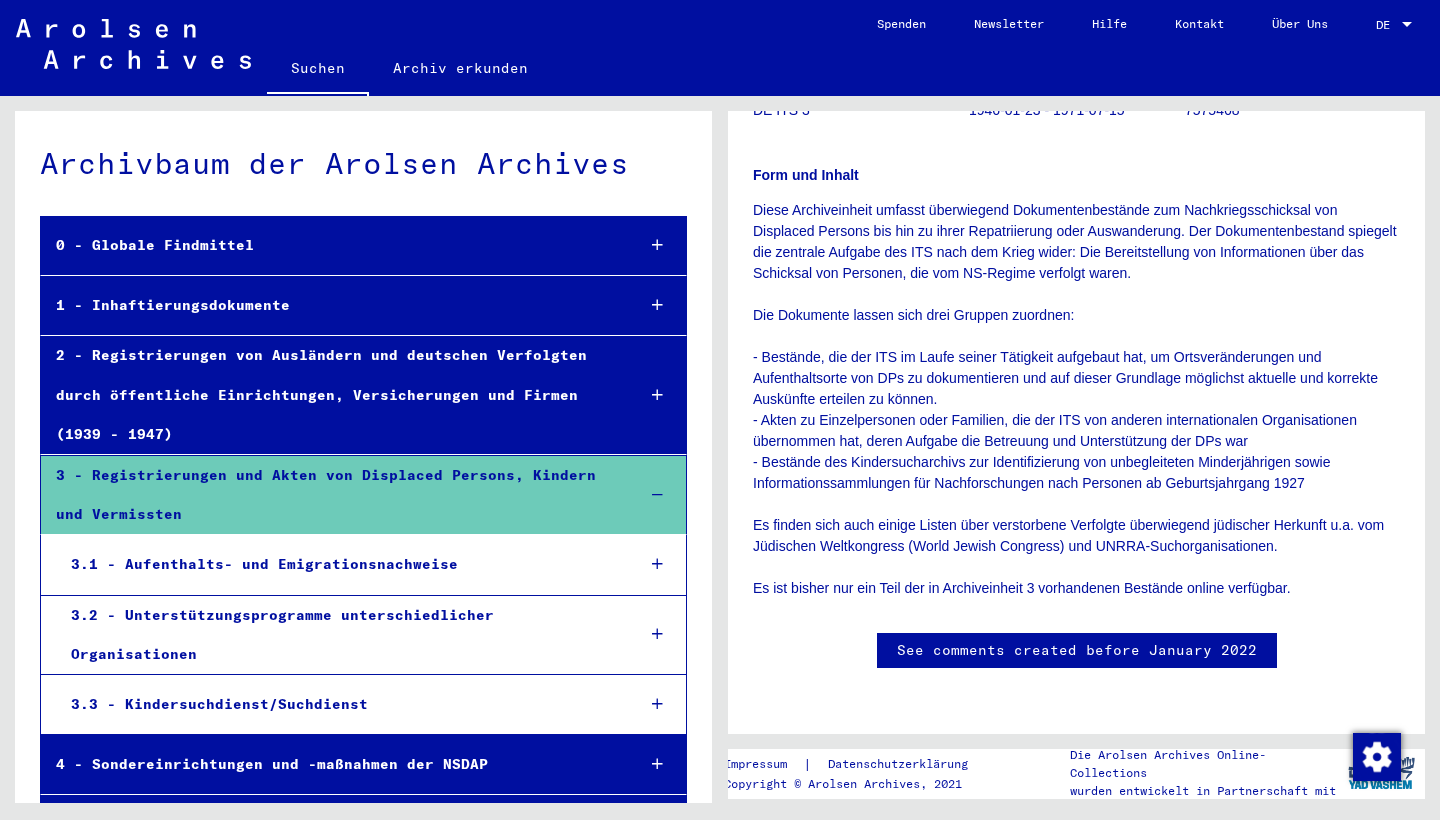 click at bounding box center [657, 564] 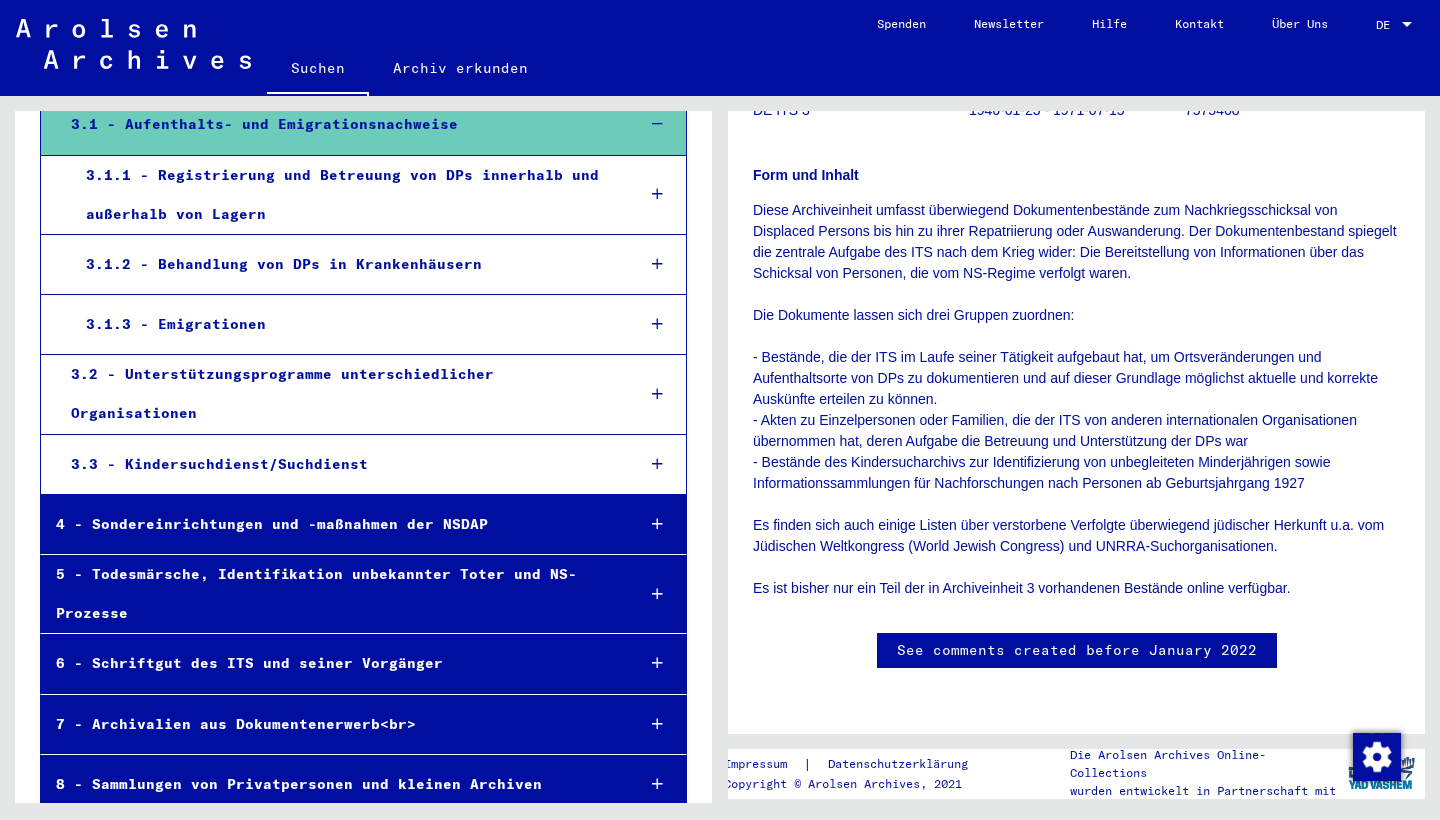 scroll, scrollTop: 439, scrollLeft: 0, axis: vertical 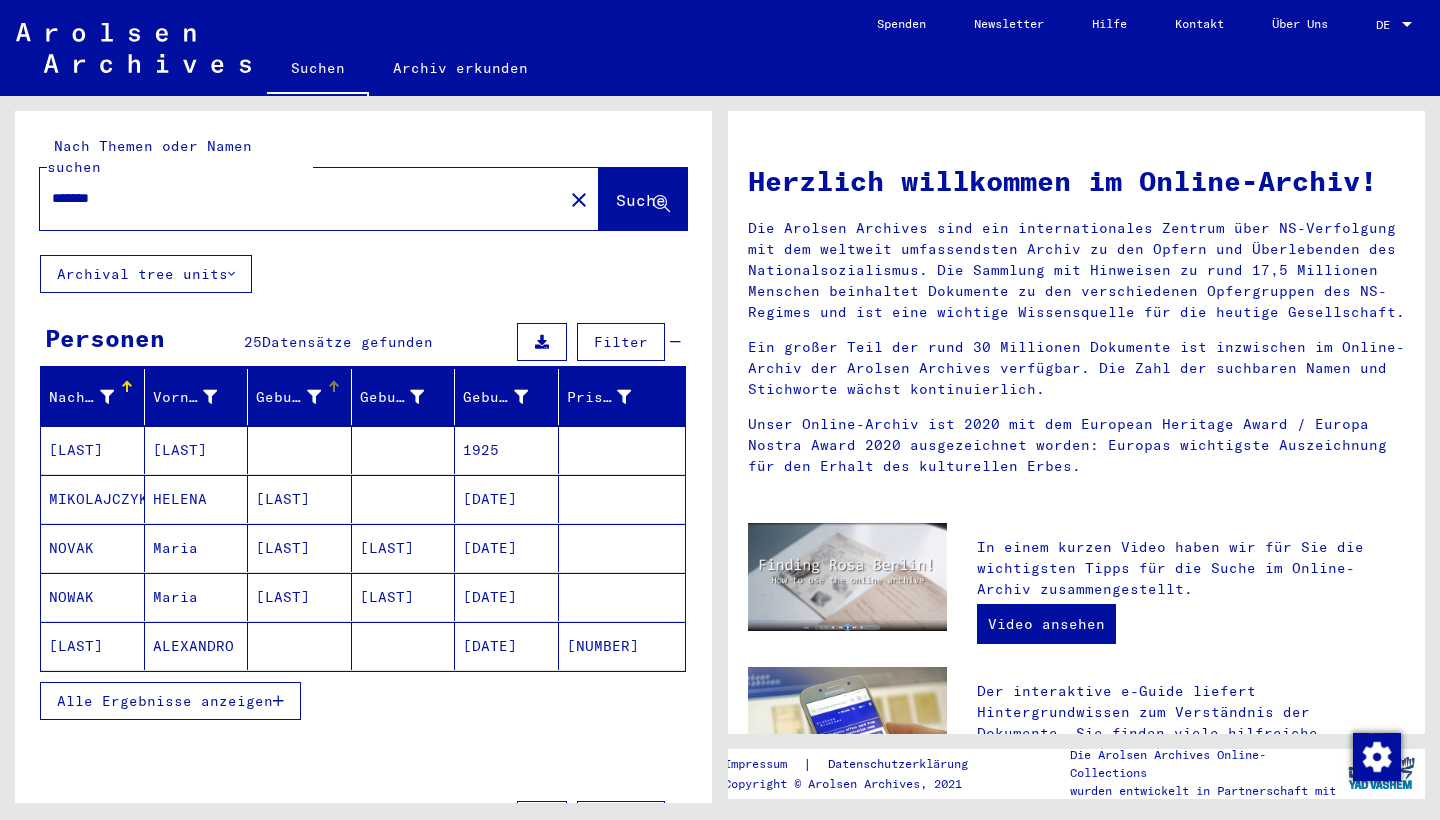 click on "Geburtsname" at bounding box center (288, 397) 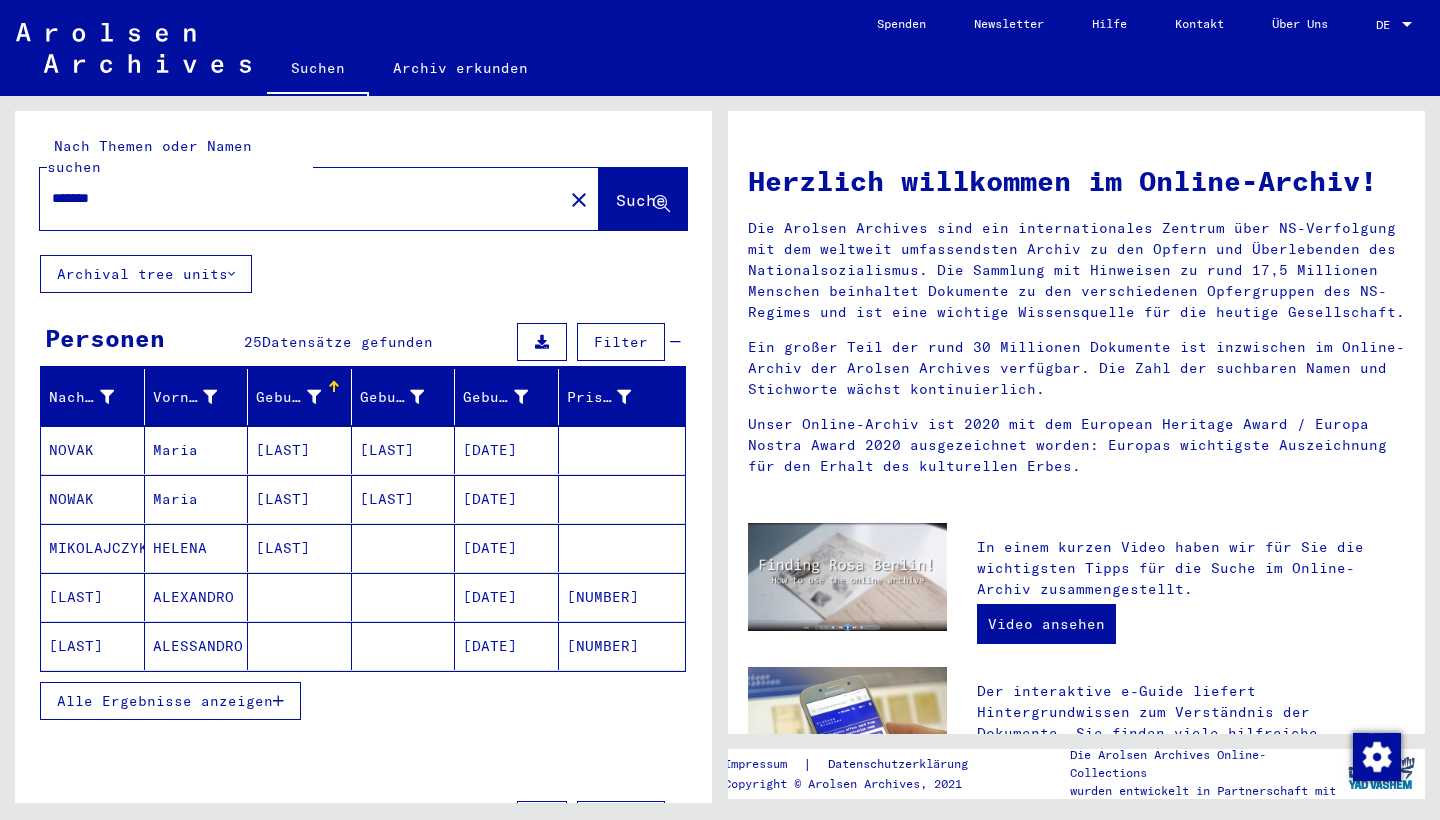 click on "Alle Ergebnisse anzeigen" at bounding box center (165, 701) 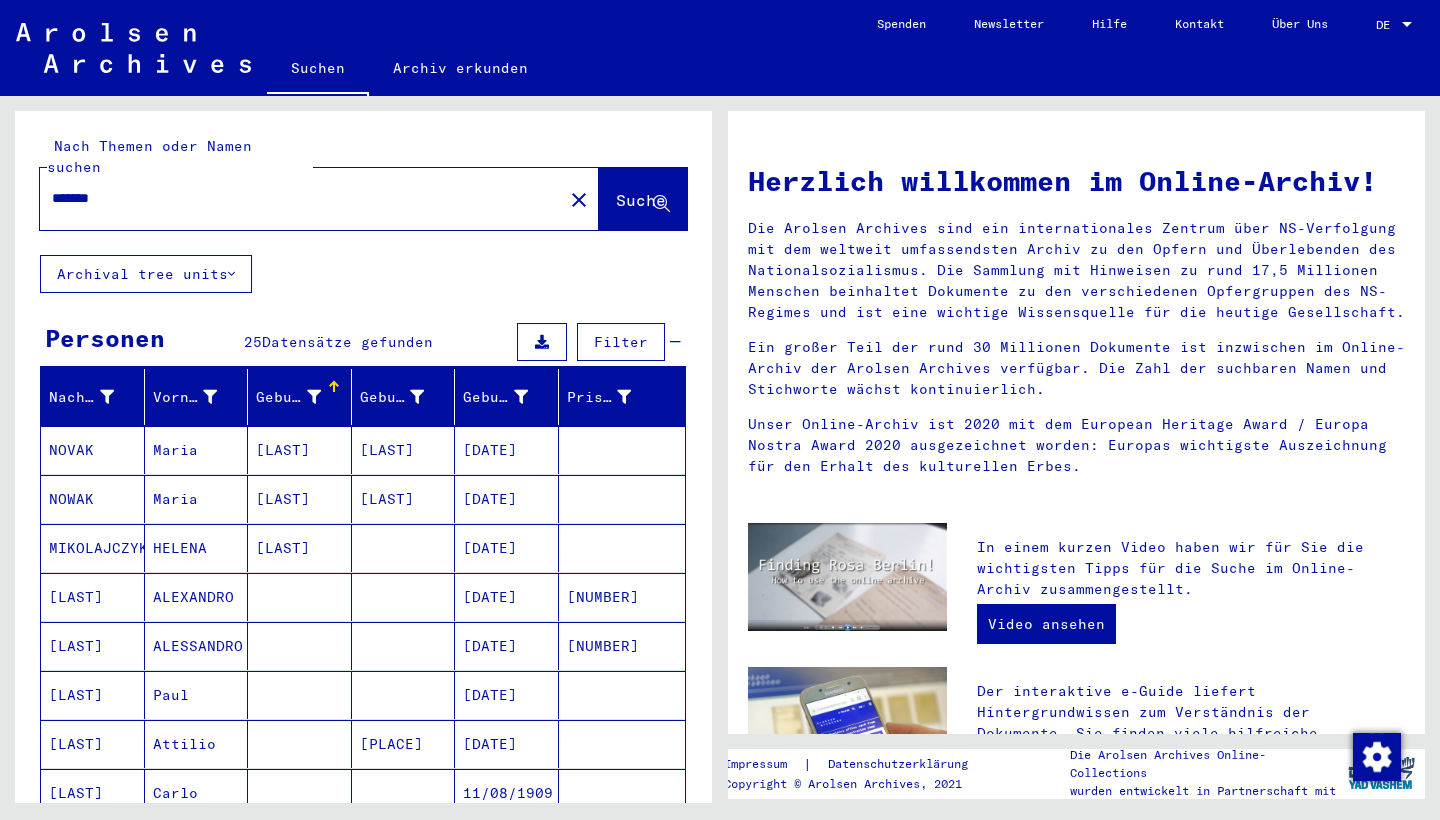 scroll, scrollTop: 0, scrollLeft: 0, axis: both 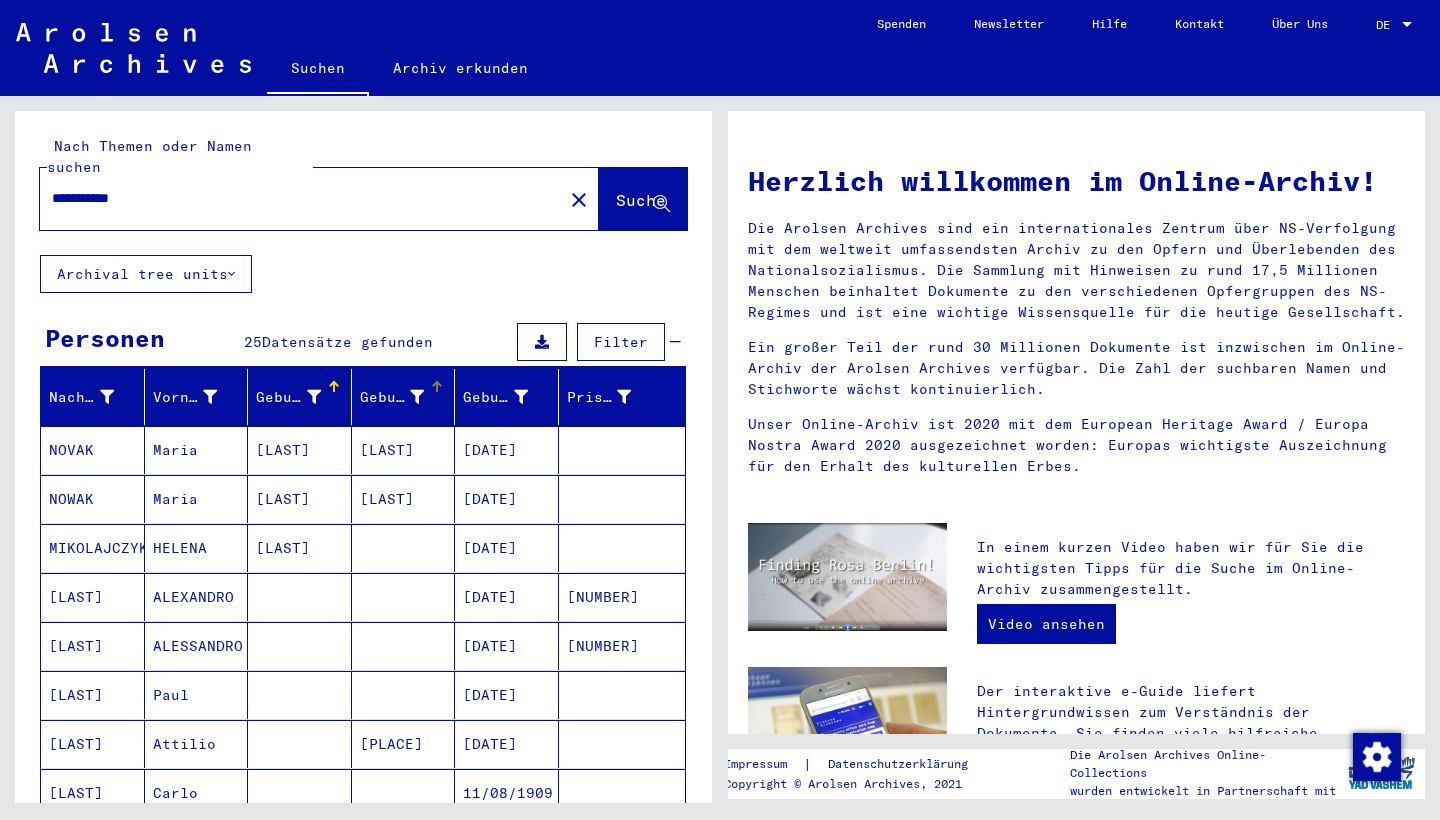 click on "Geburt‏" at bounding box center (392, 397) 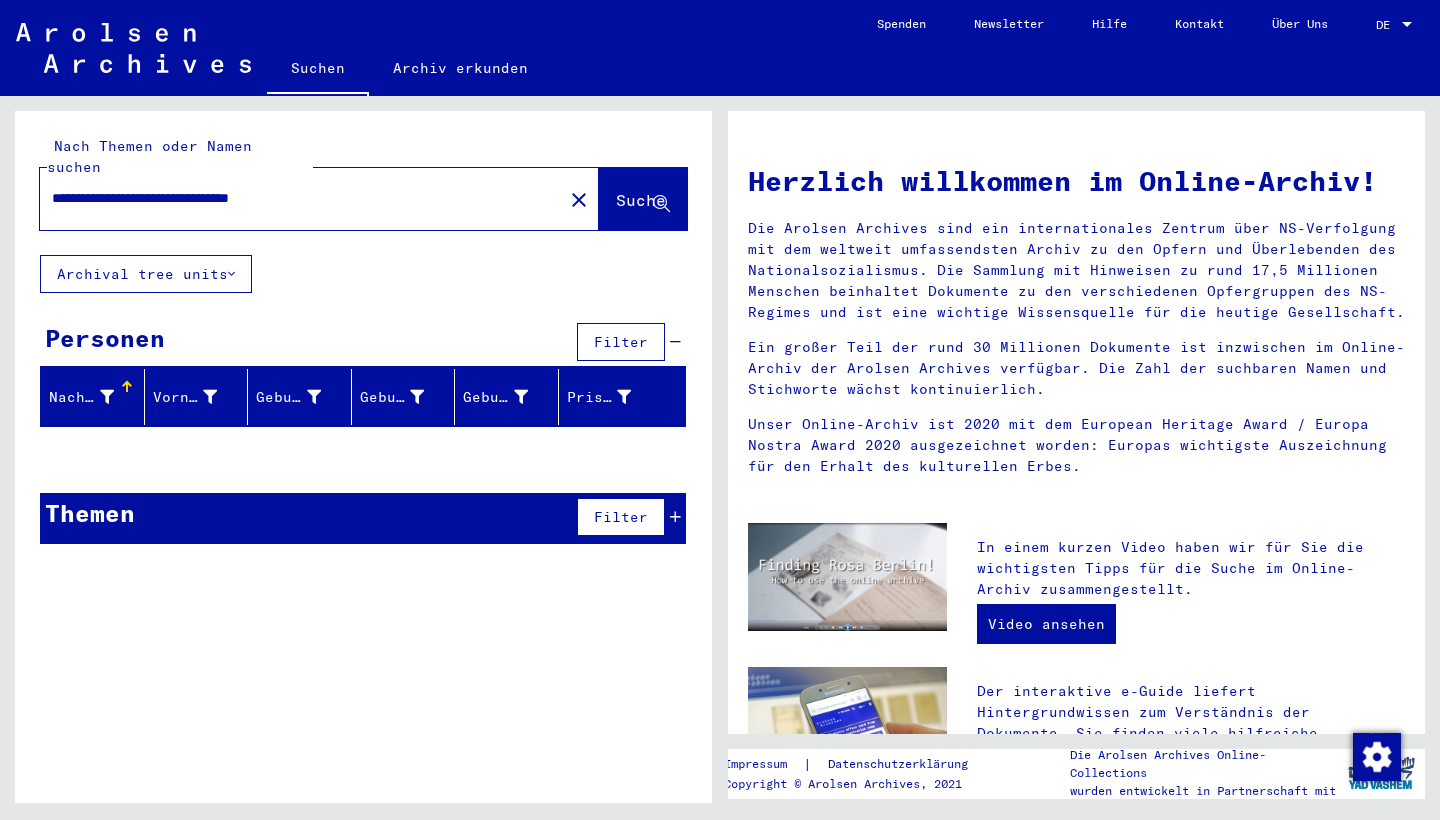 click on "**********" at bounding box center (295, 198) 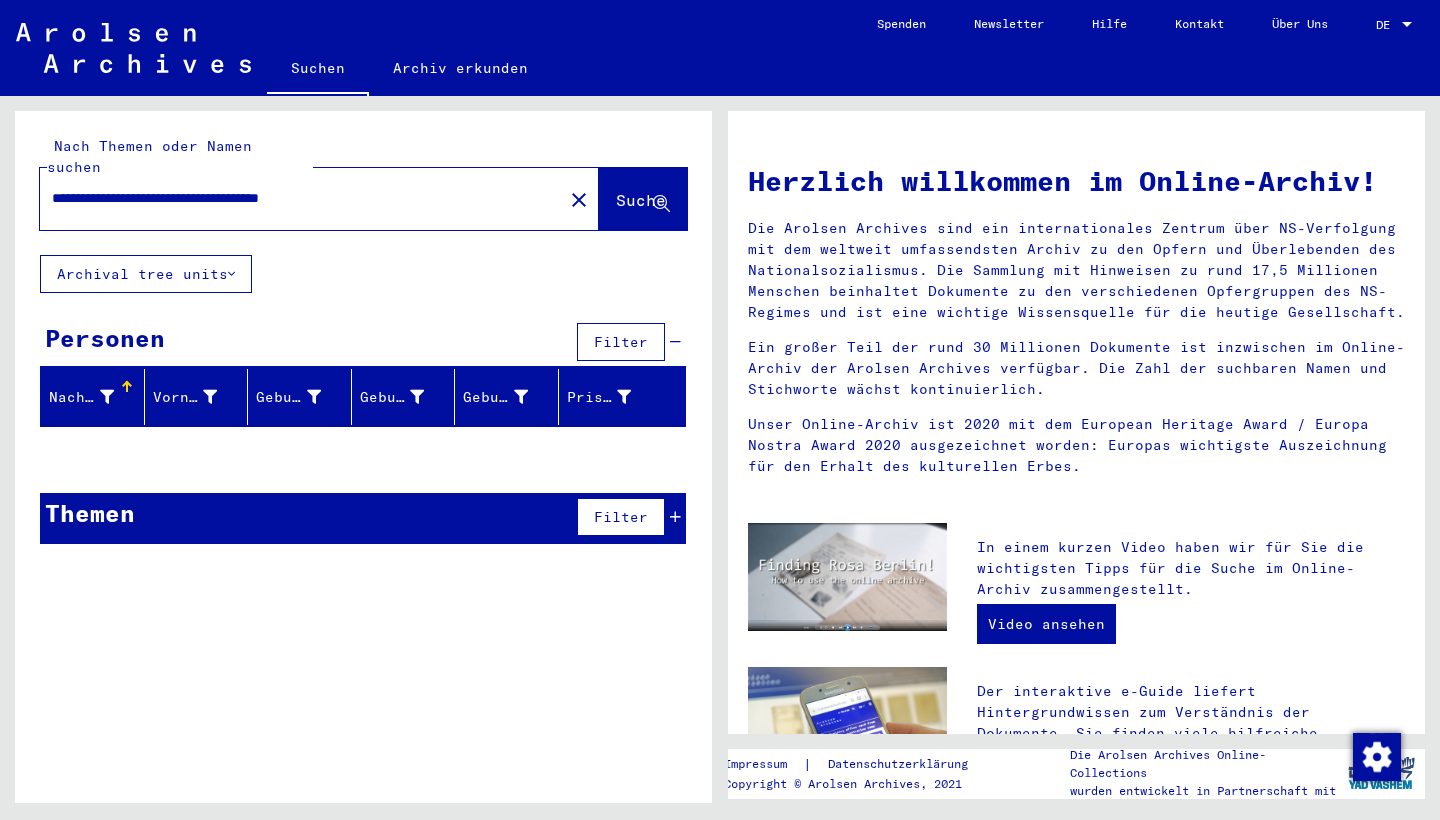 click on "**********" at bounding box center (295, 198) 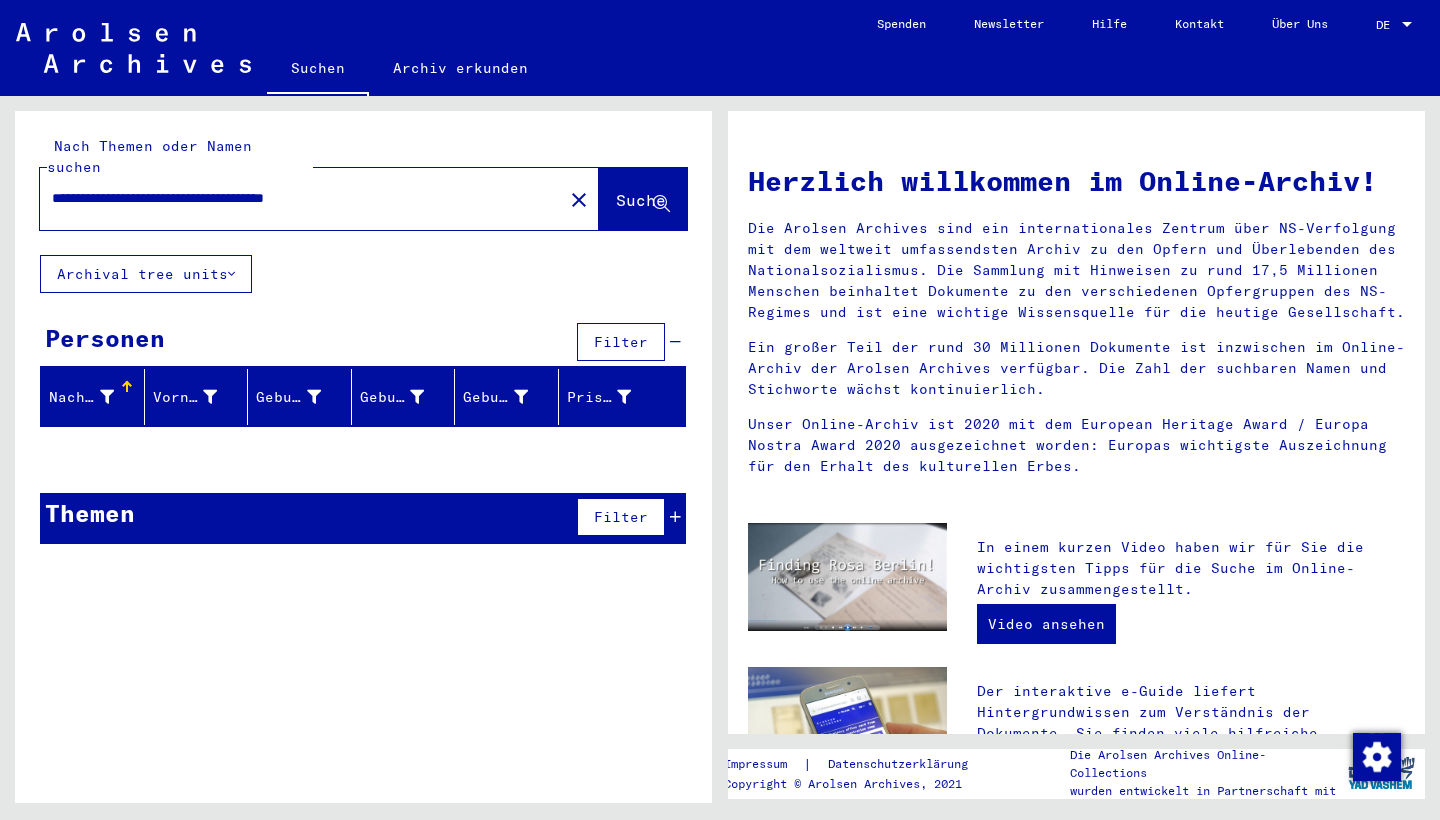 drag, startPoint x: 422, startPoint y: 179, endPoint x: 401, endPoint y: 180, distance: 21.023796 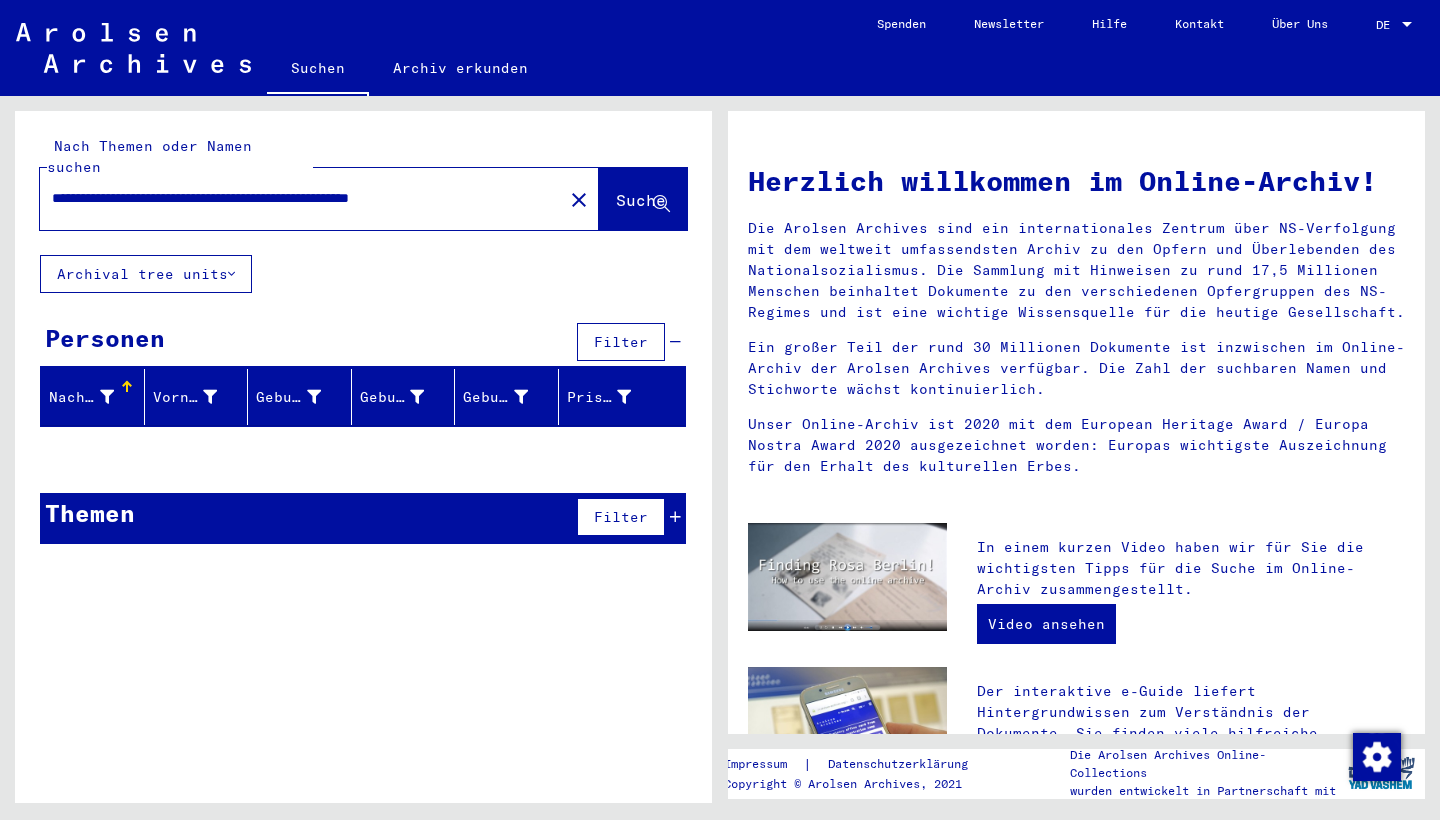 type on "**********" 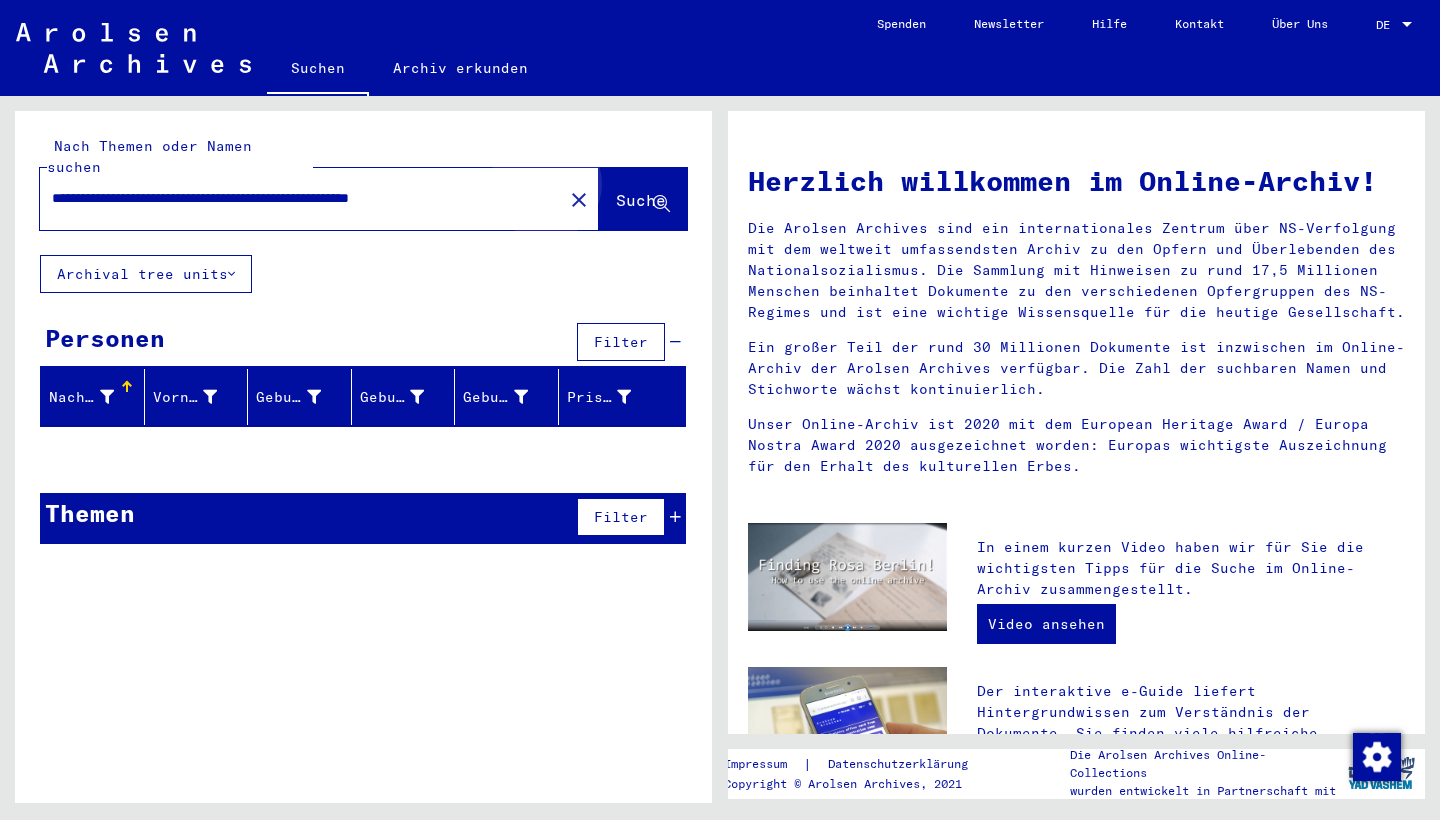 click on "Suche" 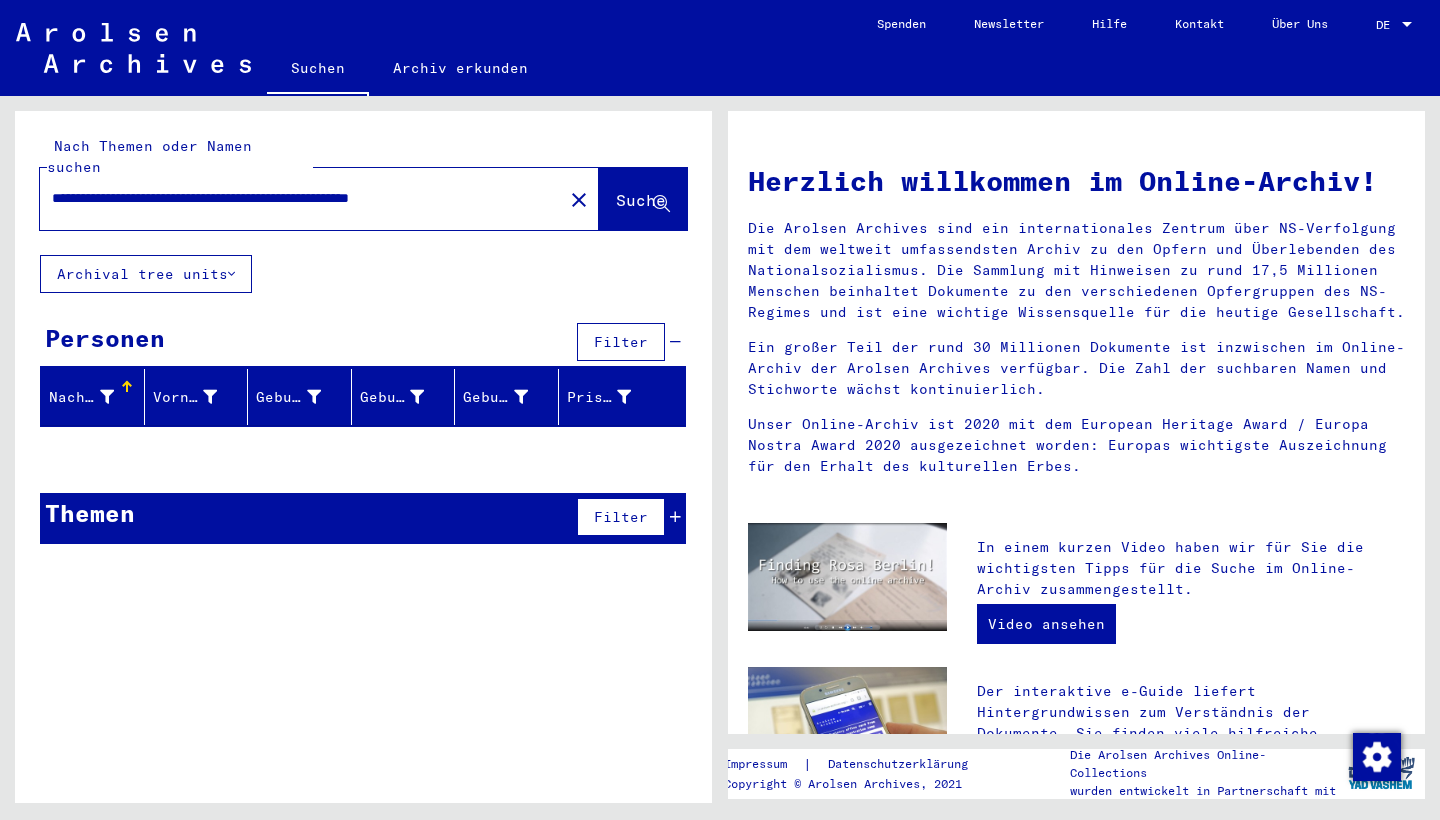 click on "Archival tree units" 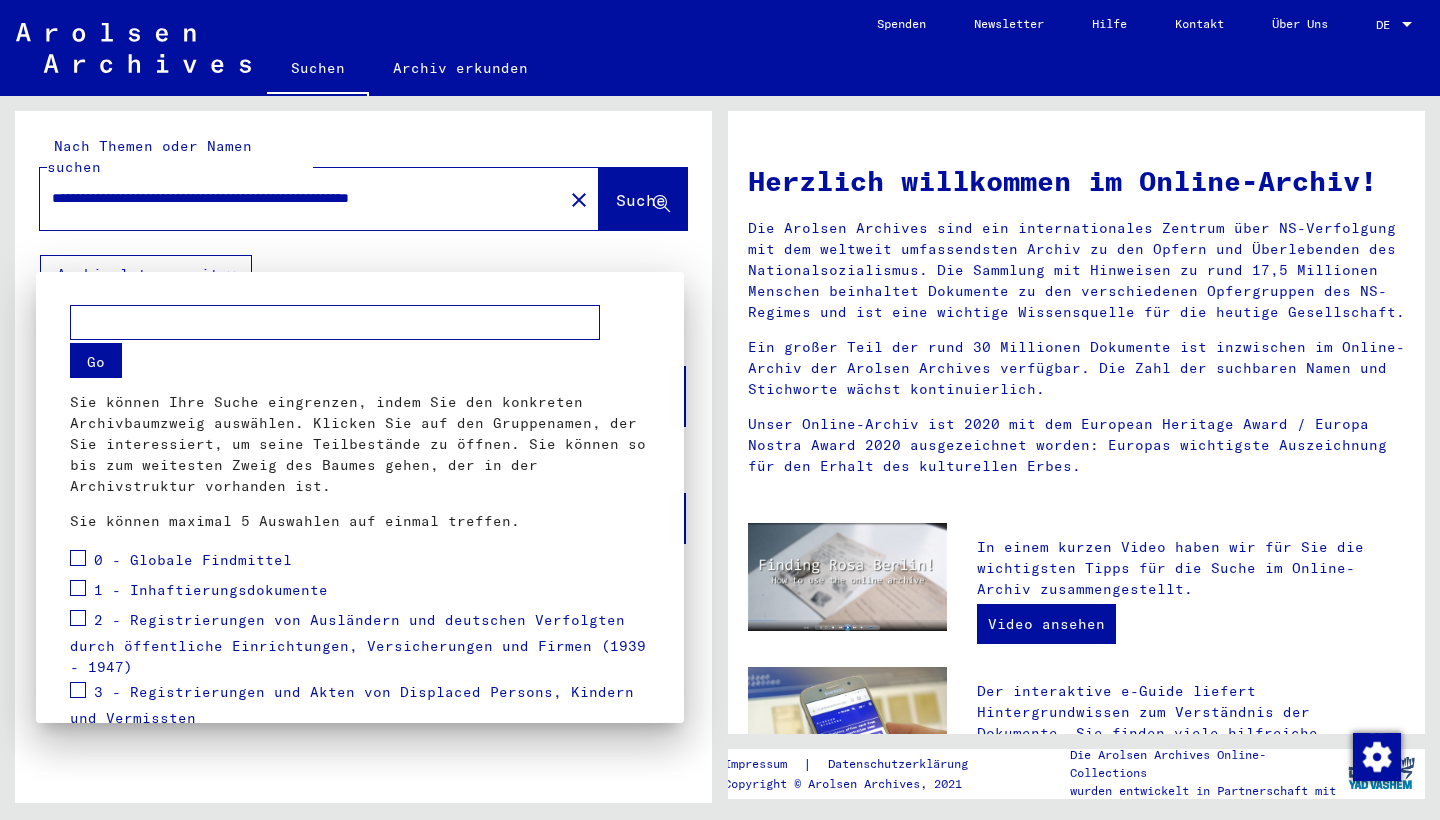 scroll, scrollTop: 263, scrollLeft: 0, axis: vertical 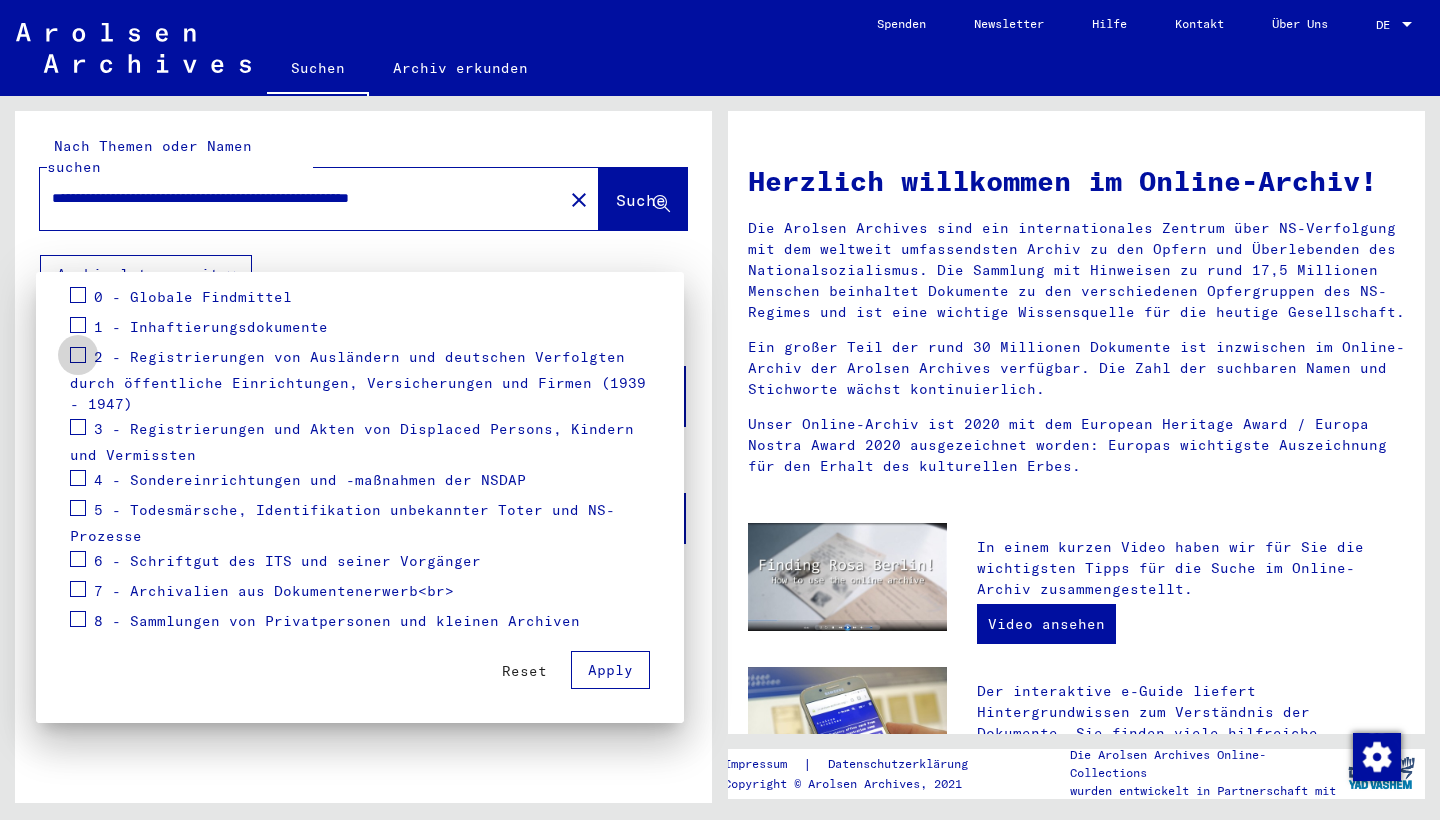 click at bounding box center [78, 355] 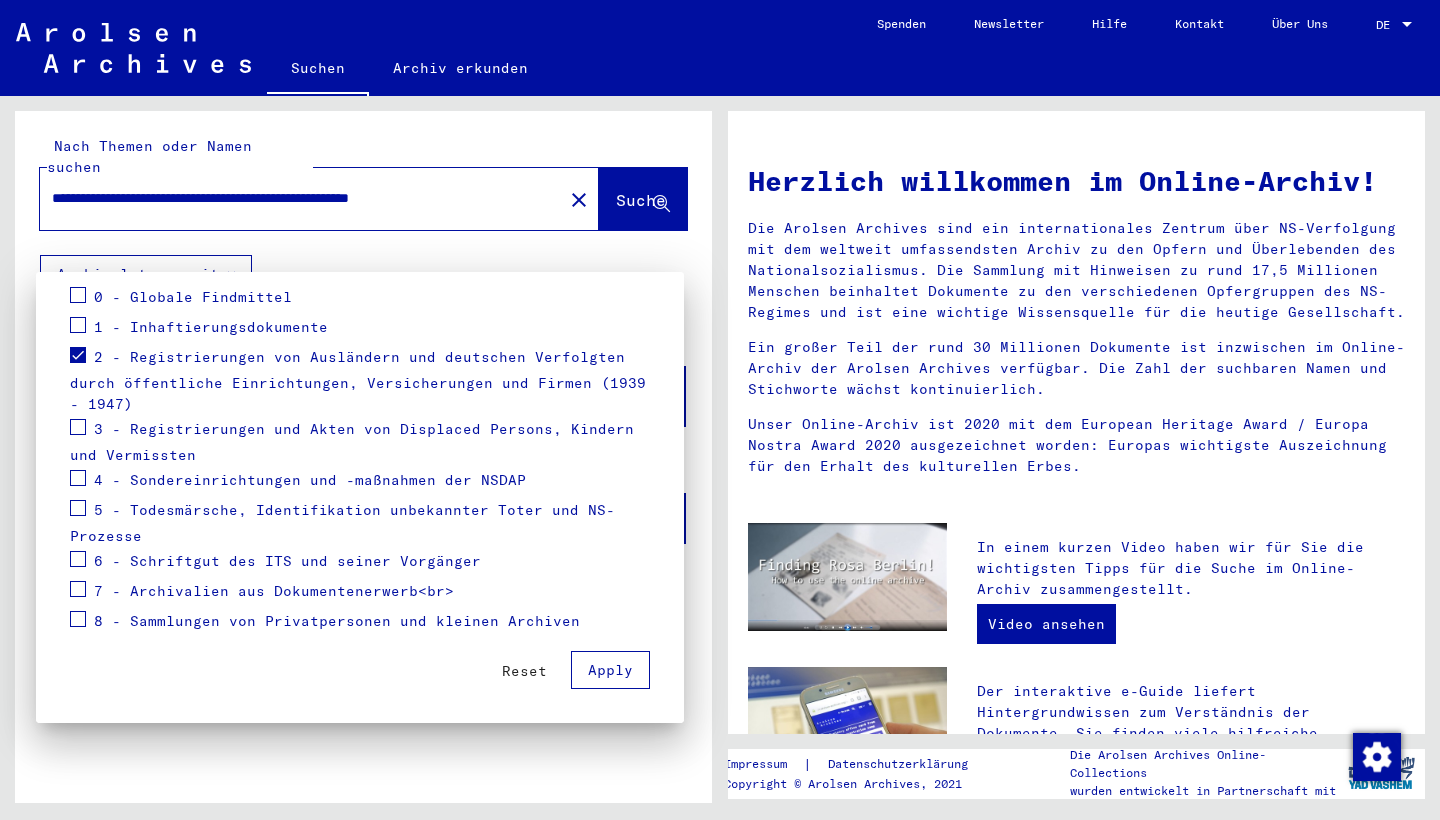 scroll, scrollTop: 0, scrollLeft: 0, axis: both 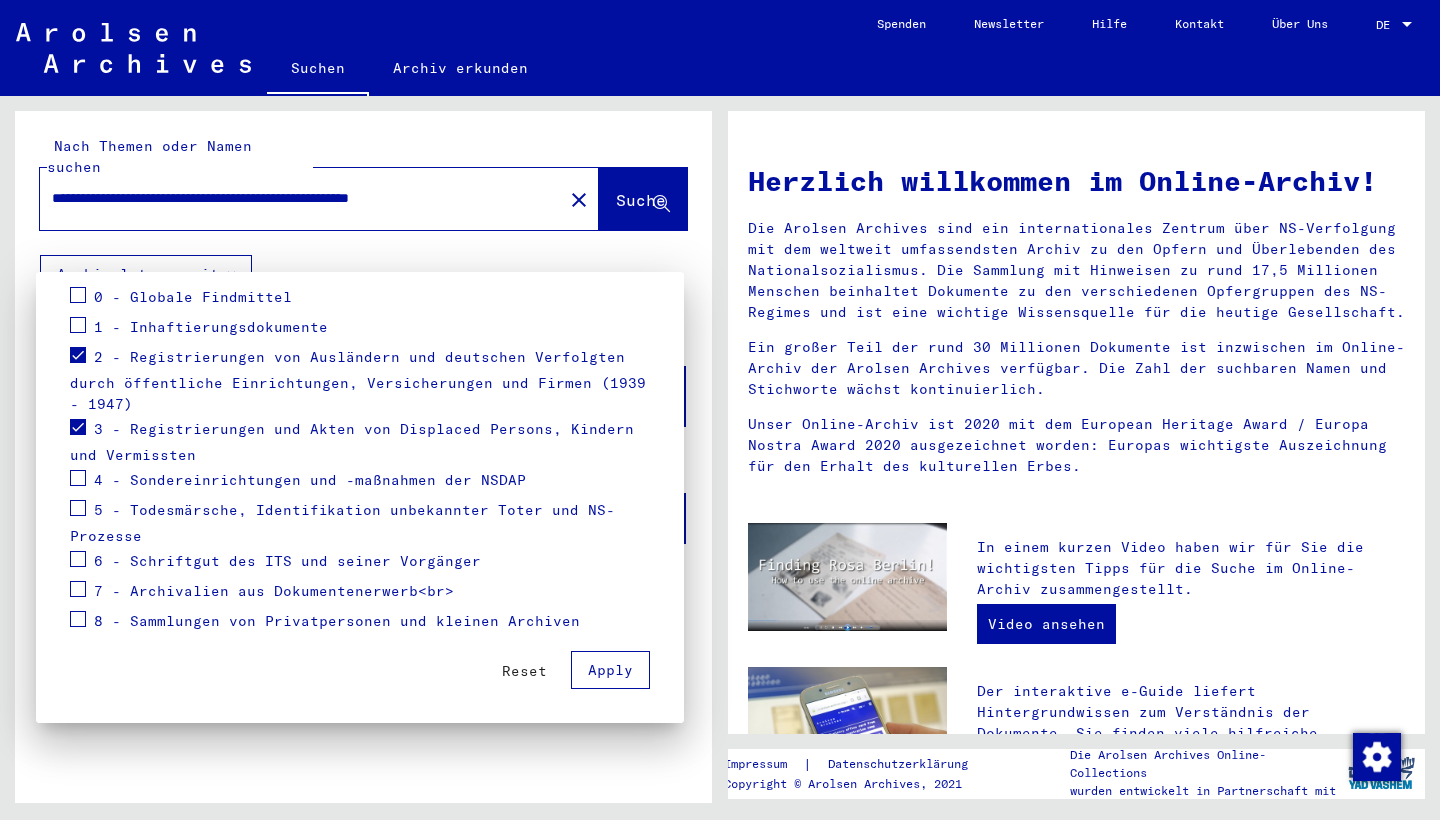 click at bounding box center [78, 619] 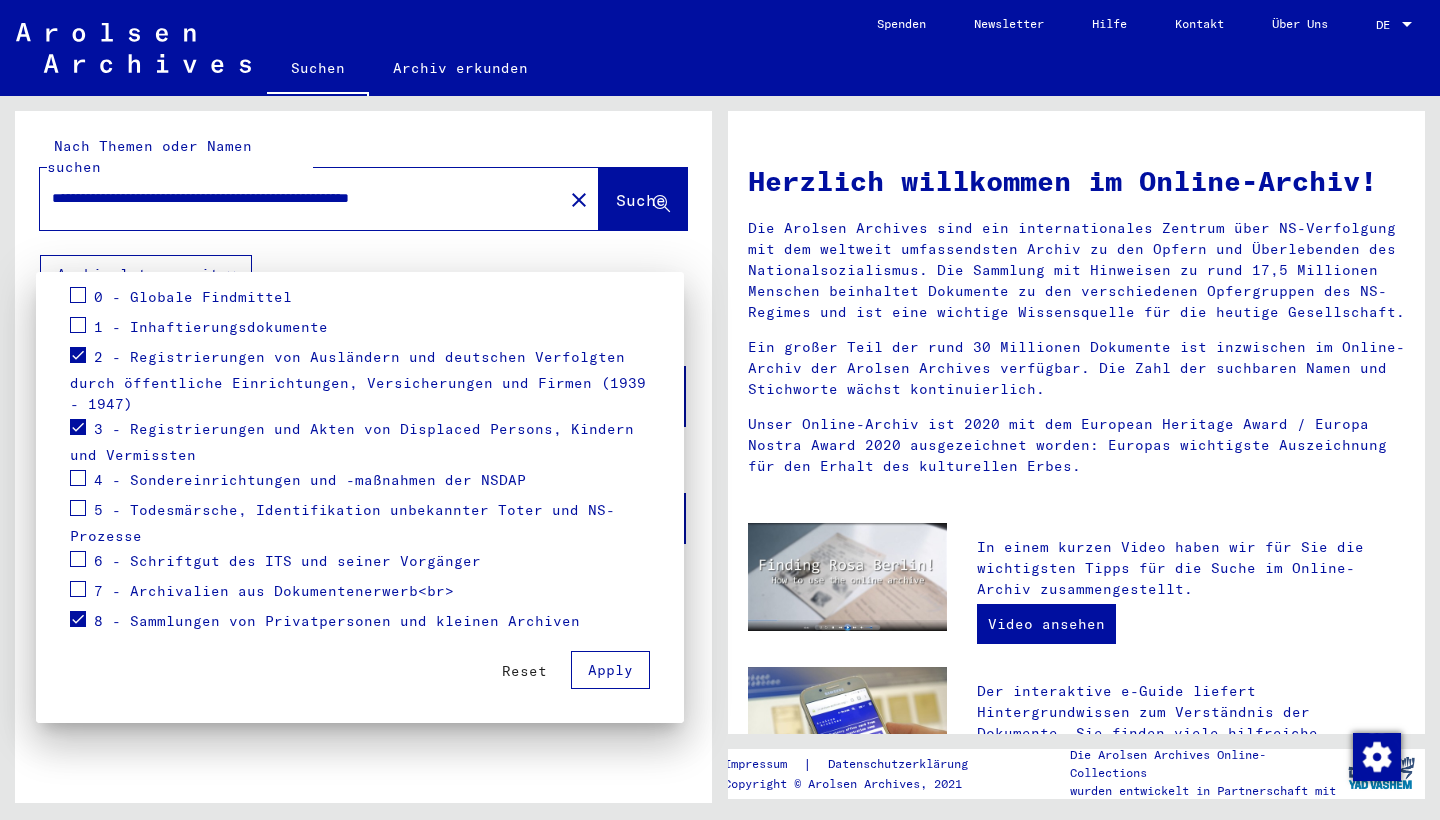 click on "Apply" at bounding box center (610, 670) 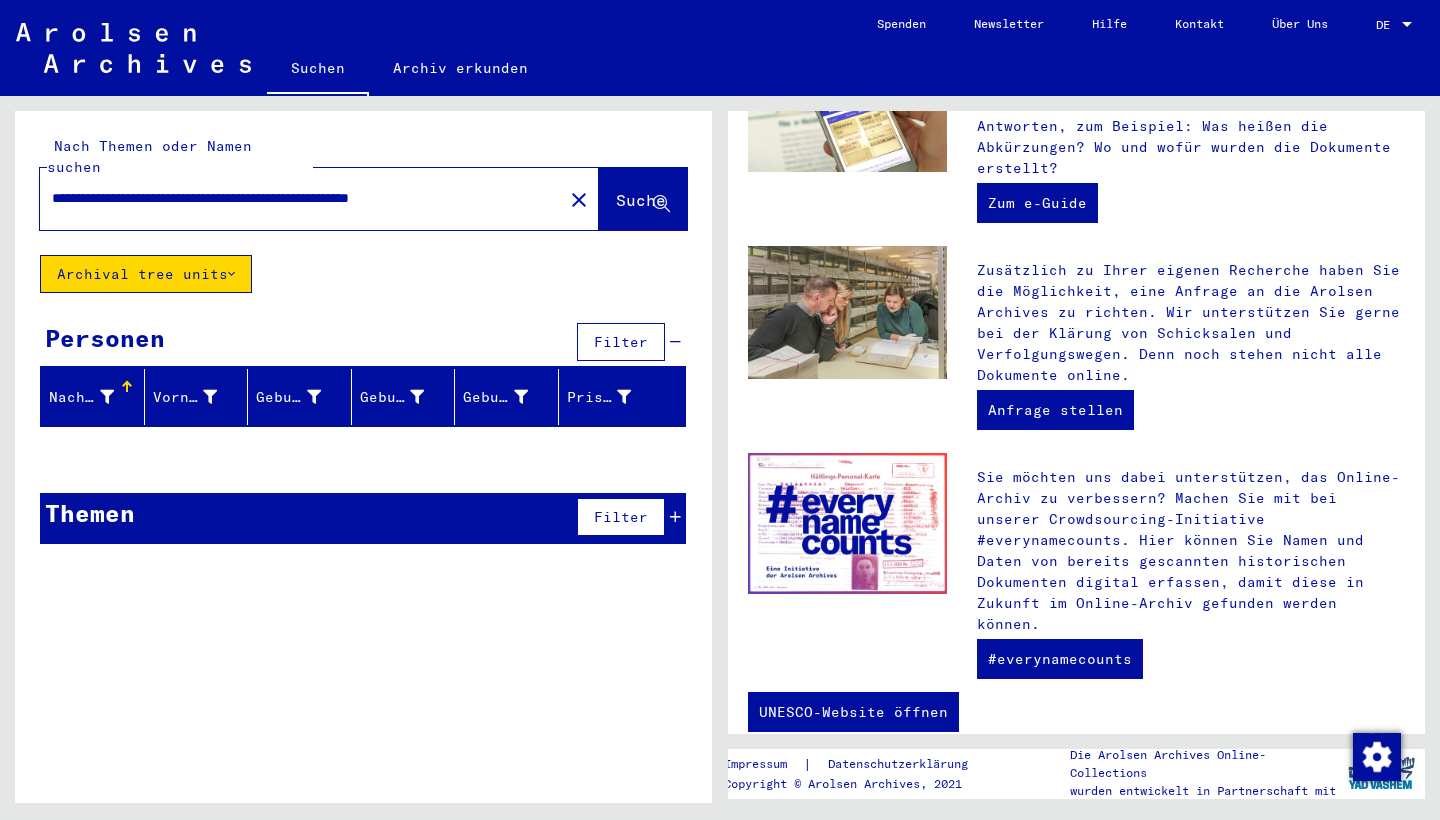 scroll, scrollTop: 627, scrollLeft: 0, axis: vertical 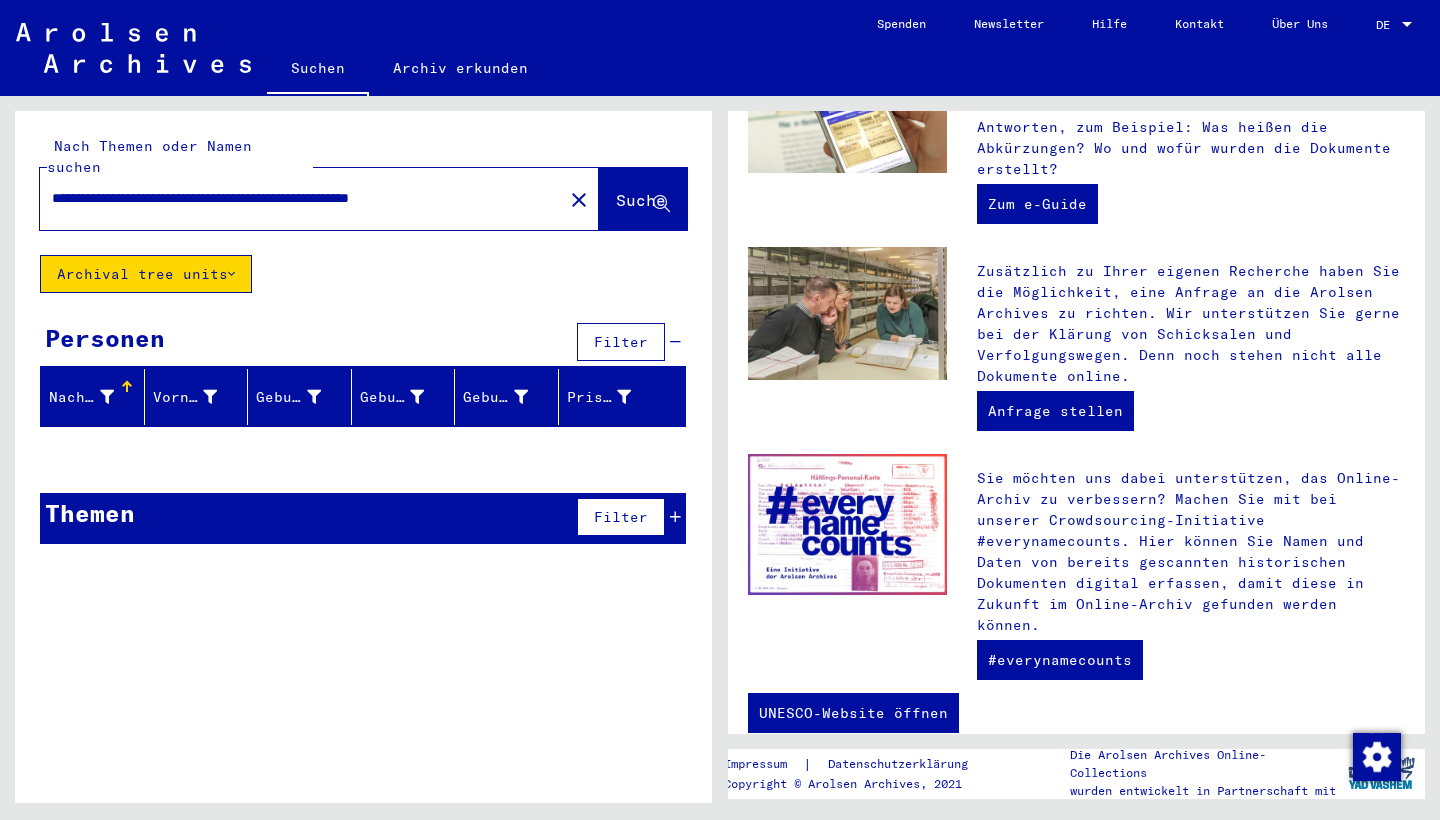 click 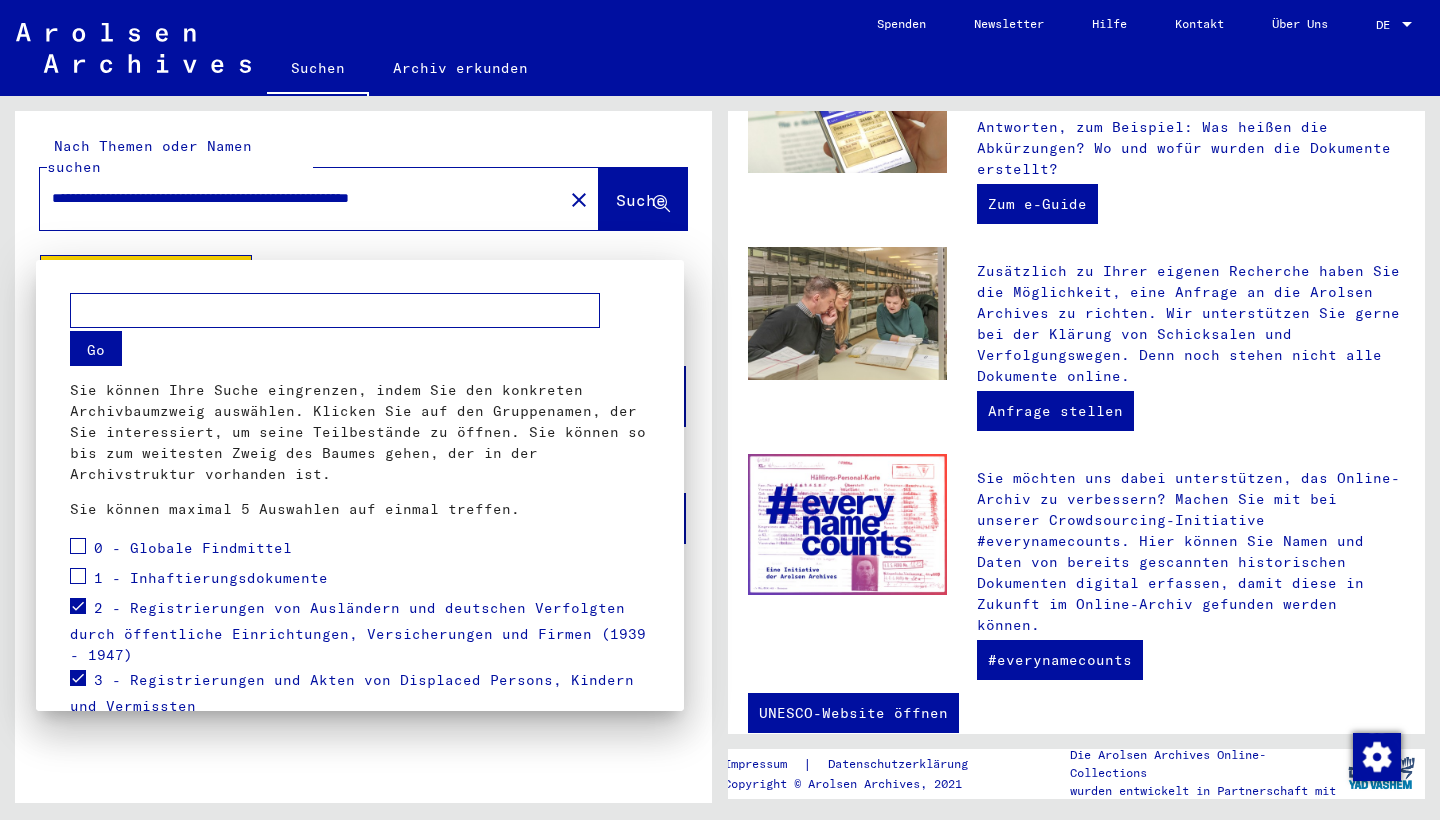 scroll, scrollTop: 263, scrollLeft: 0, axis: vertical 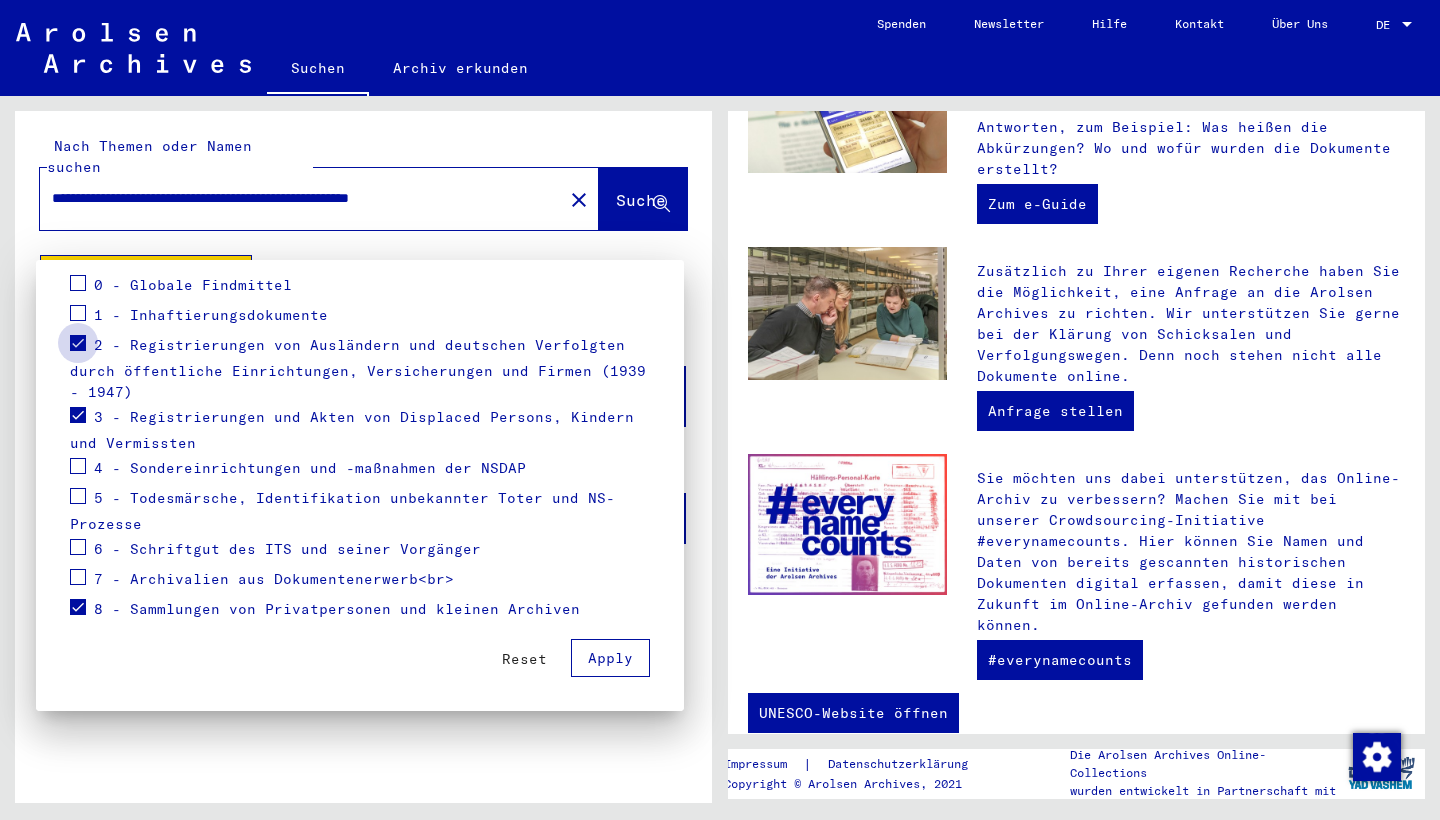 click at bounding box center (78, 343) 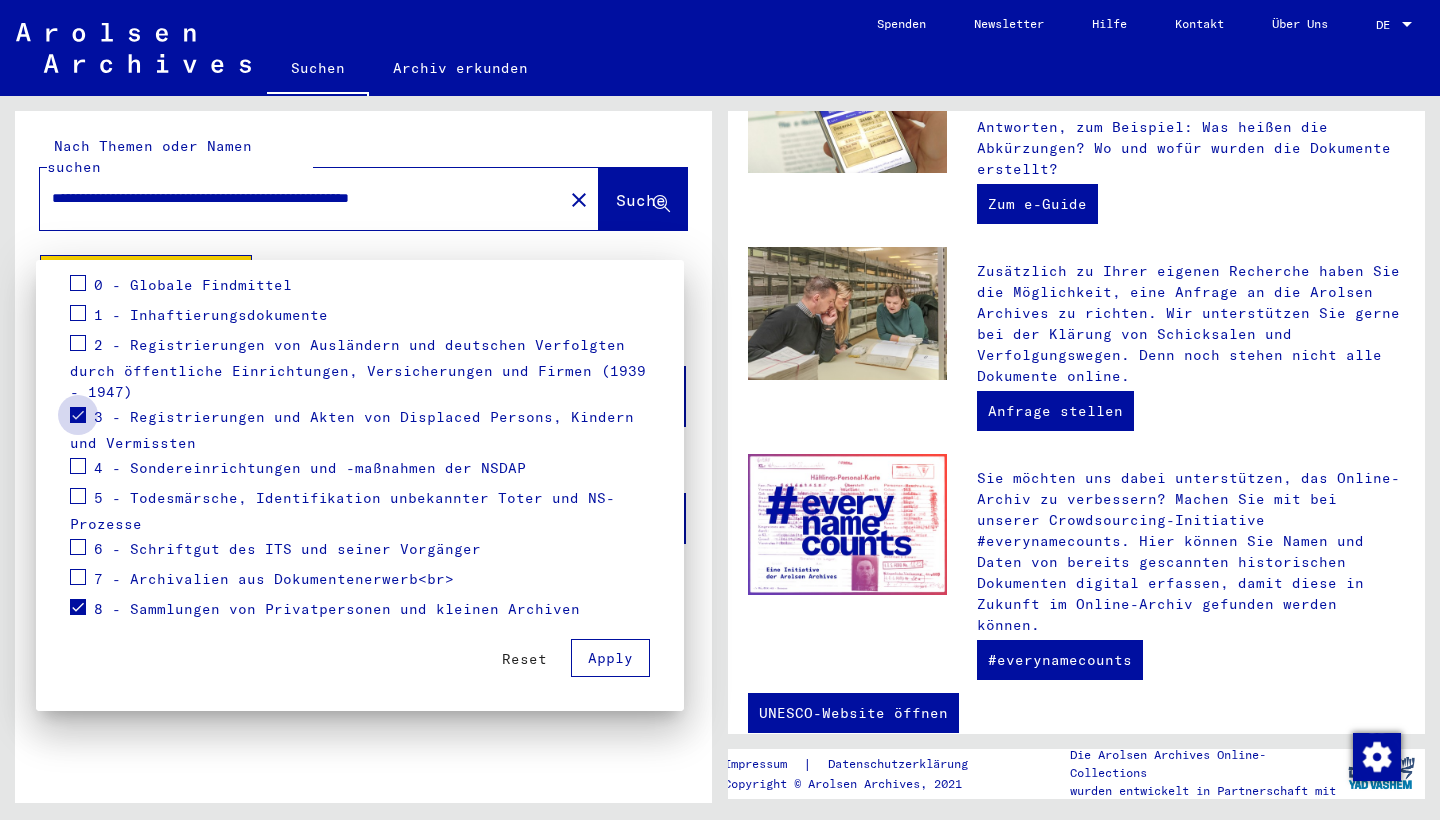 click at bounding box center (78, 415) 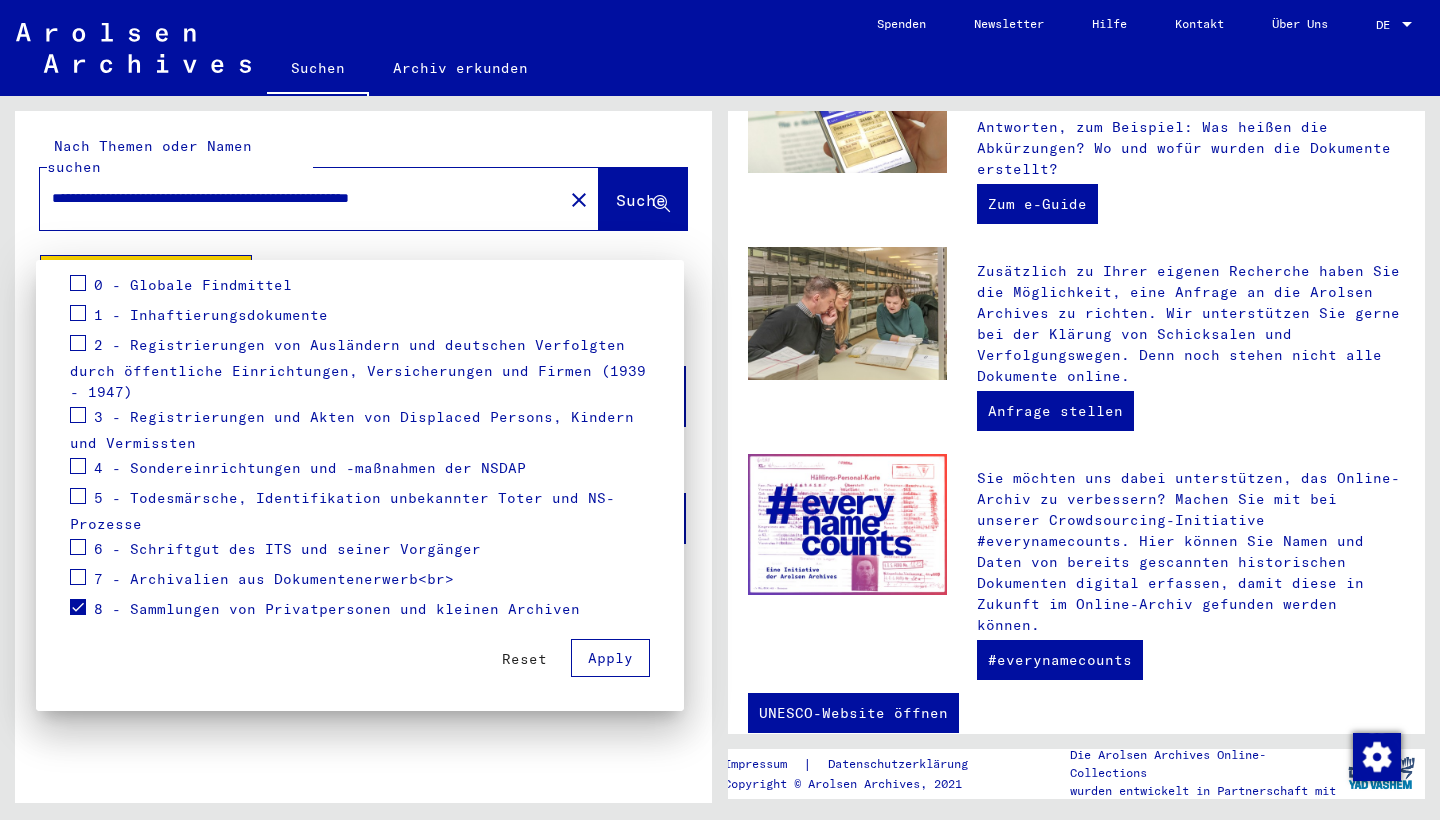 click at bounding box center [78, 607] 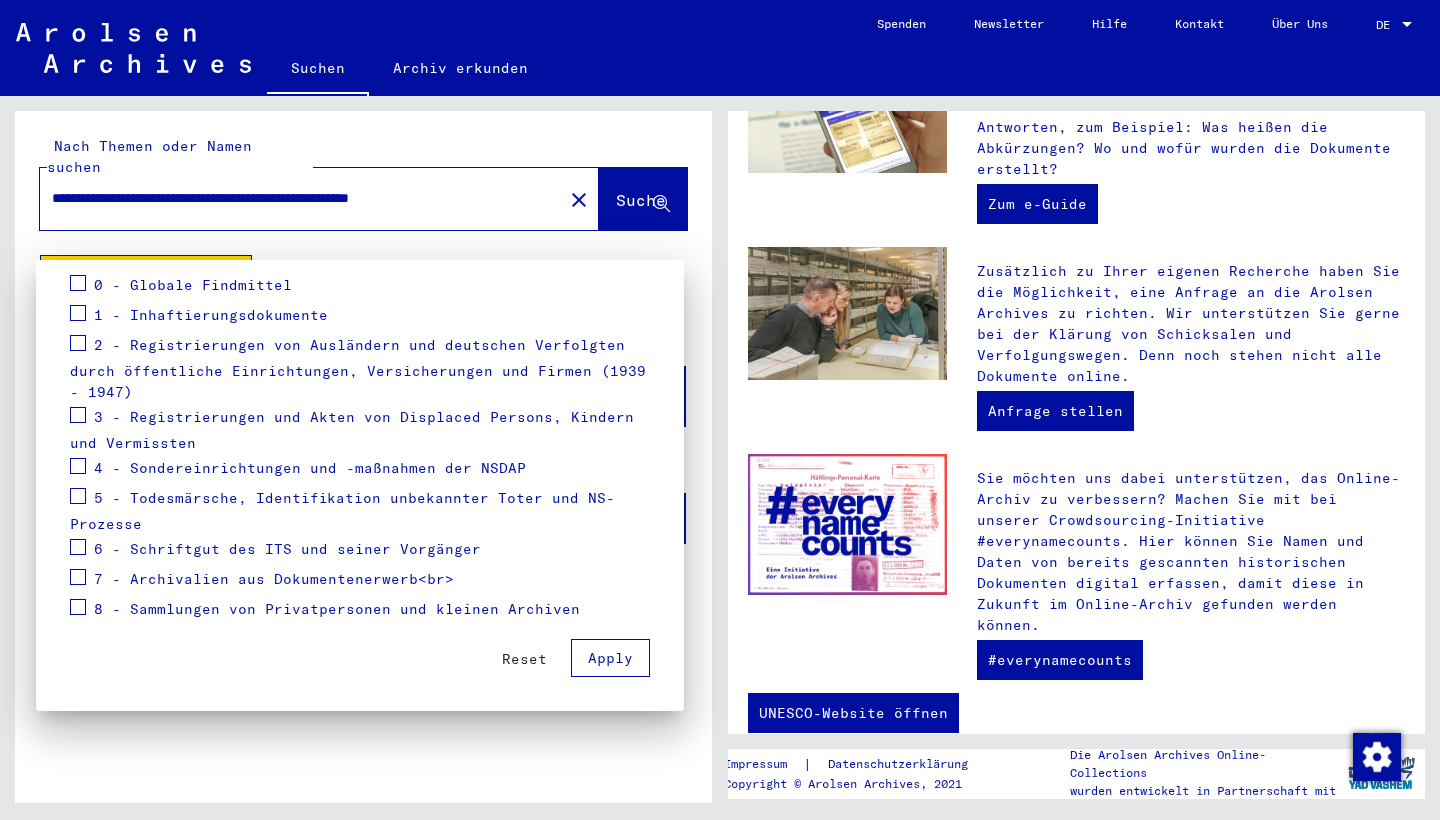 click at bounding box center (78, 283) 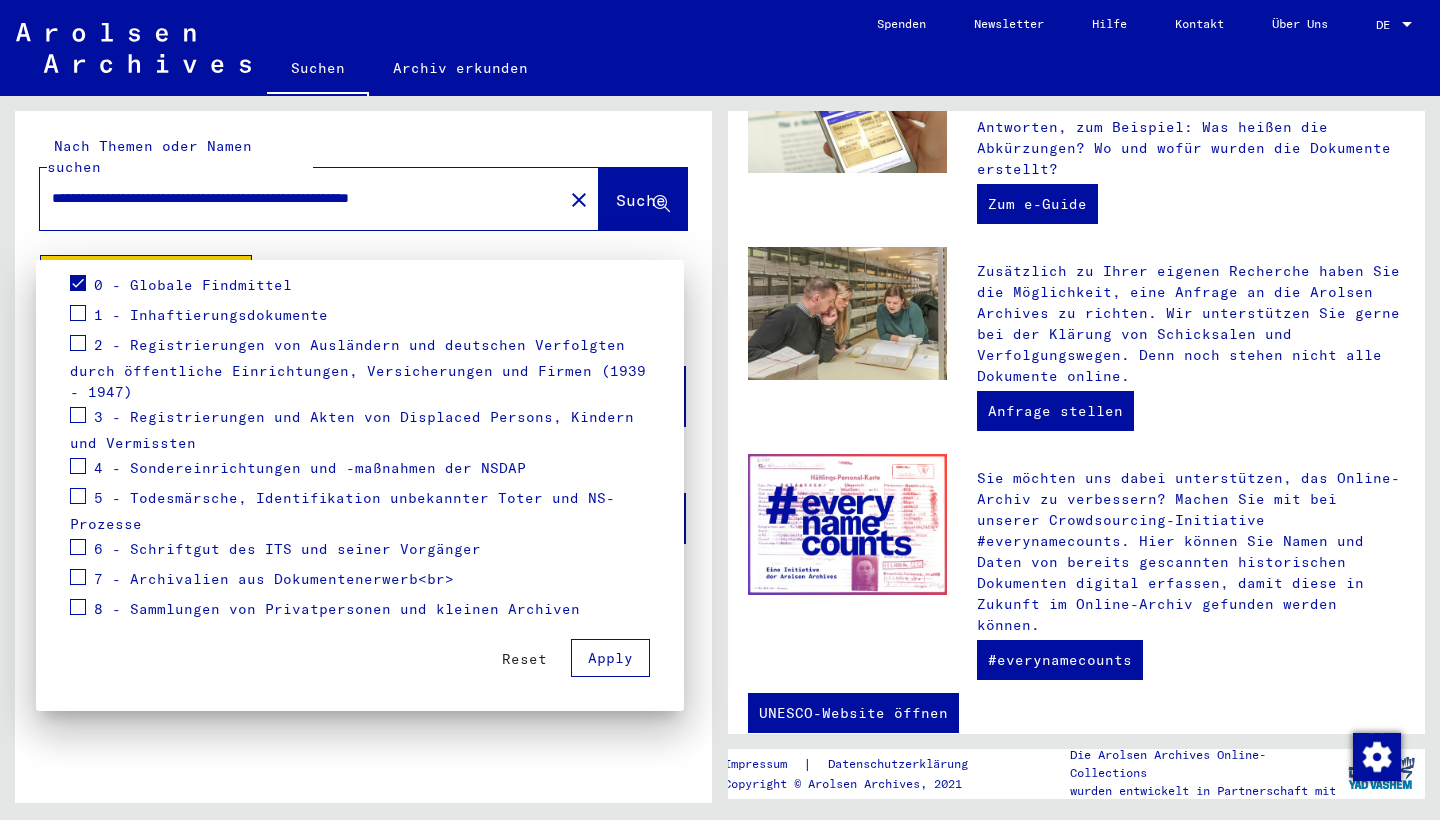 click at bounding box center (78, 313) 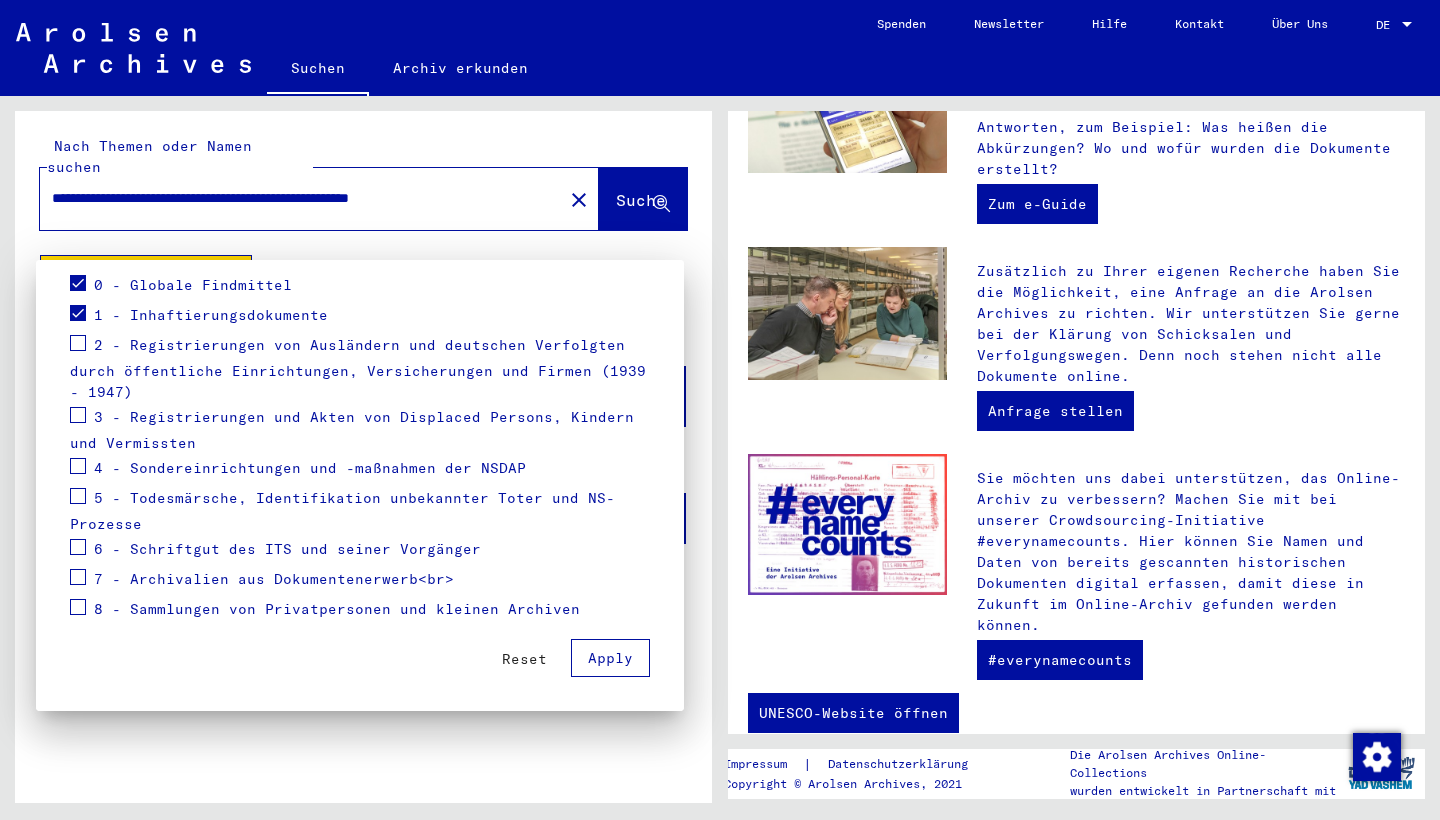 click at bounding box center [78, 343] 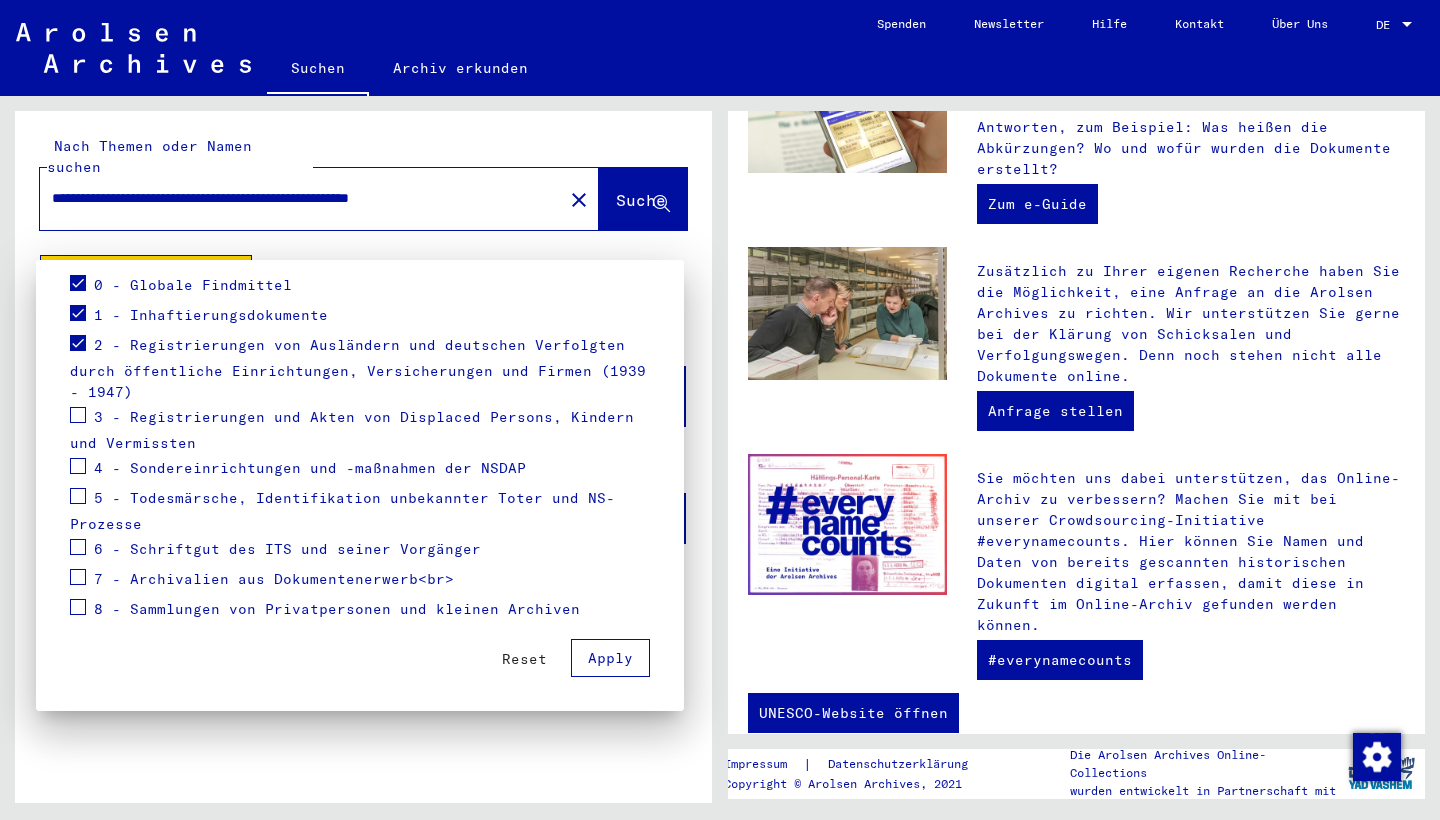 click on "Apply" at bounding box center [610, 658] 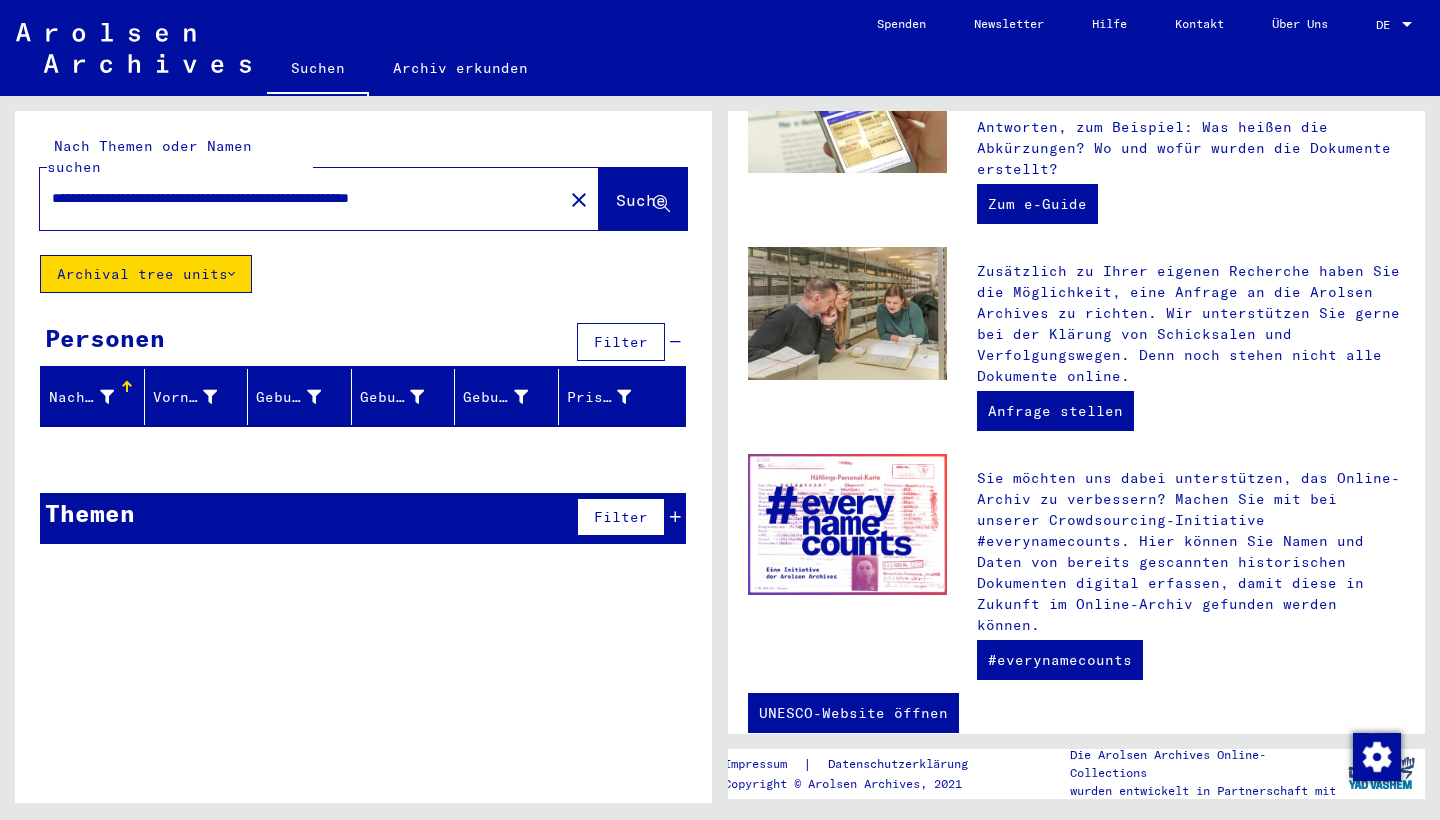 click on "Archival tree units" 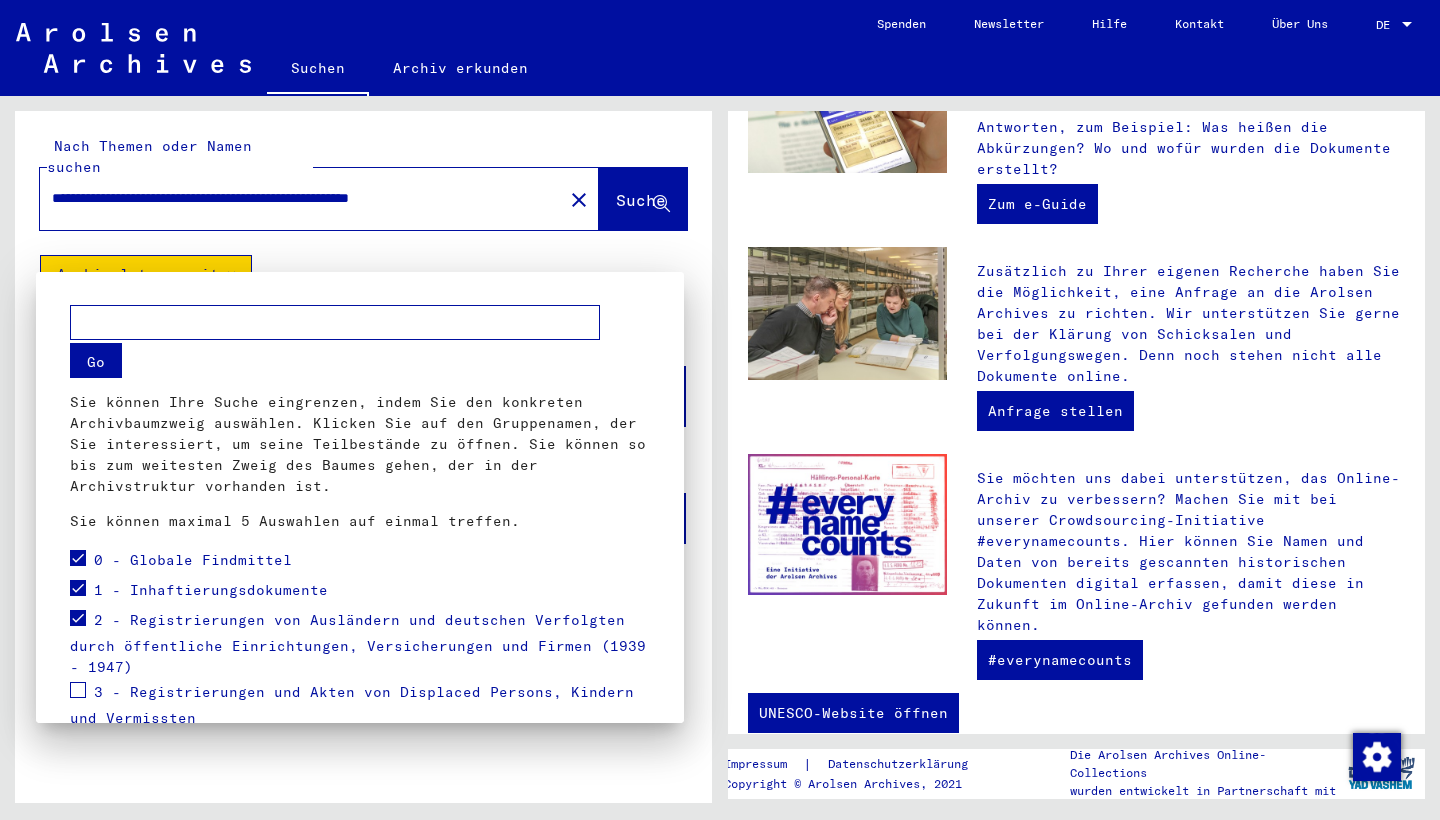 scroll, scrollTop: 263, scrollLeft: 0, axis: vertical 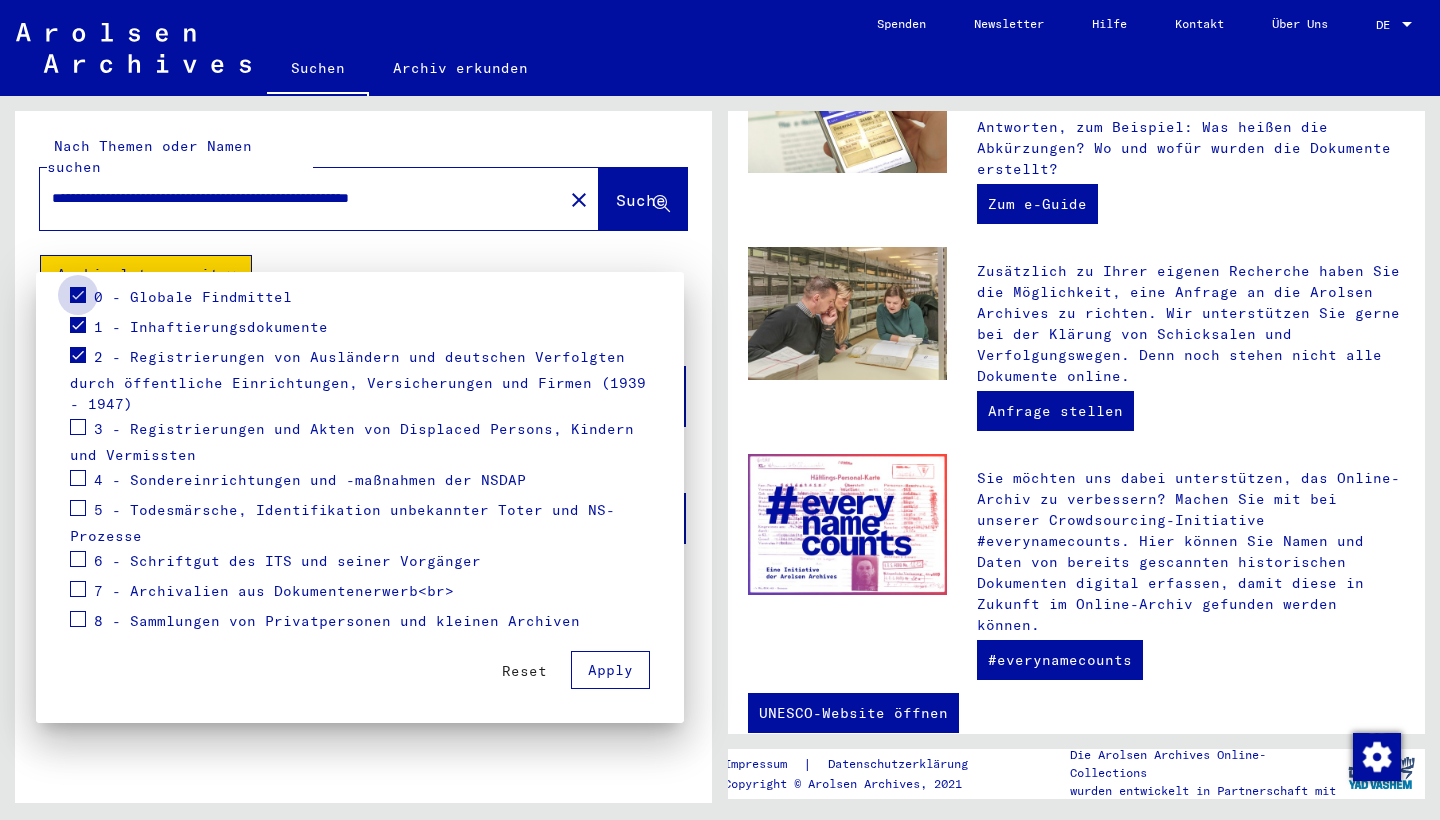 click at bounding box center (78, 295) 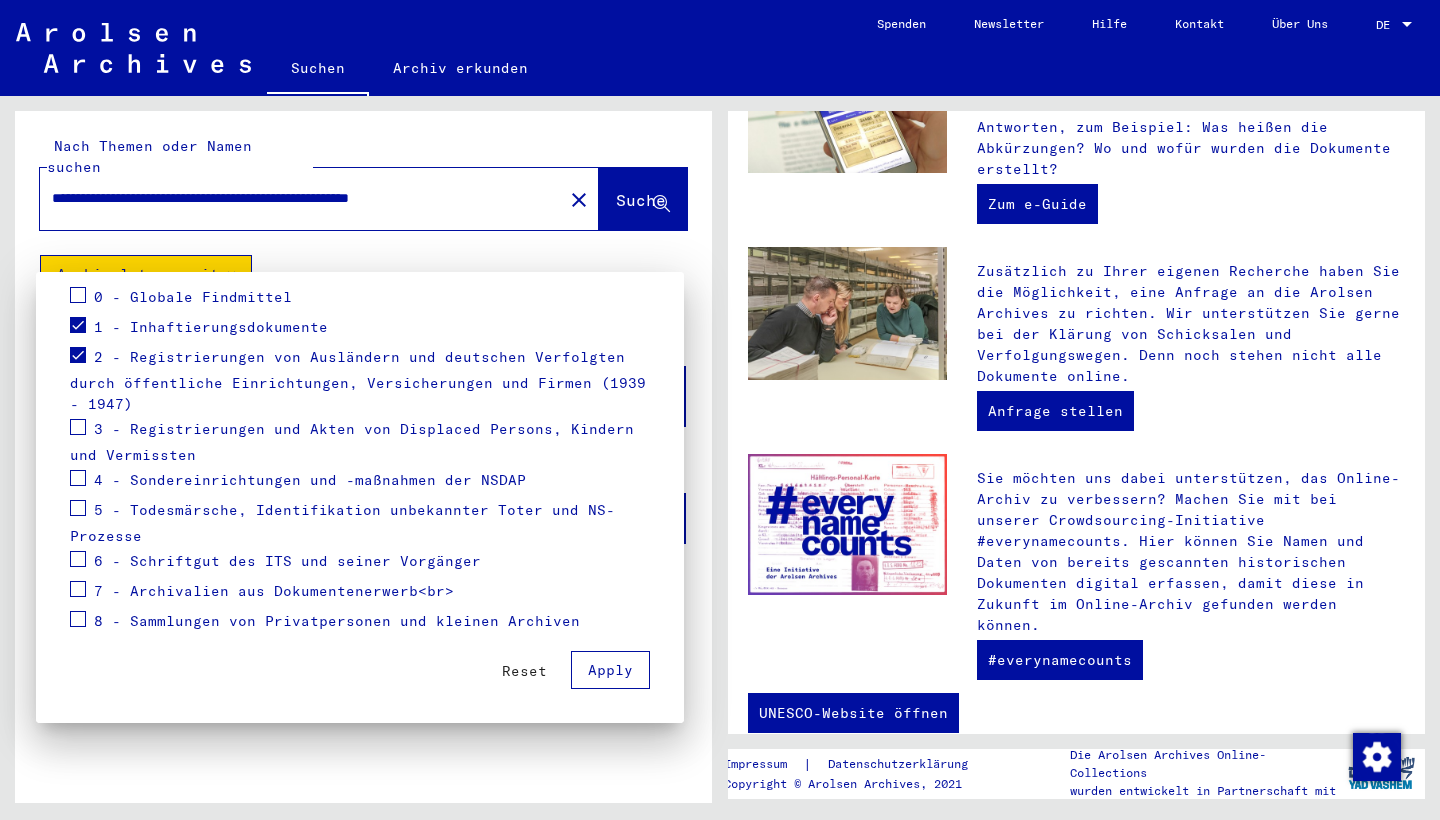 click at bounding box center (78, 325) 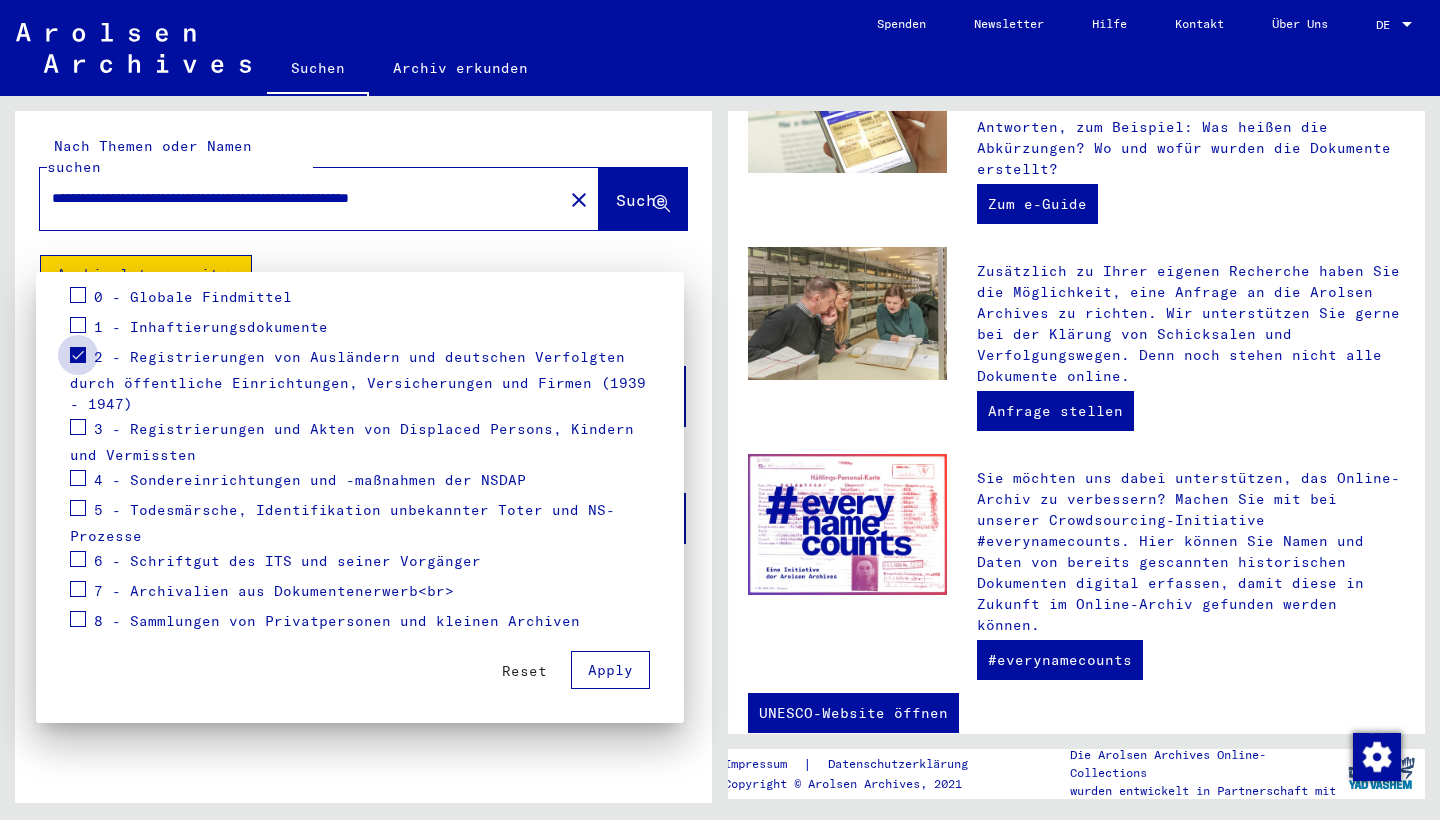 click at bounding box center (78, 355) 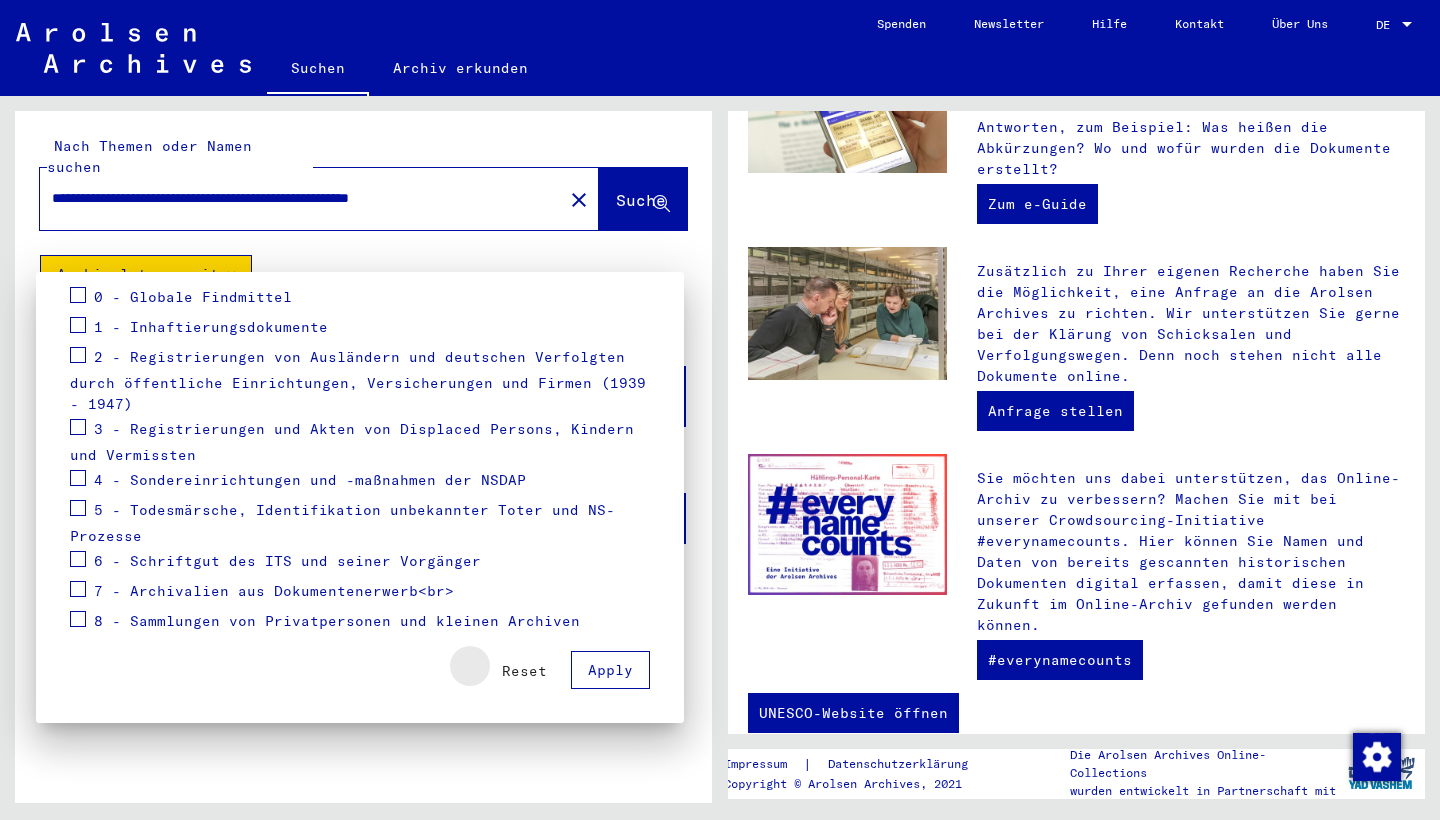 click on "Reset" at bounding box center (524, 671) 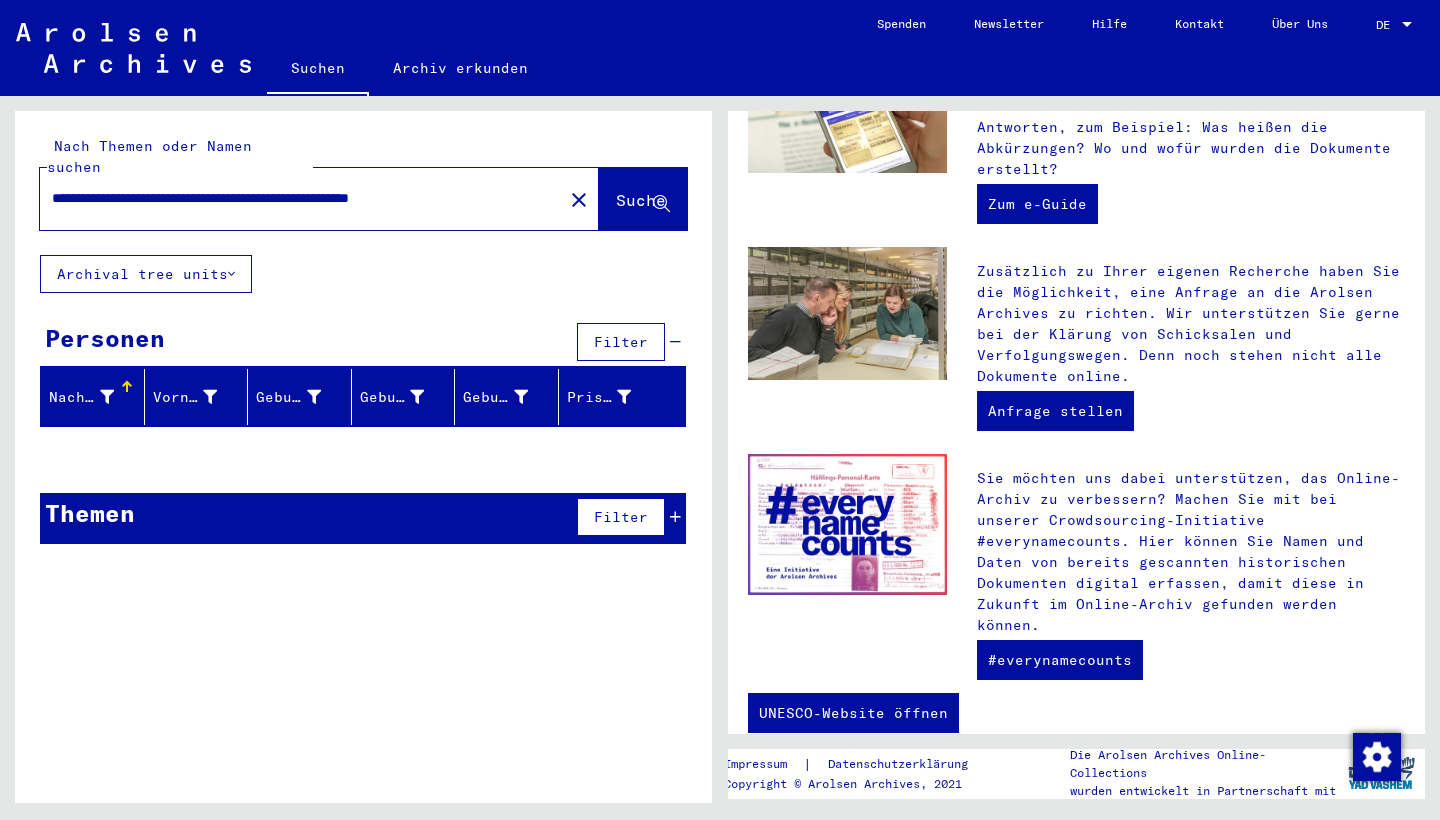 click on "Filter" at bounding box center (621, 342) 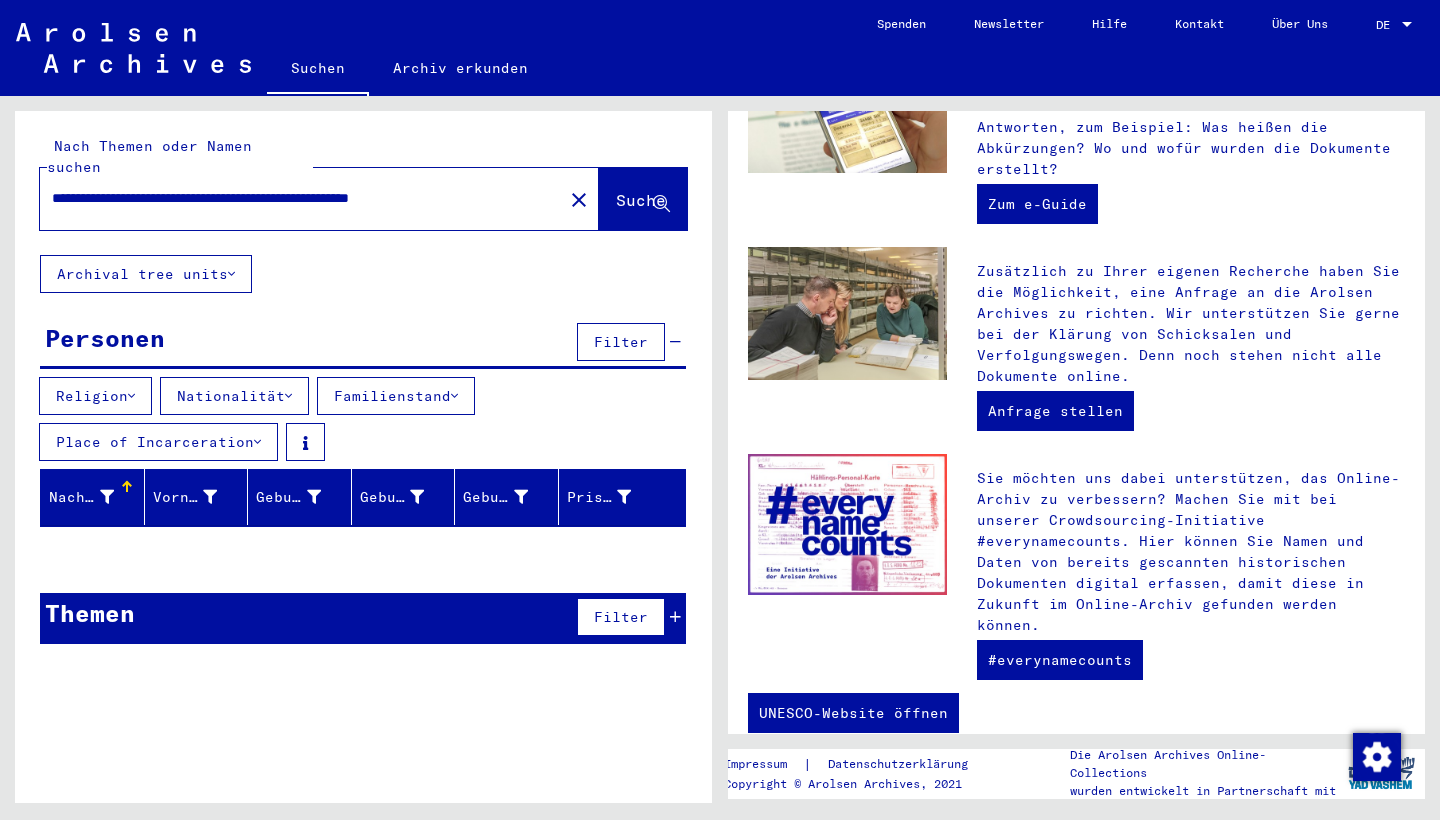 click at bounding box center [288, 396] 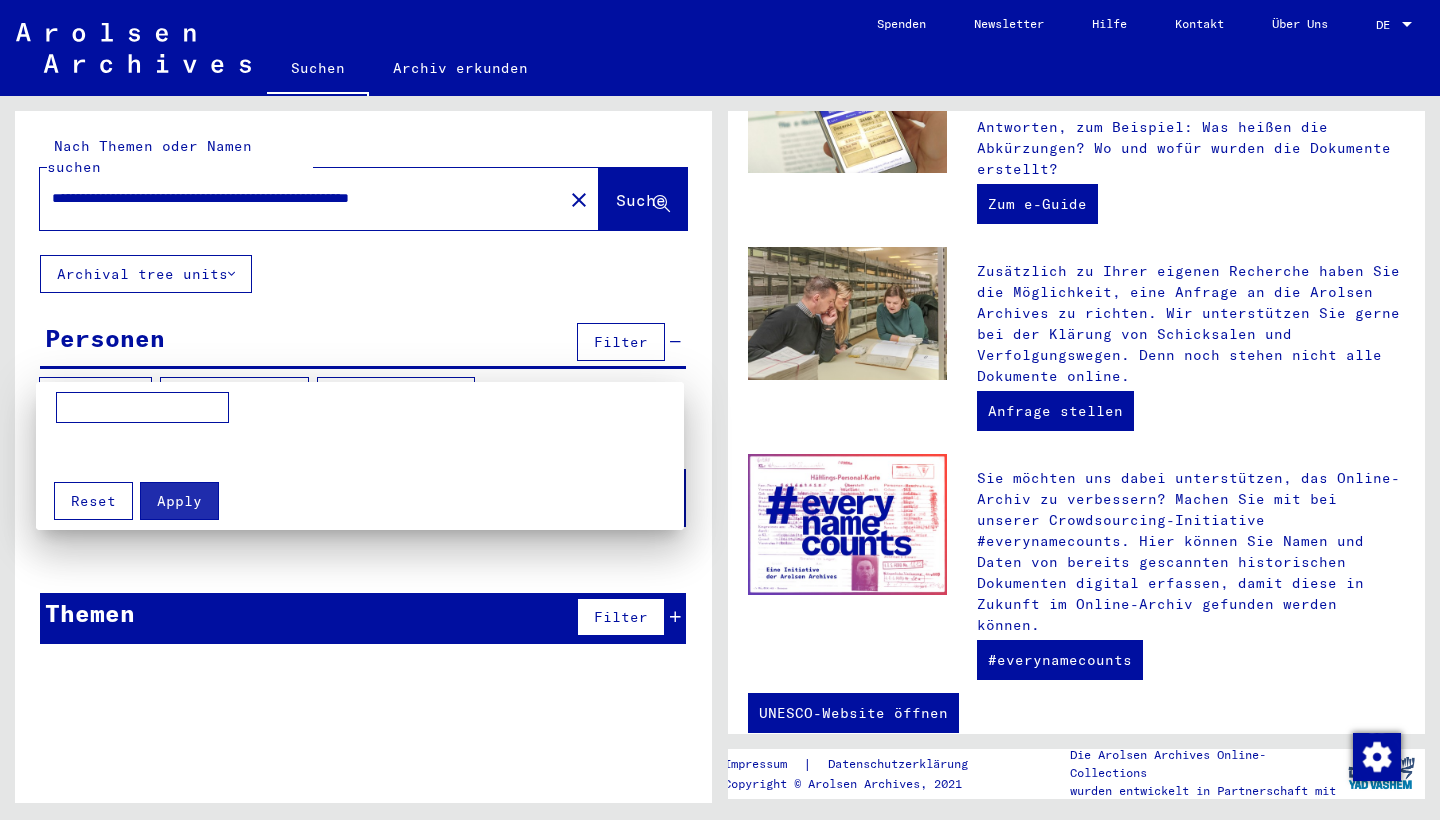 click at bounding box center (142, 408) 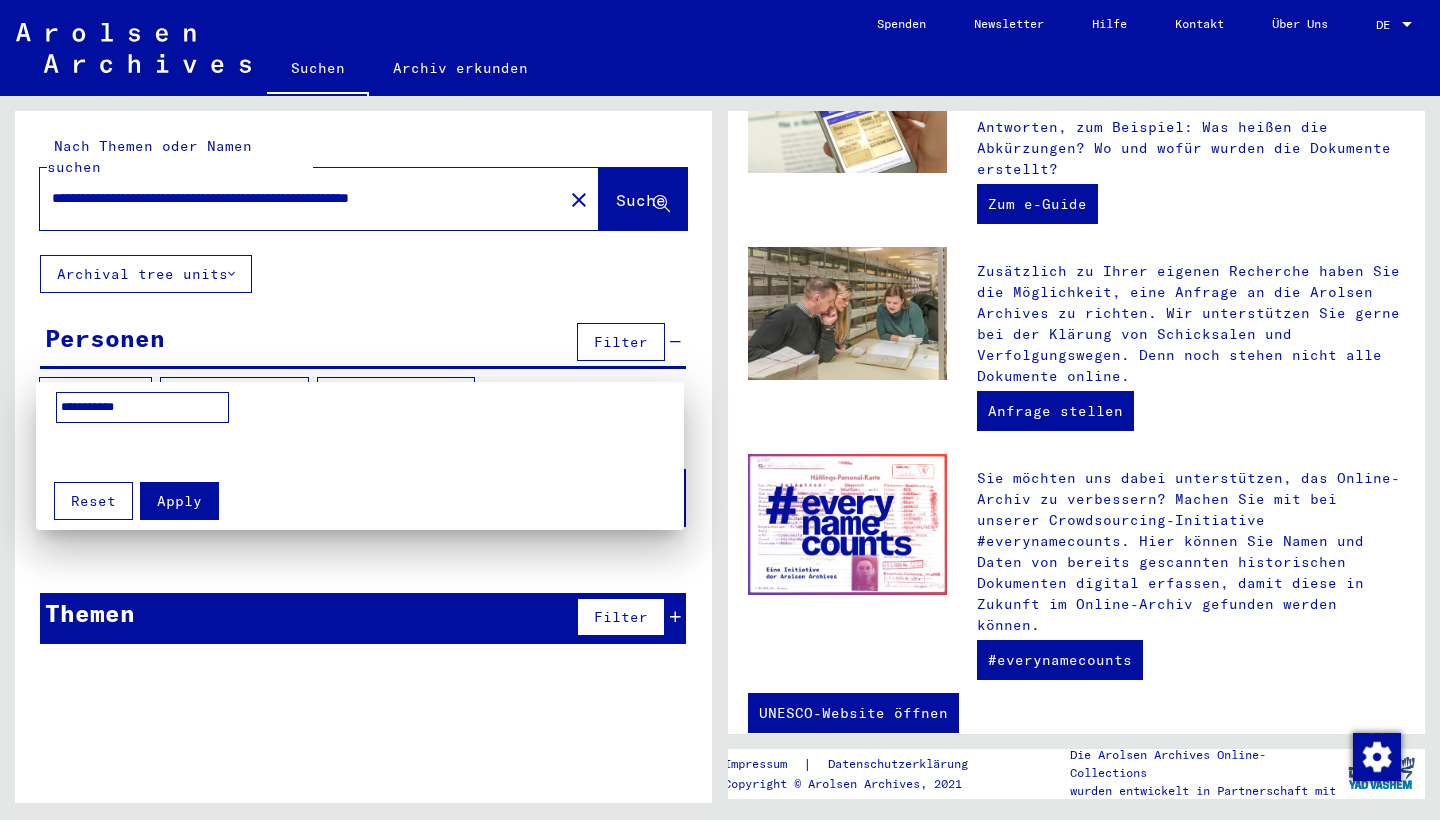 type on "**********" 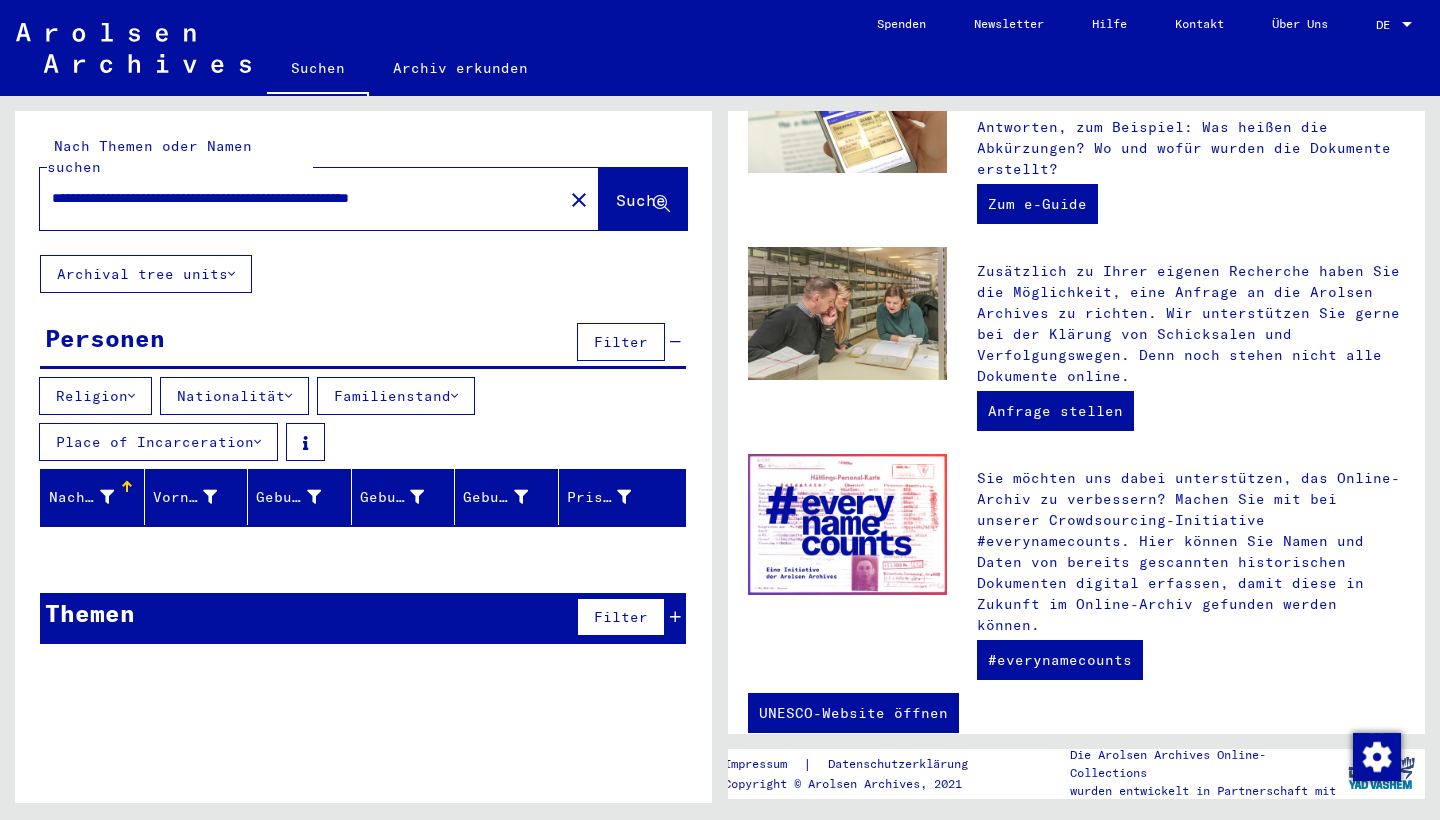 click at bounding box center (257, 442) 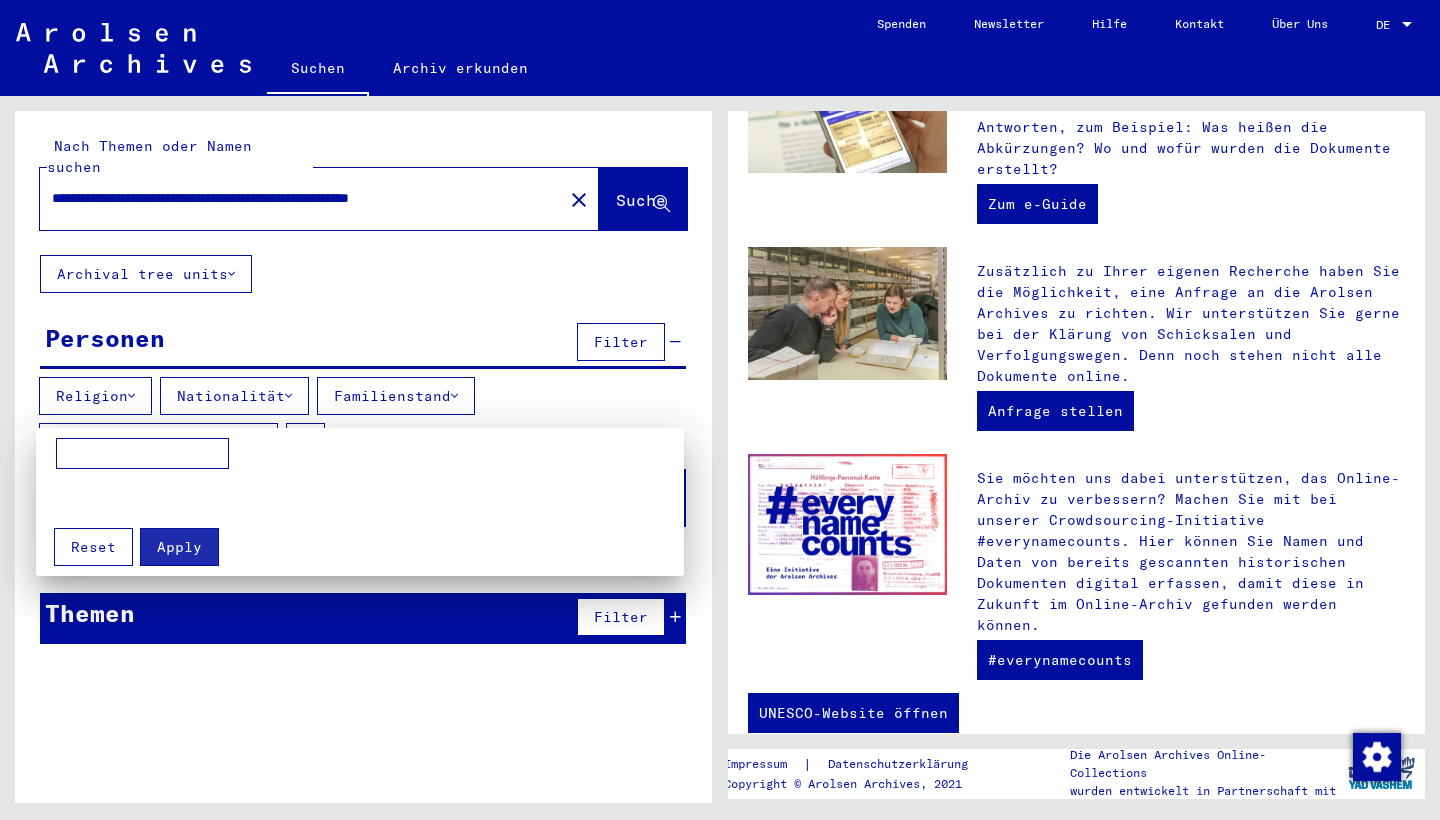 click at bounding box center (142, 454) 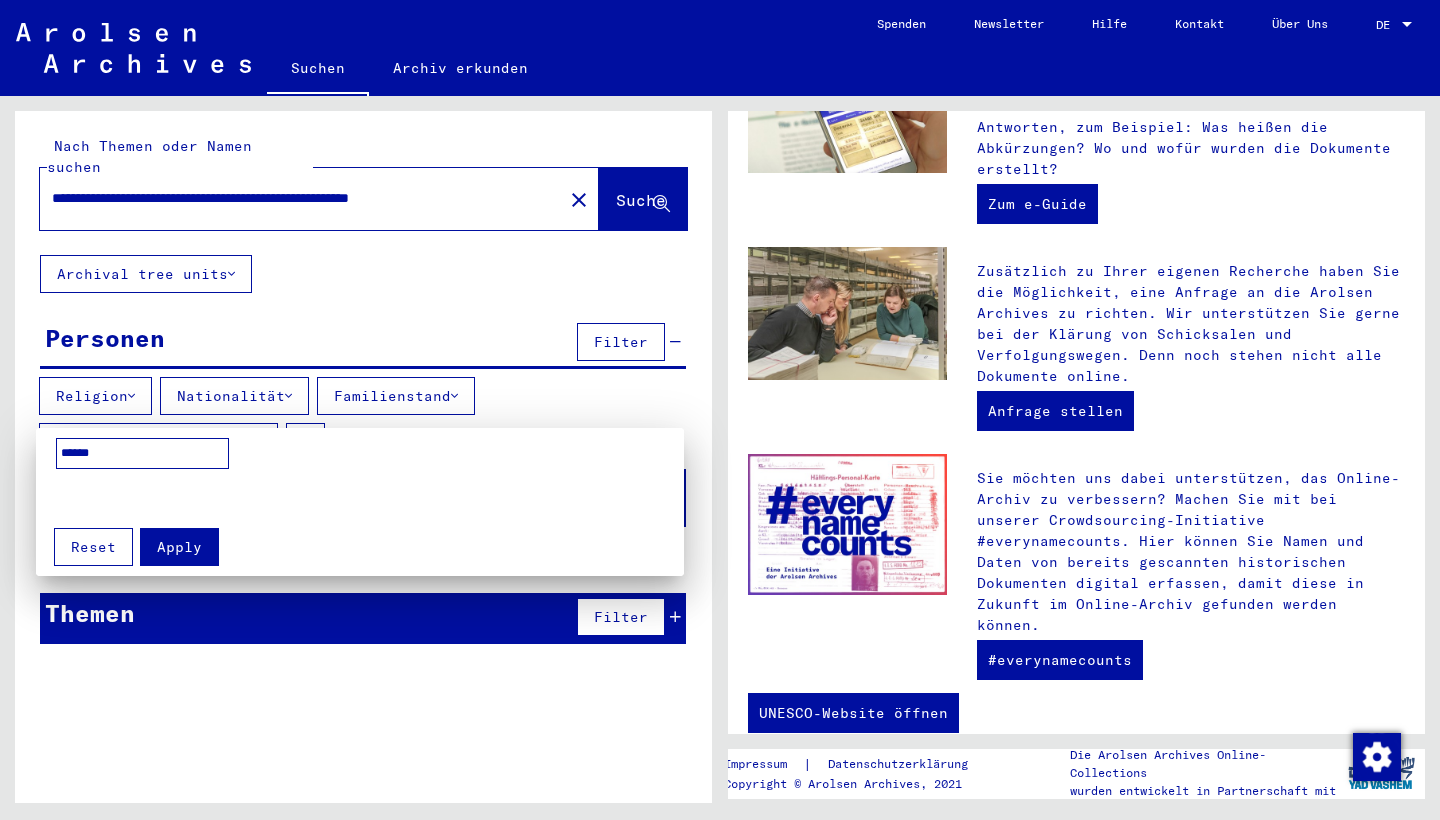 type on "******" 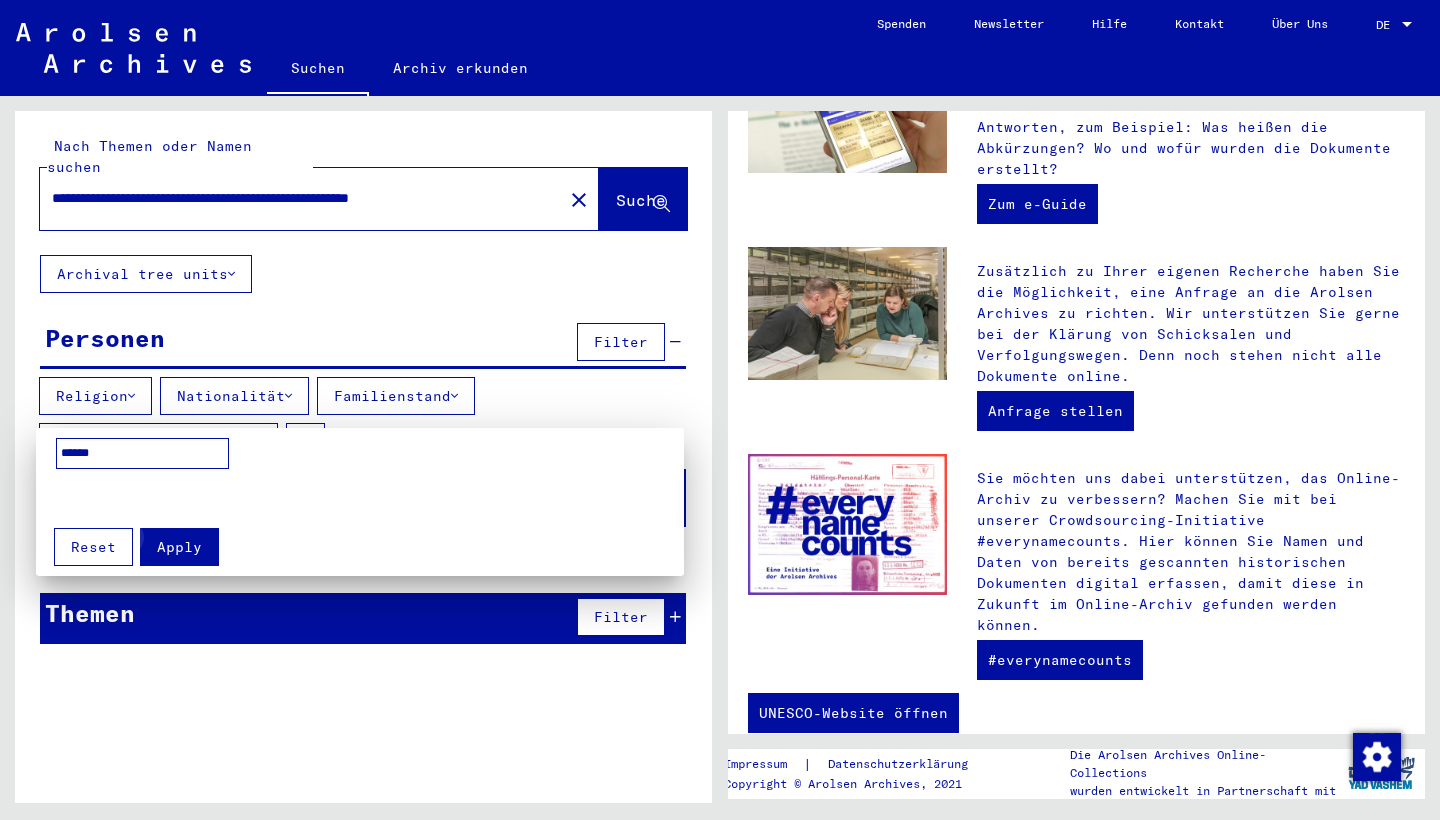 click on "Apply" at bounding box center [179, 547] 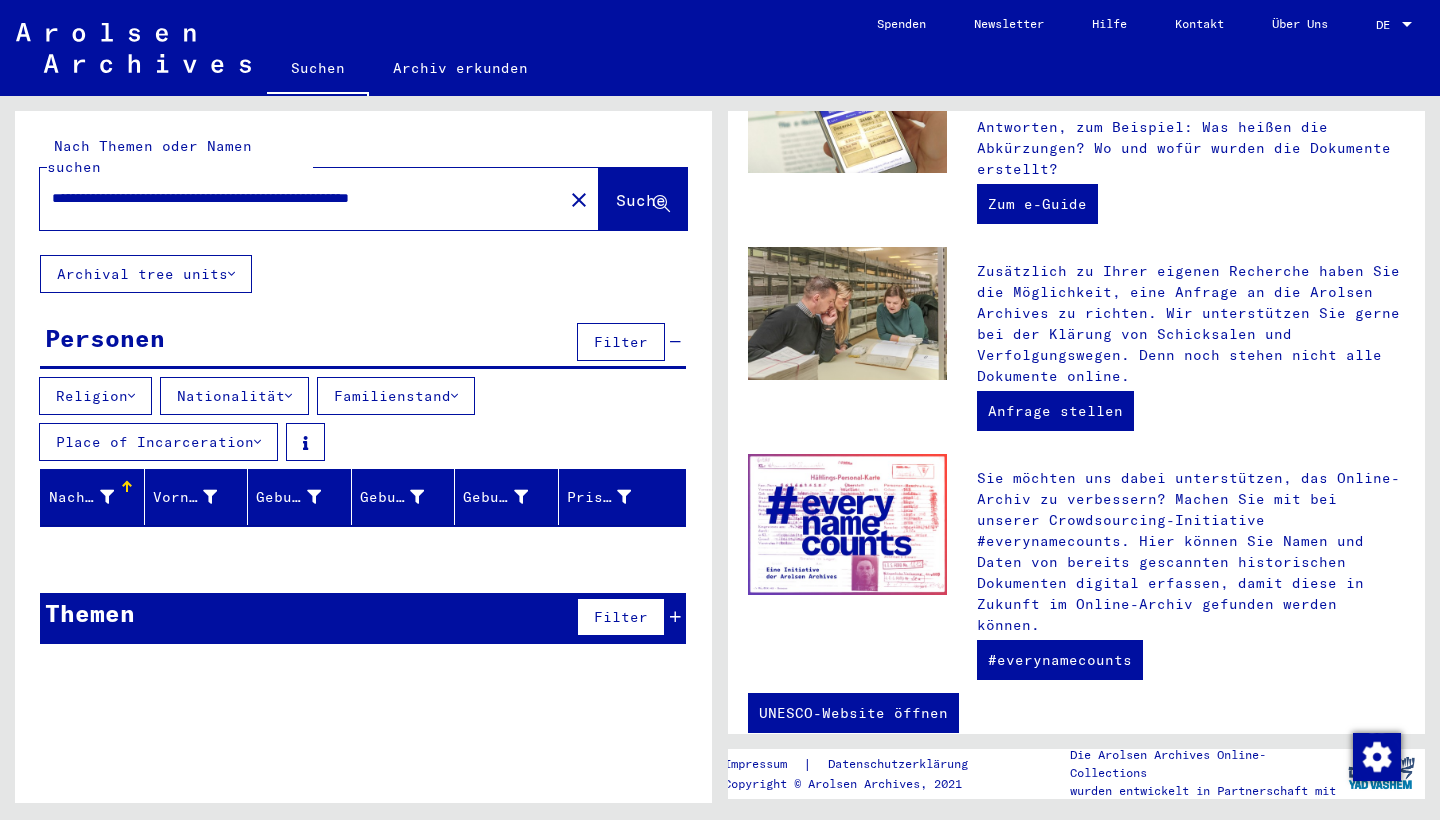 click on "Place of Incarceration" at bounding box center [158, 442] 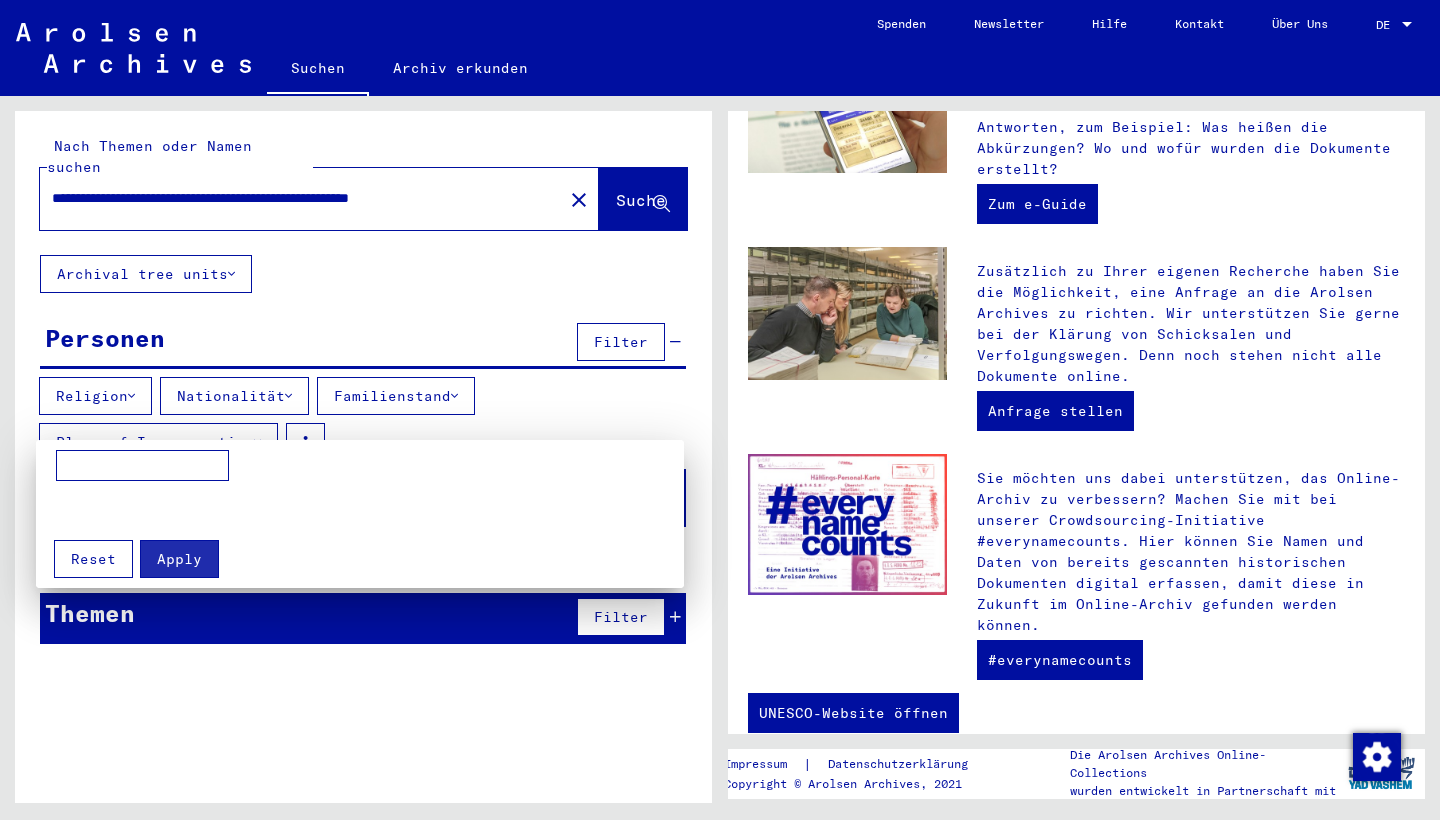 click at bounding box center [142, 466] 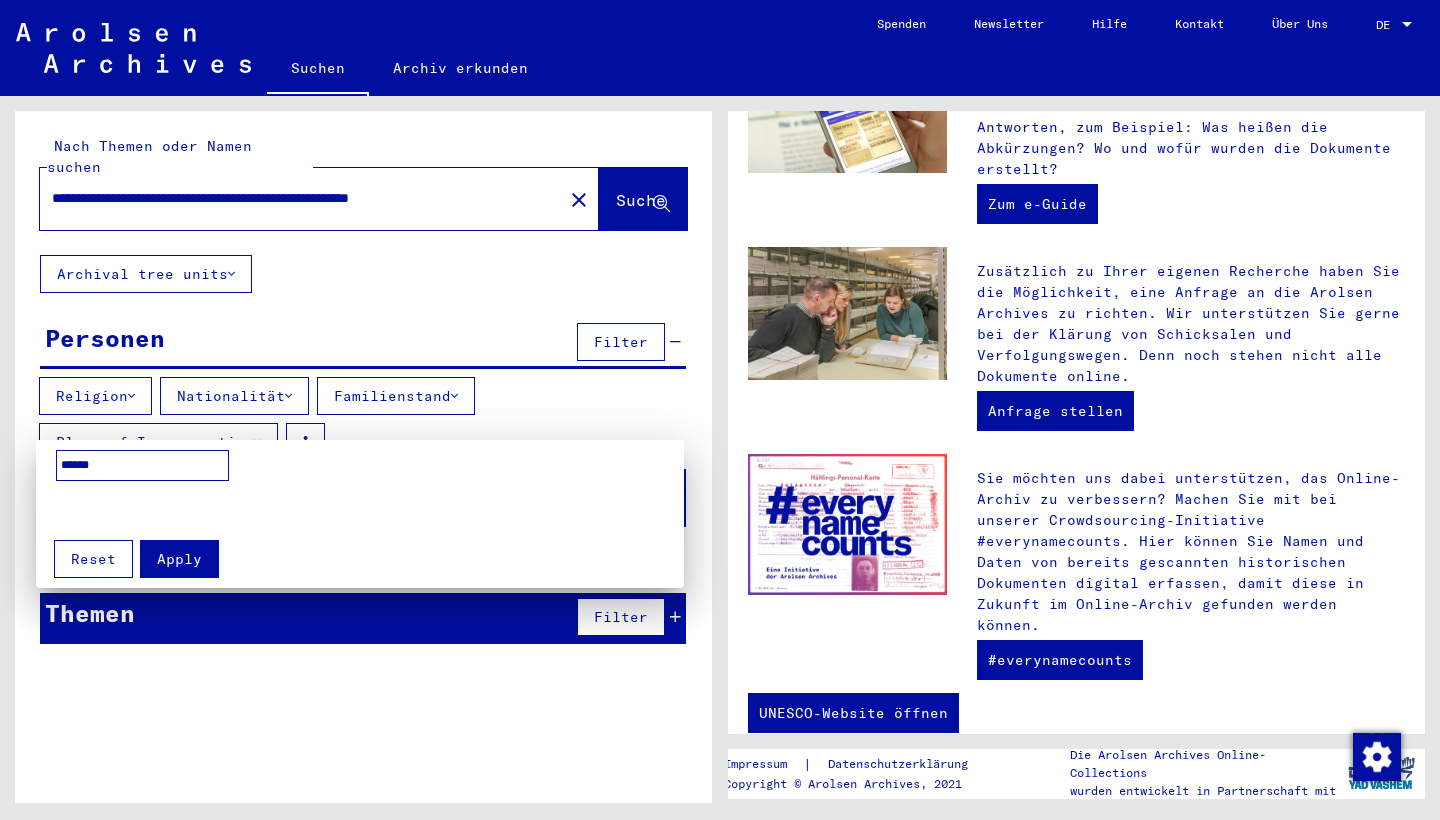 type on "******" 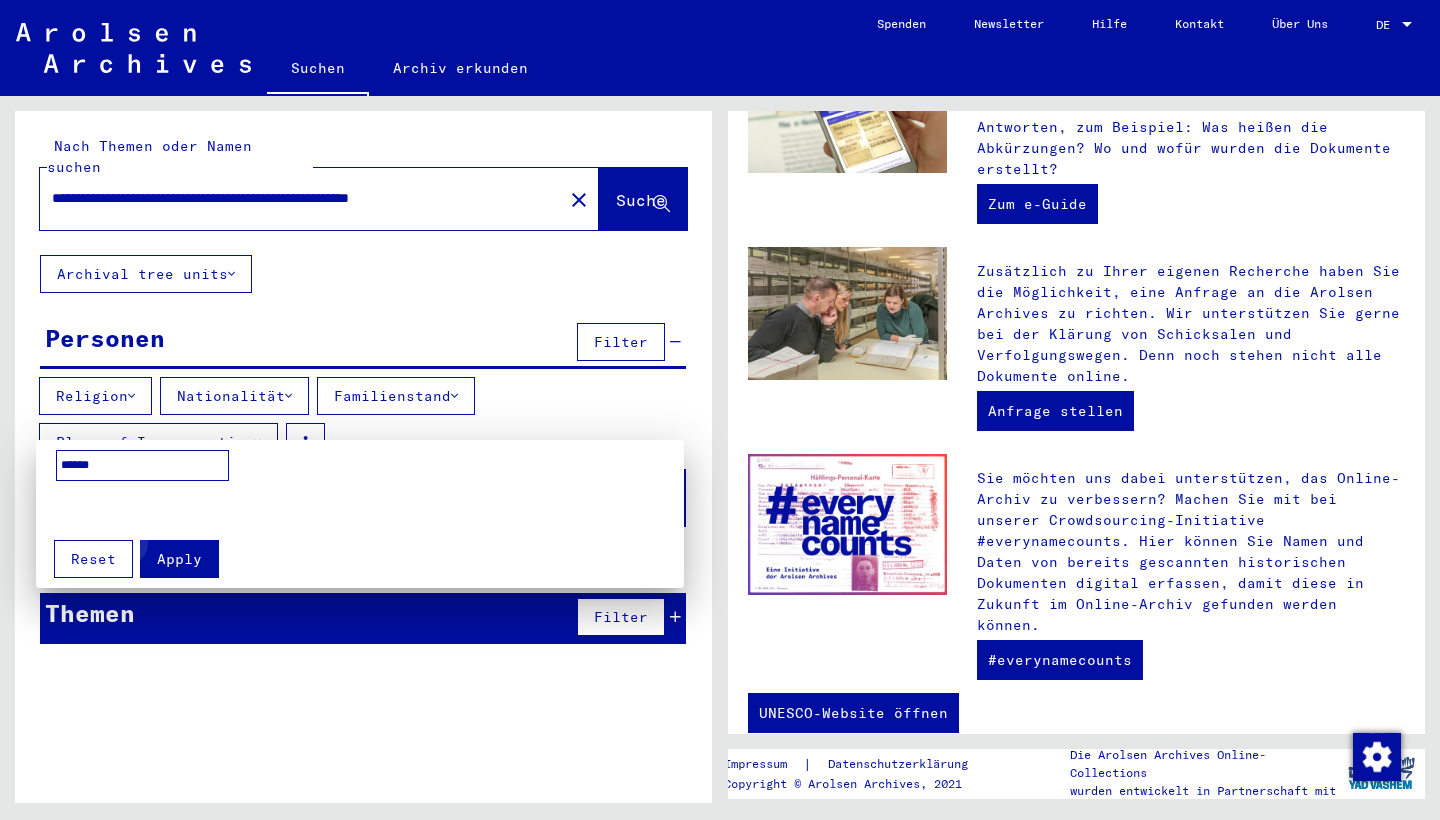click on "Apply" at bounding box center [179, 559] 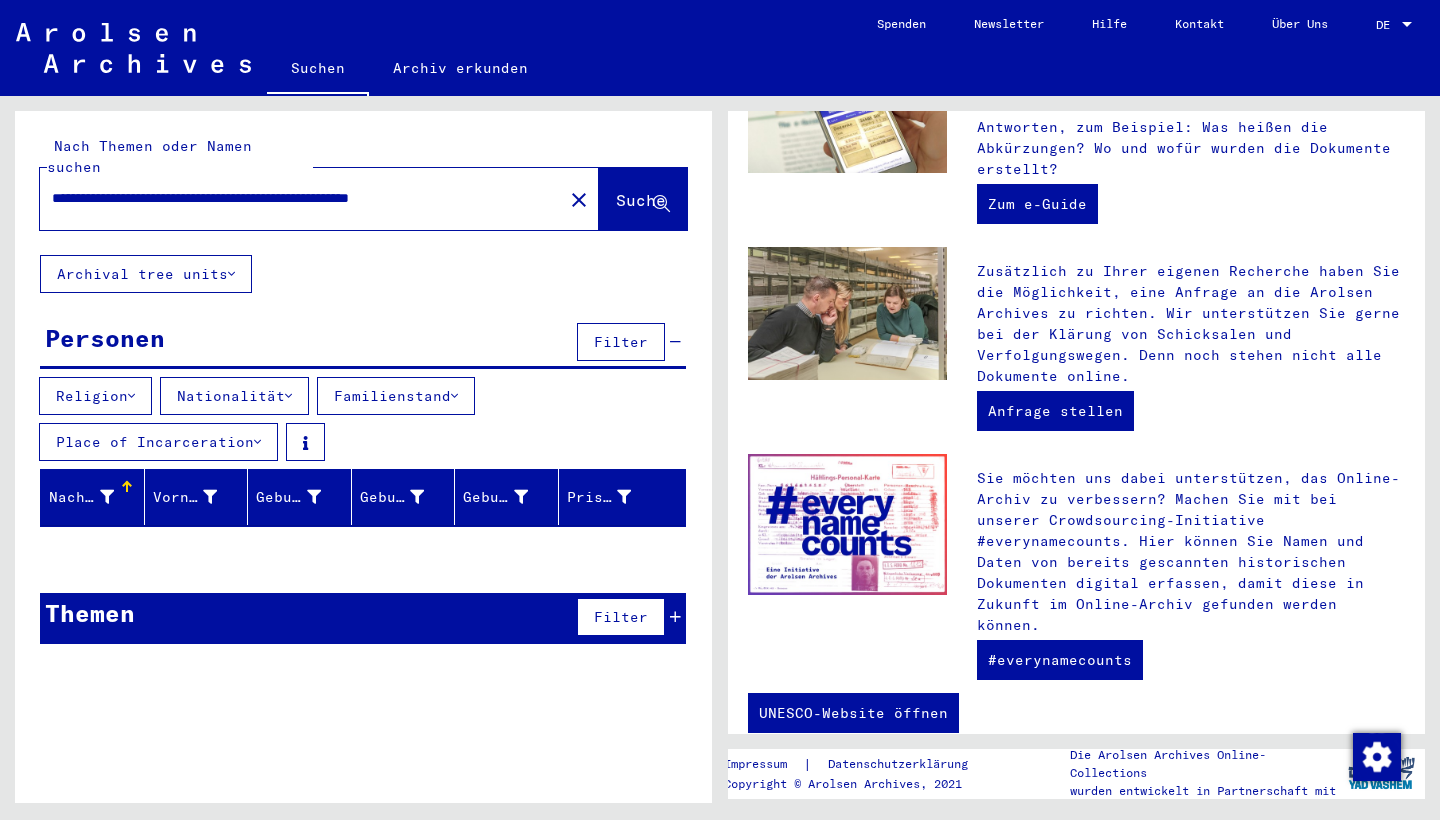 click on "Filter" at bounding box center [621, 617] 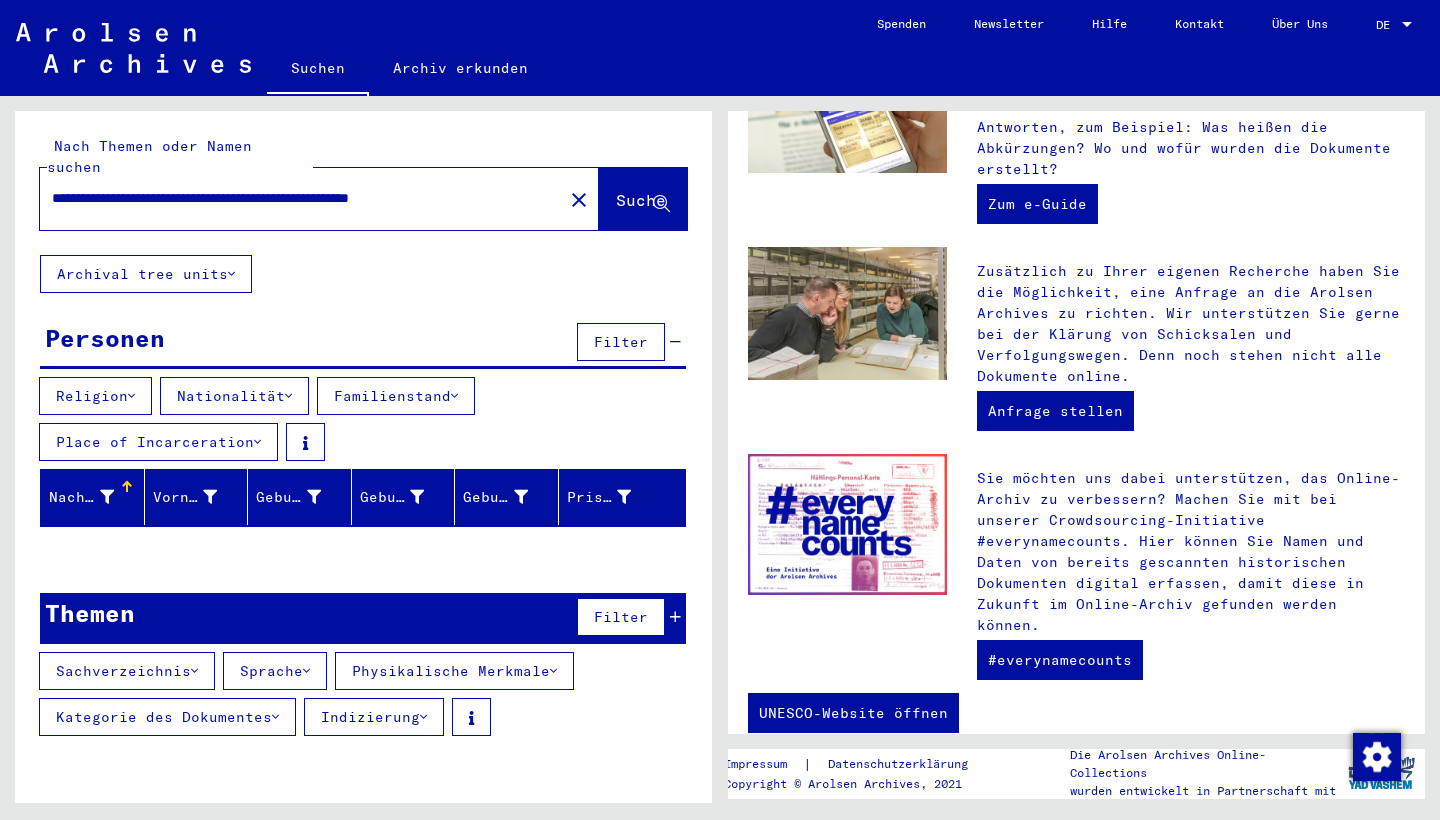 click on "Physikalische Merkmale" at bounding box center (454, 671) 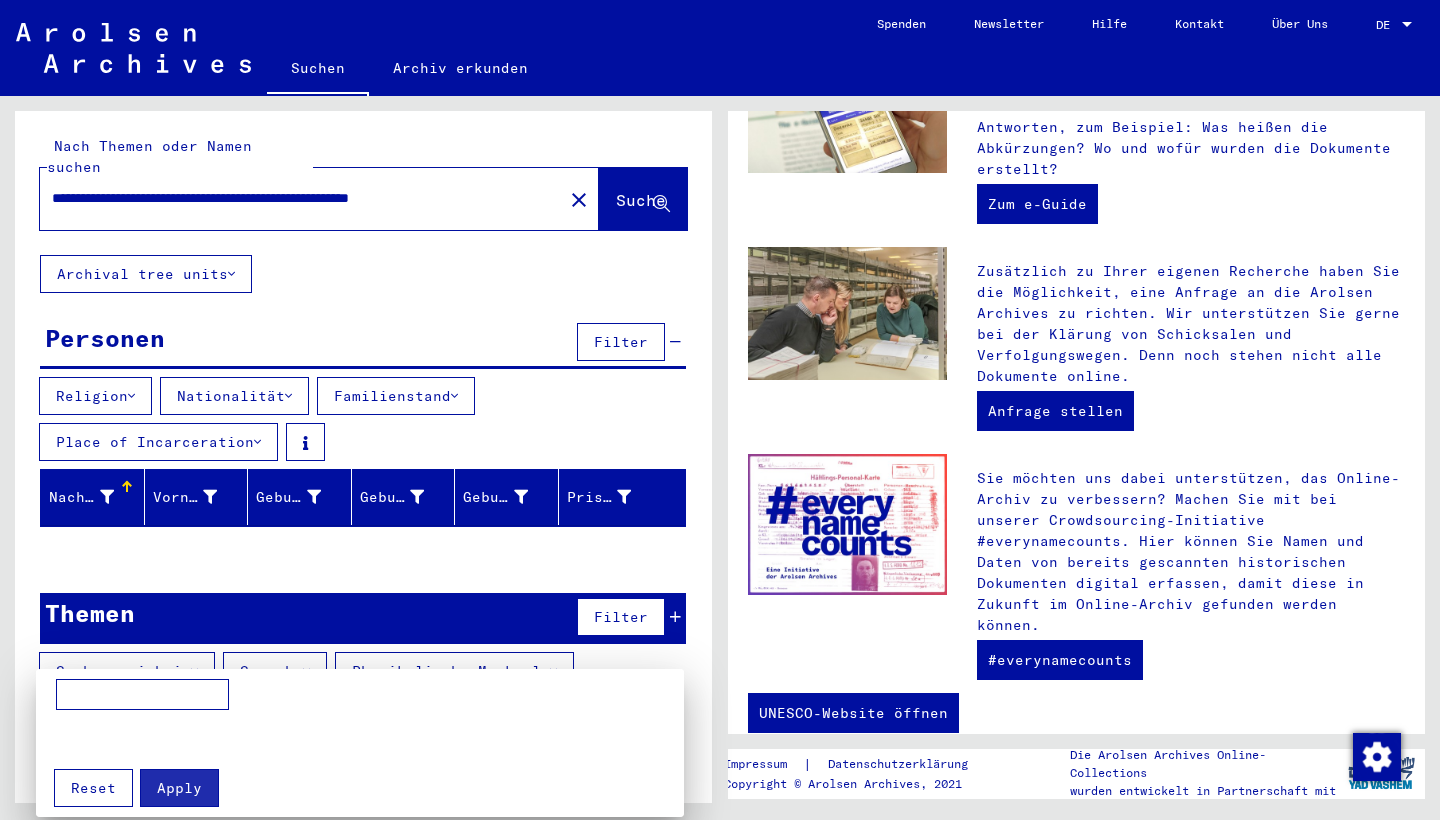 click at bounding box center (142, 695) 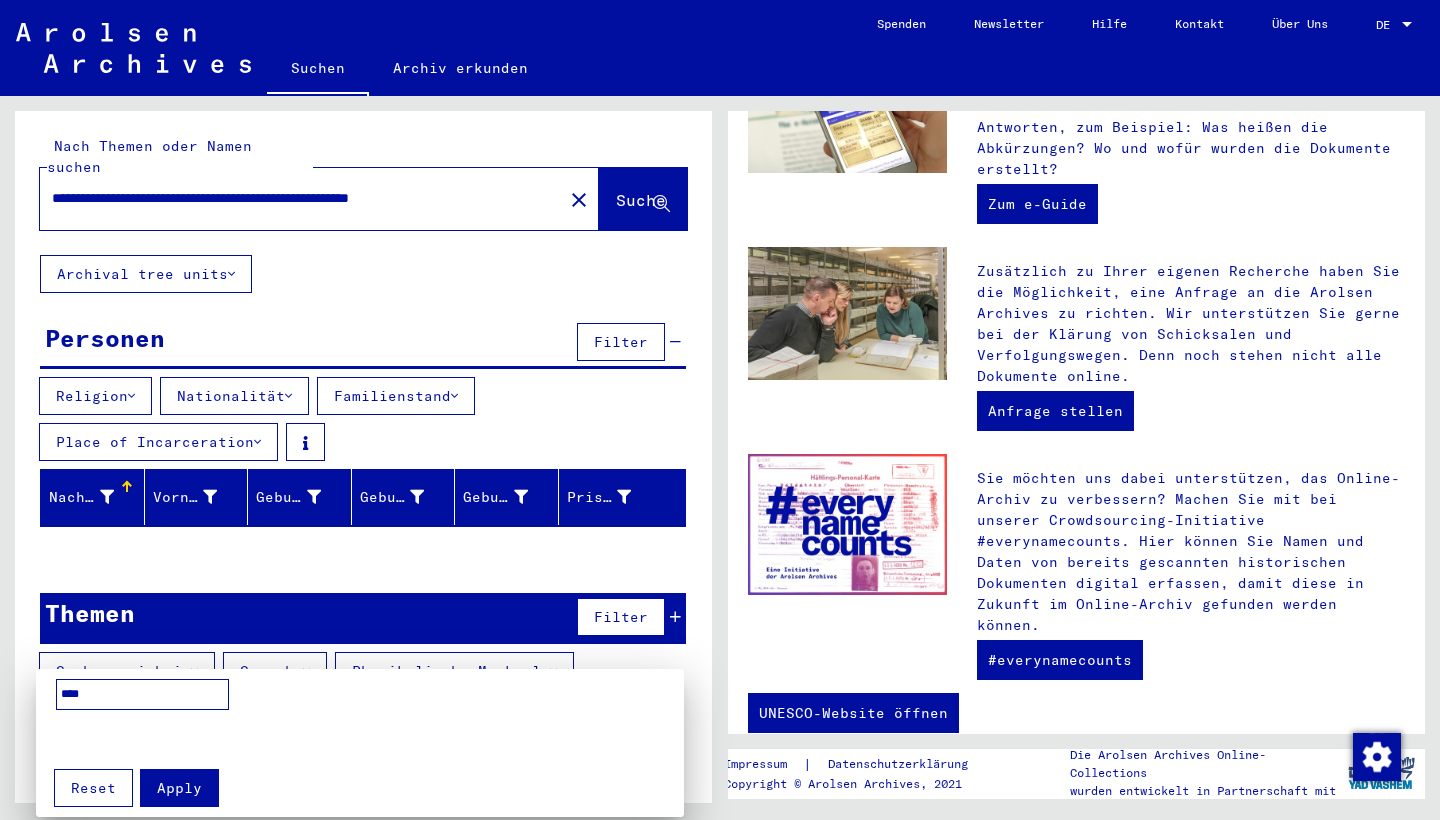 type on "****" 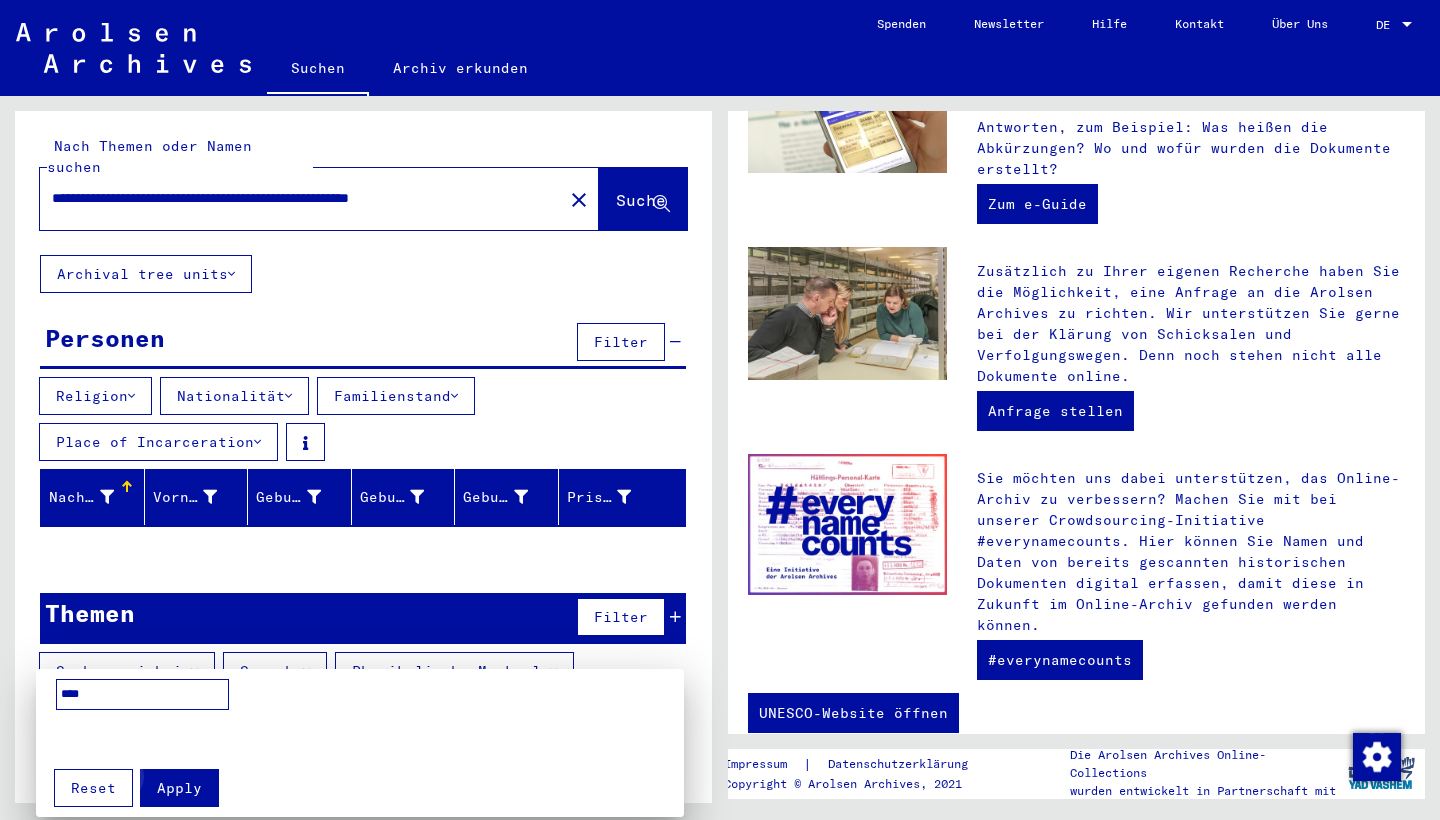 click on "Apply" at bounding box center (179, 788) 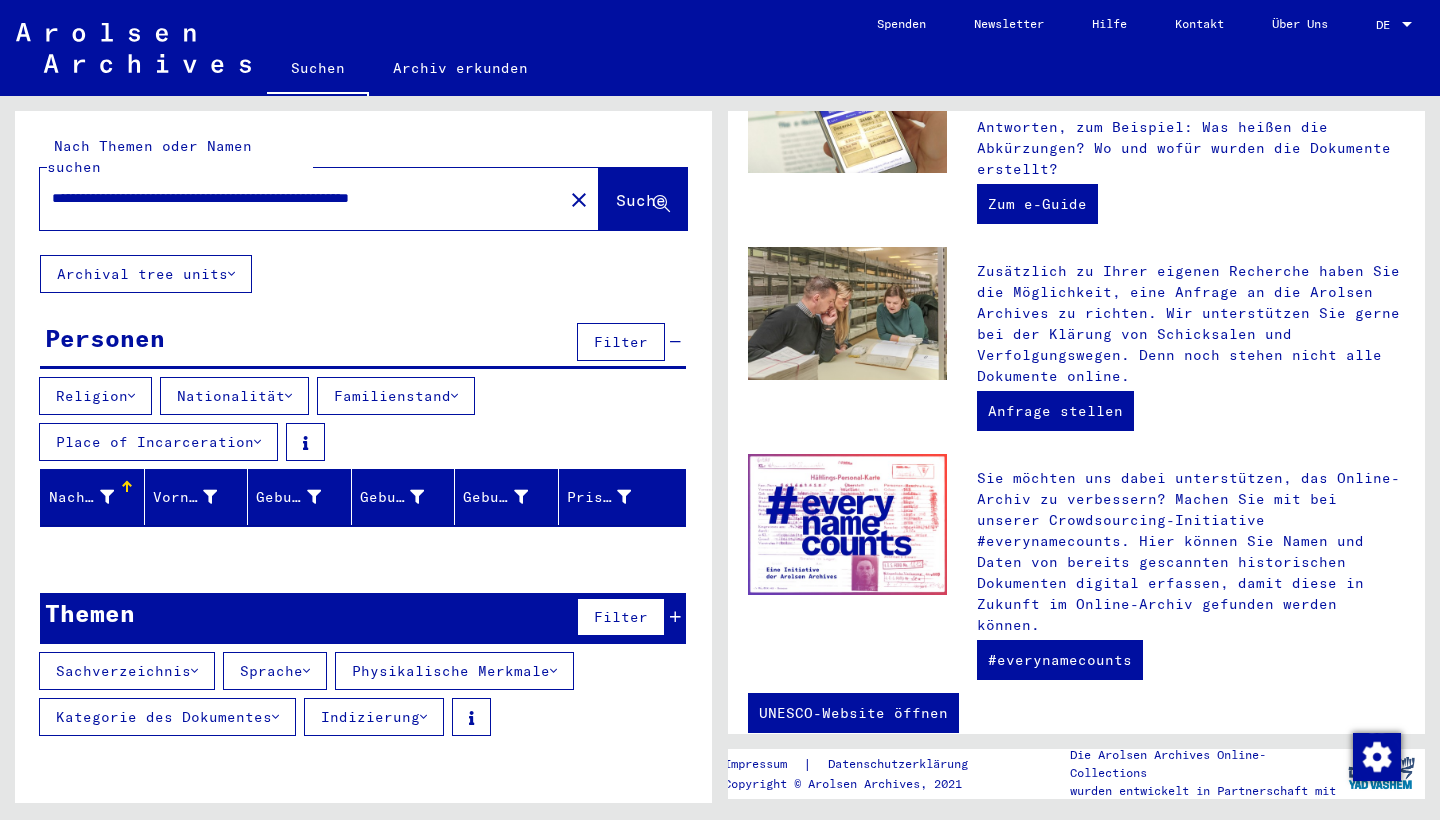 click on "Sachverzeichnis" at bounding box center (127, 671) 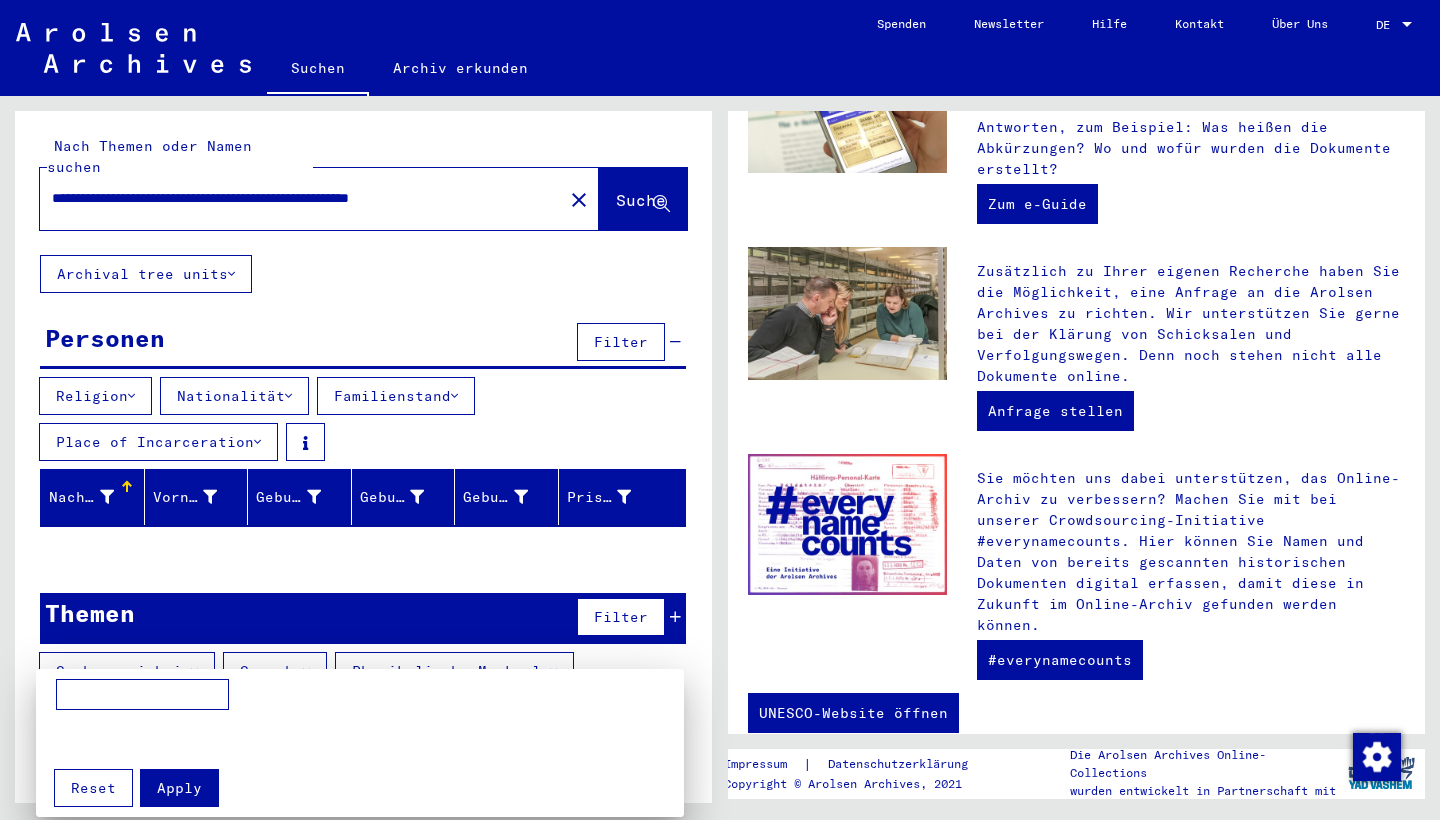 click at bounding box center [720, 410] 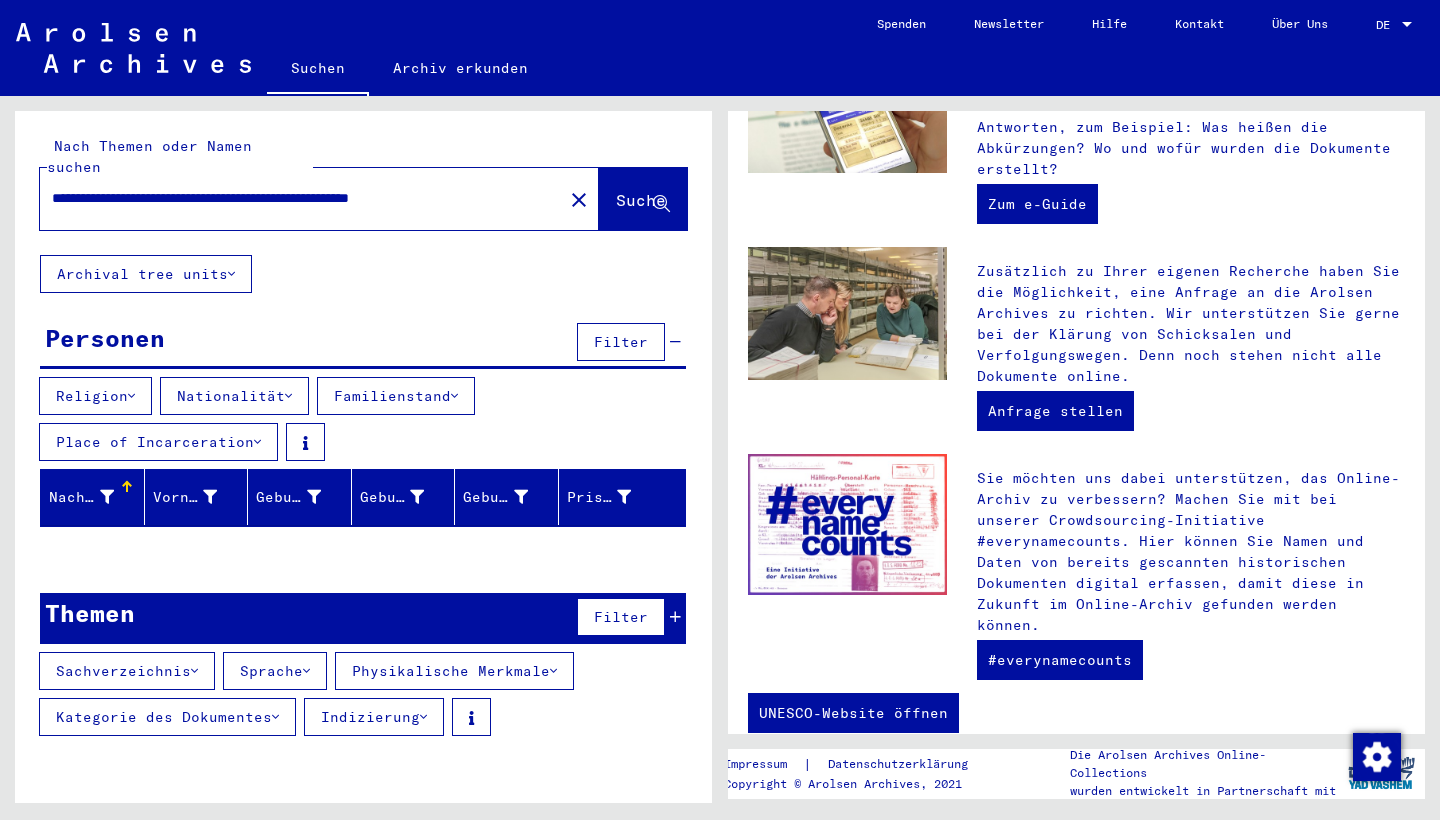 click on "Kategorie des Dokumentes" at bounding box center (167, 717) 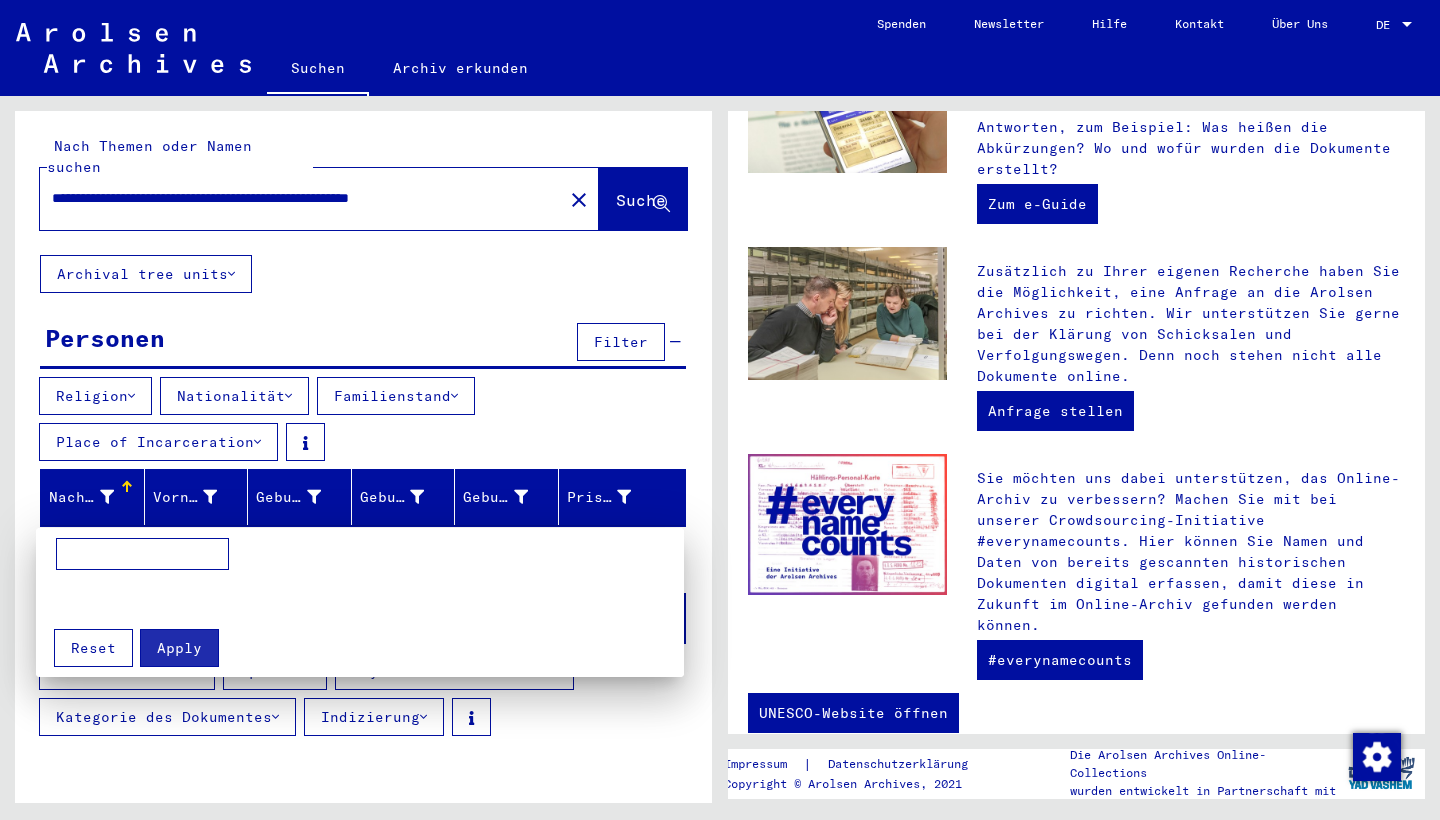 click on "Reset" at bounding box center (93, 648) 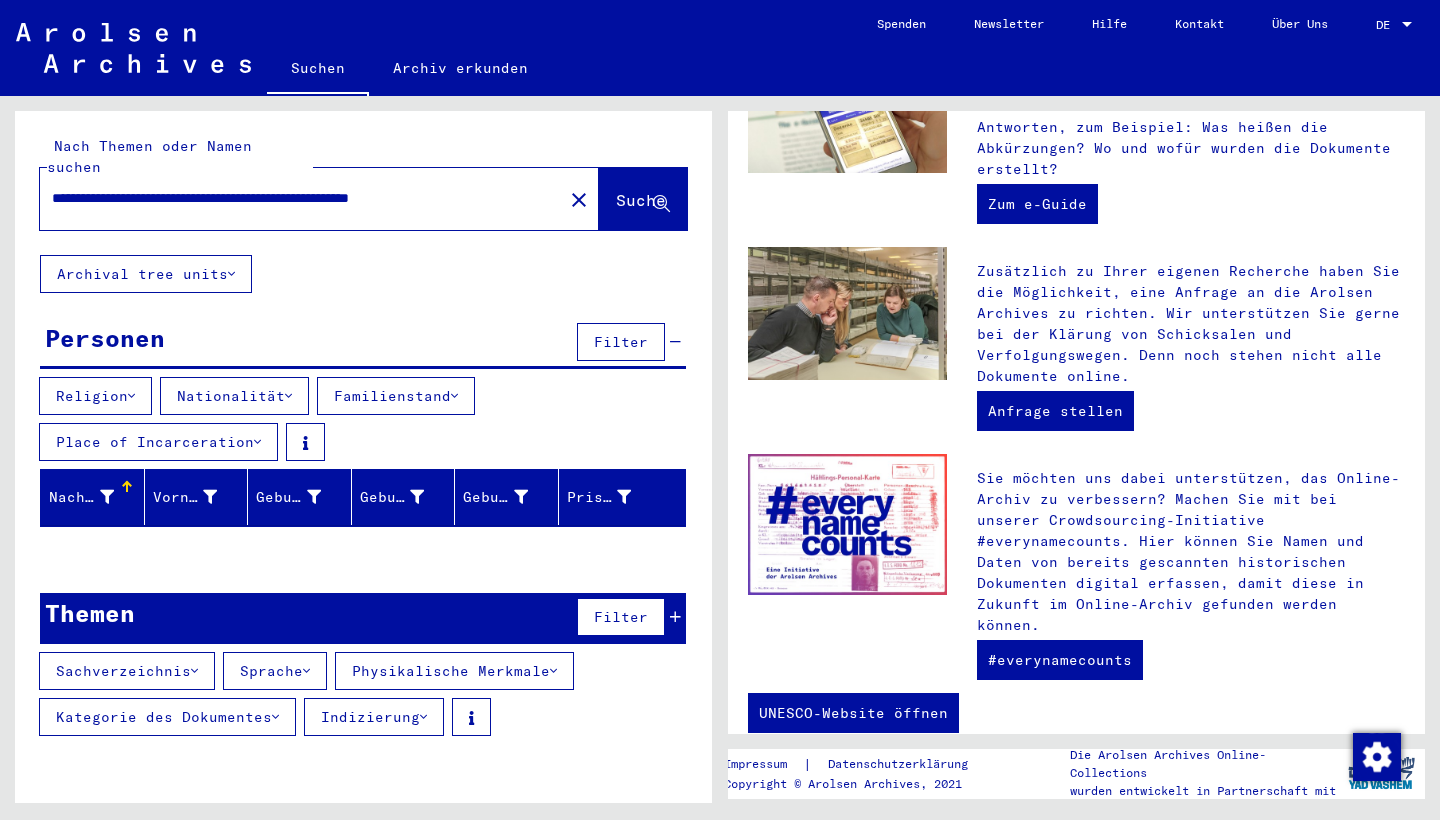 scroll, scrollTop: 0, scrollLeft: 0, axis: both 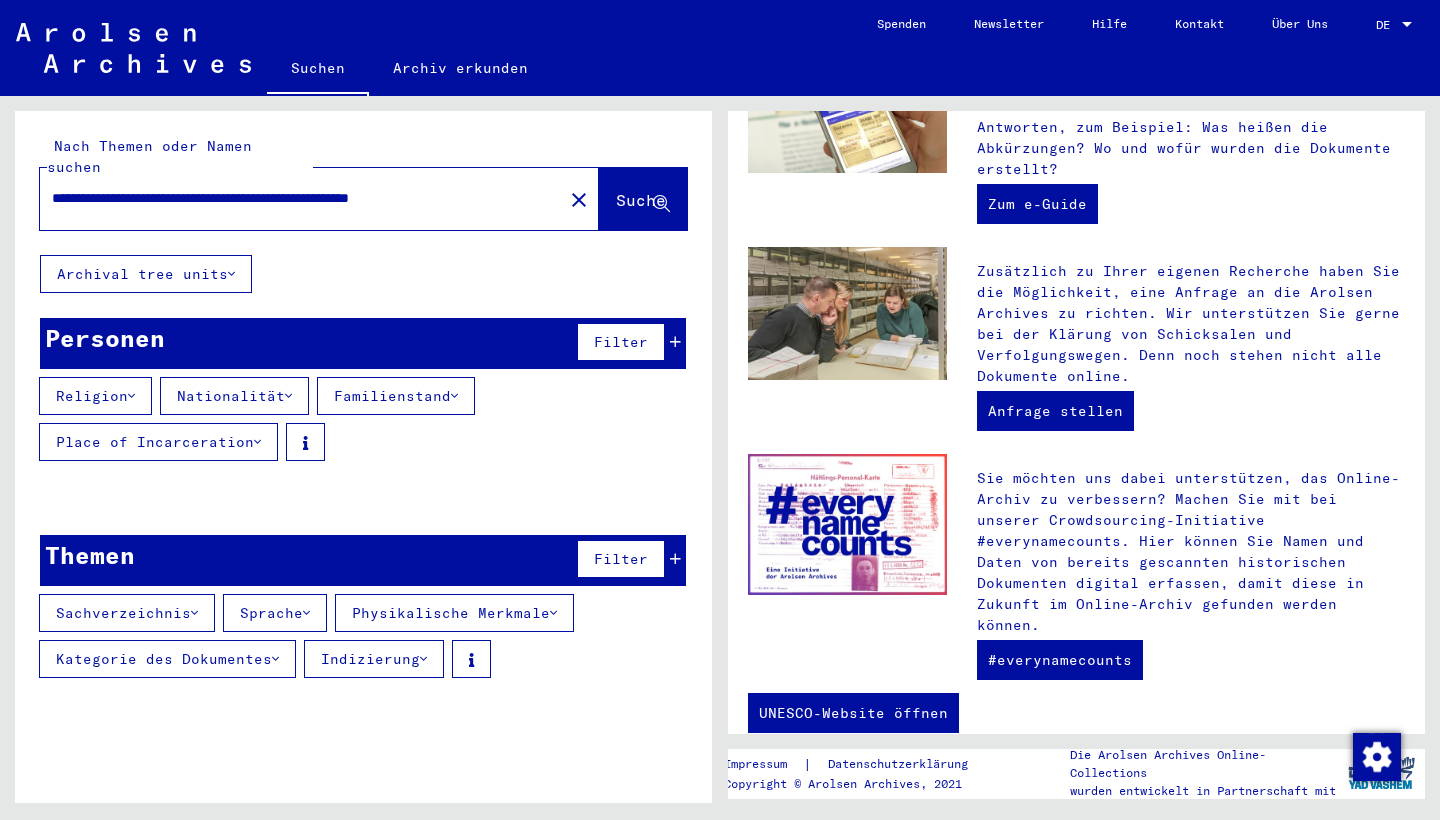 click on "Filter" at bounding box center [621, 342] 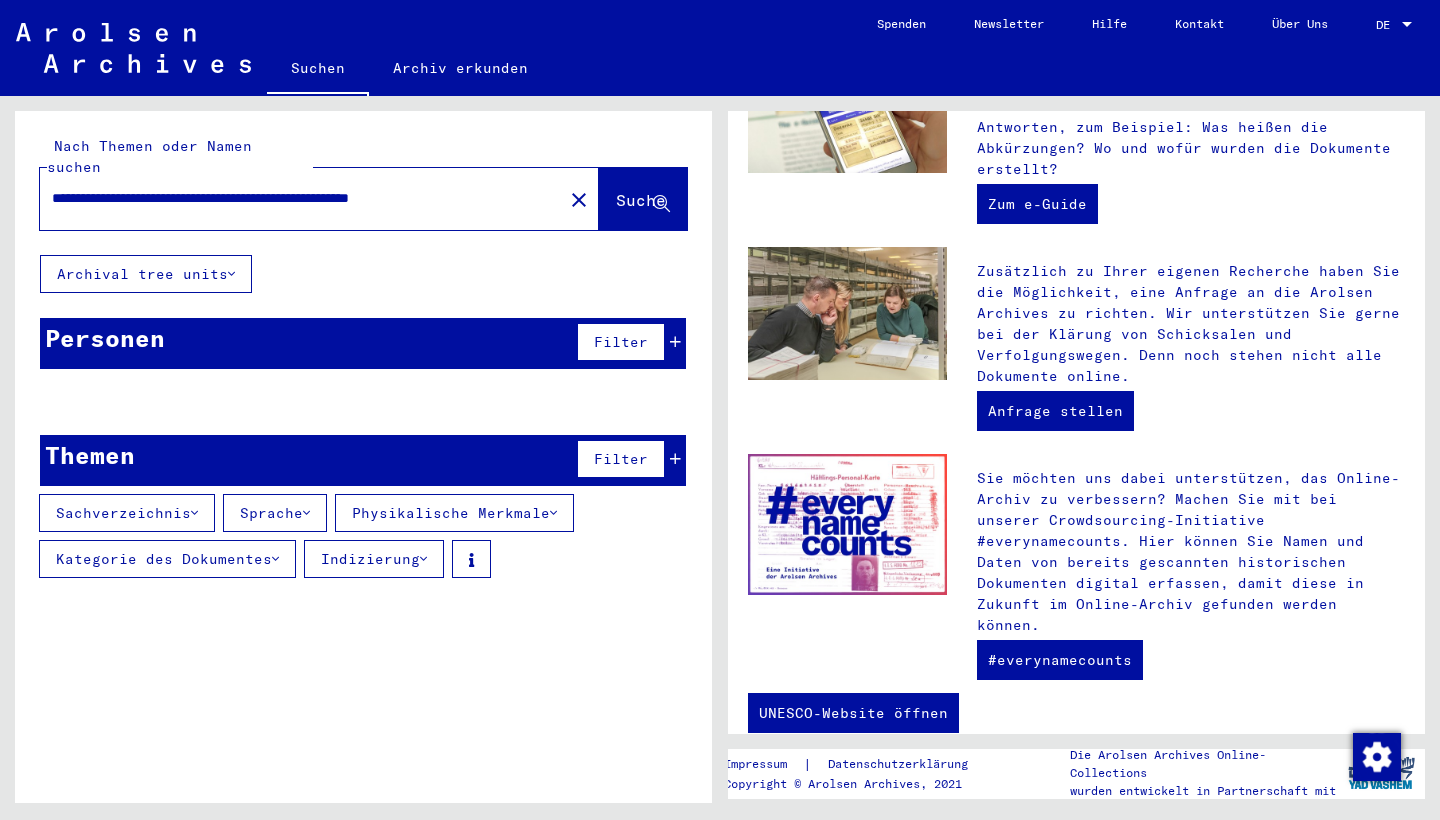 click on "Filter" at bounding box center (621, 459) 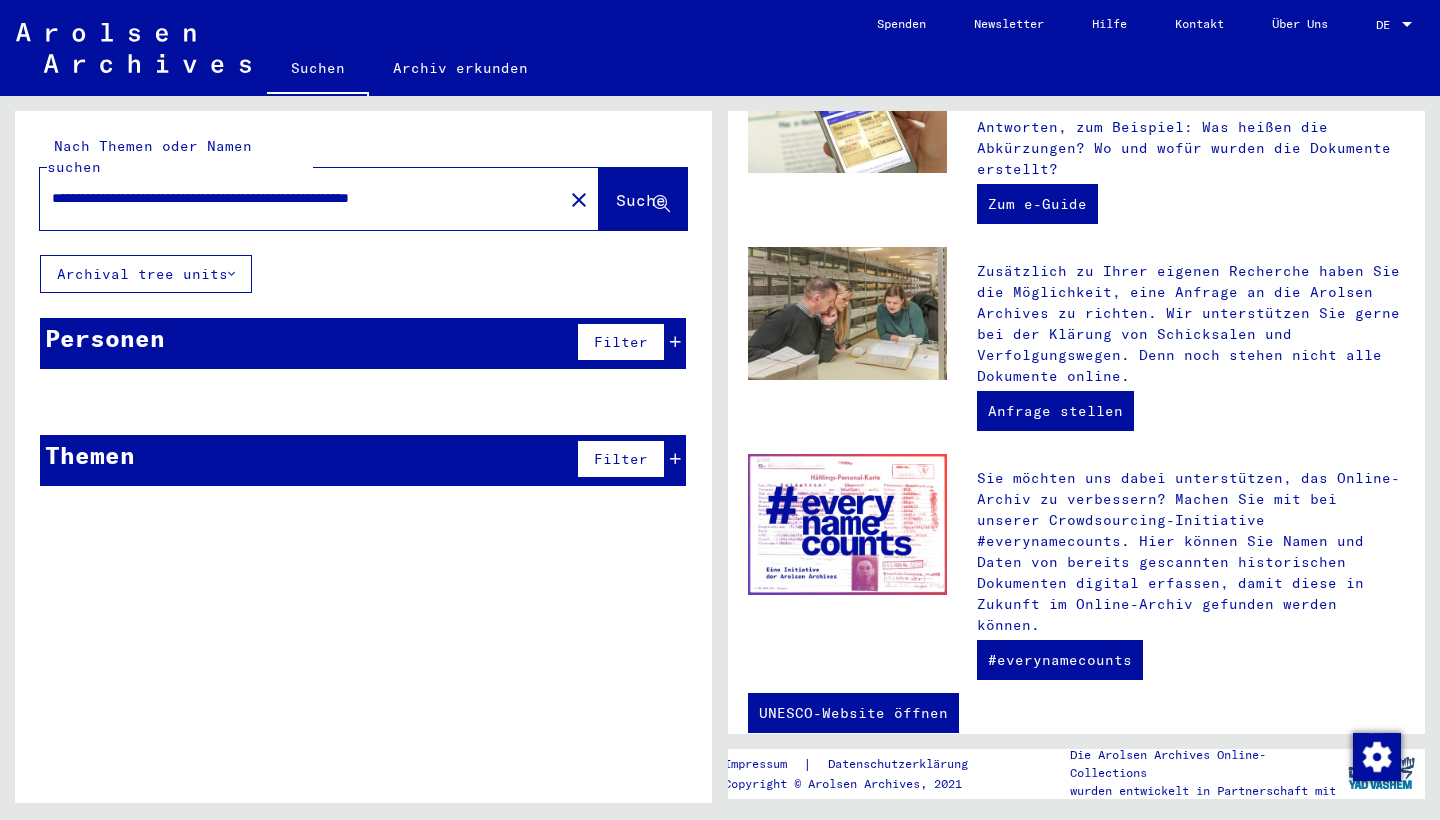 scroll, scrollTop: 0, scrollLeft: 0, axis: both 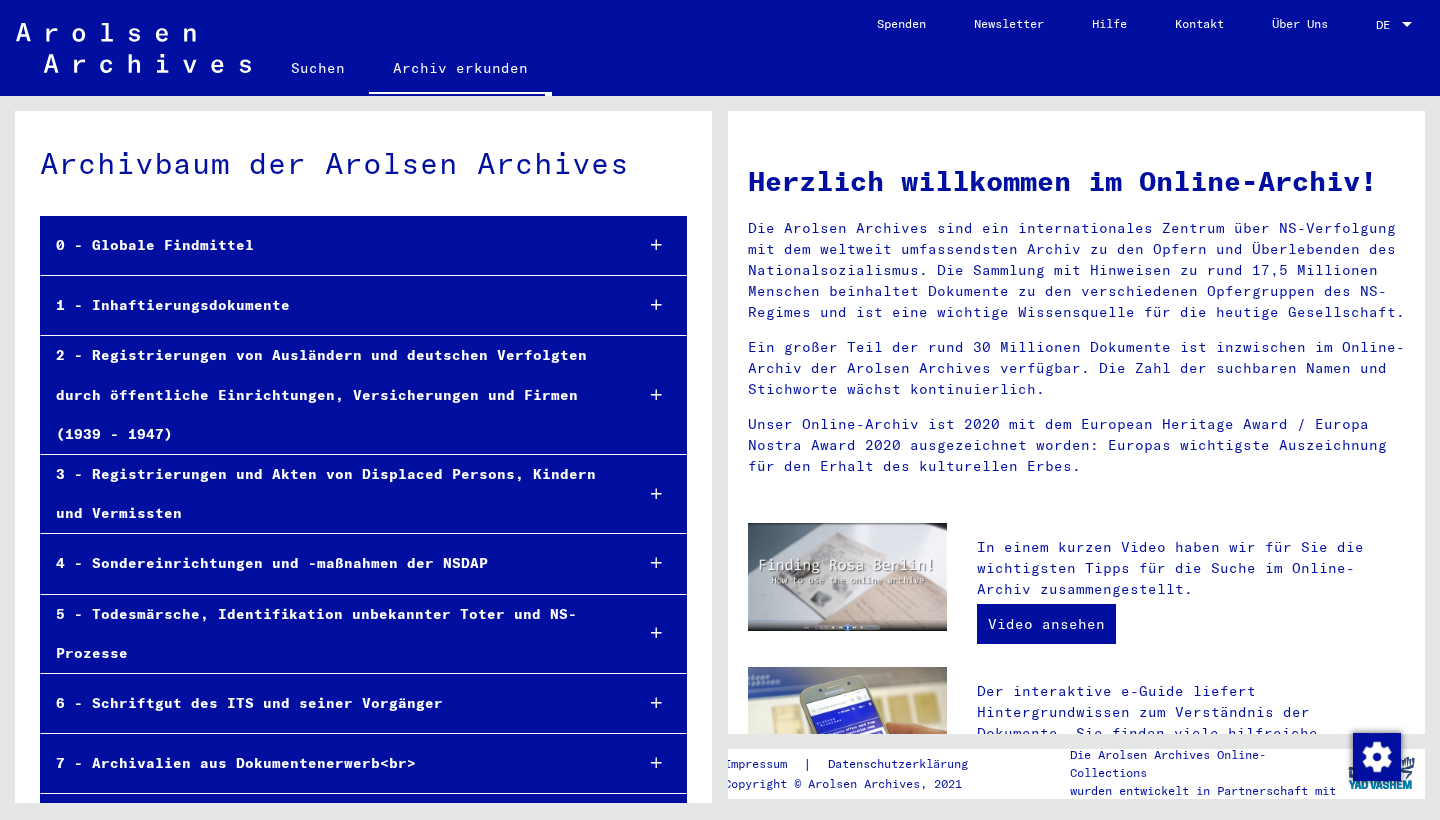 click on "1 - Inhaftierungsdokumente" at bounding box center (329, 305) 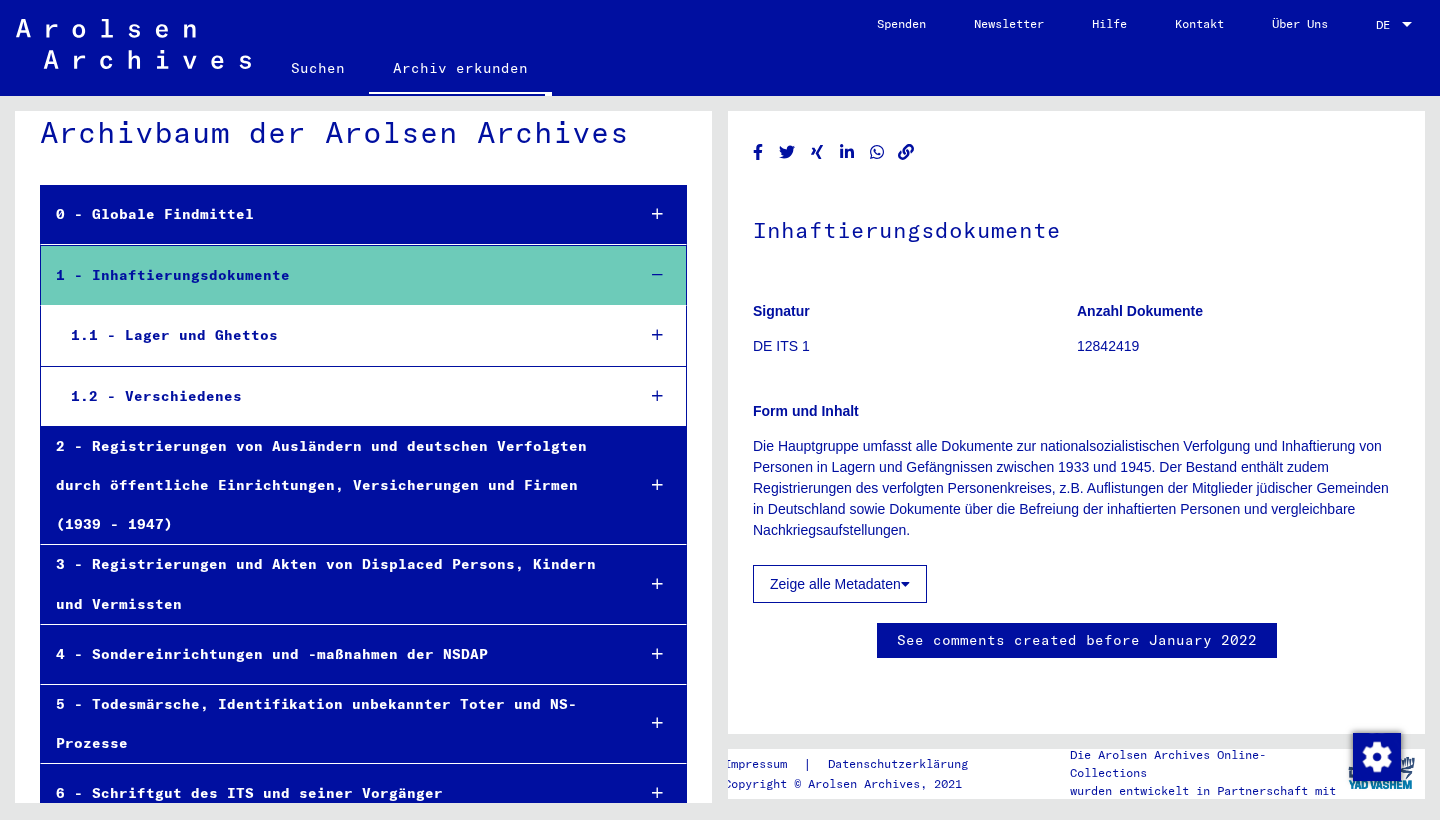 scroll, scrollTop: 32, scrollLeft: 0, axis: vertical 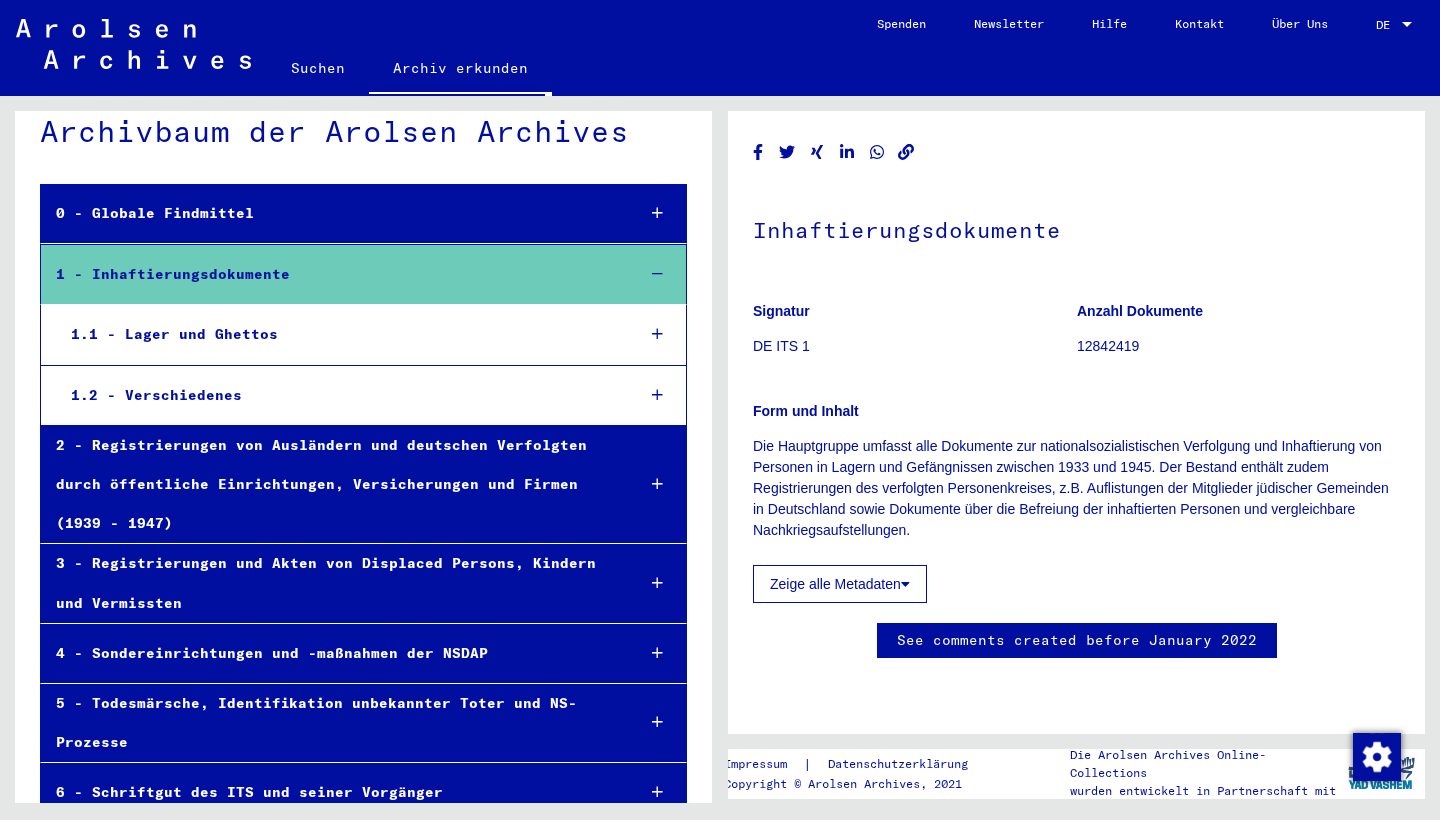 click on "2 - Registrierungen von Ausländern und deutschen Verfolgten durch öffentliche Einrichtungen, Versicherungen und Firmen (1939 - 1947)" at bounding box center [329, 485] 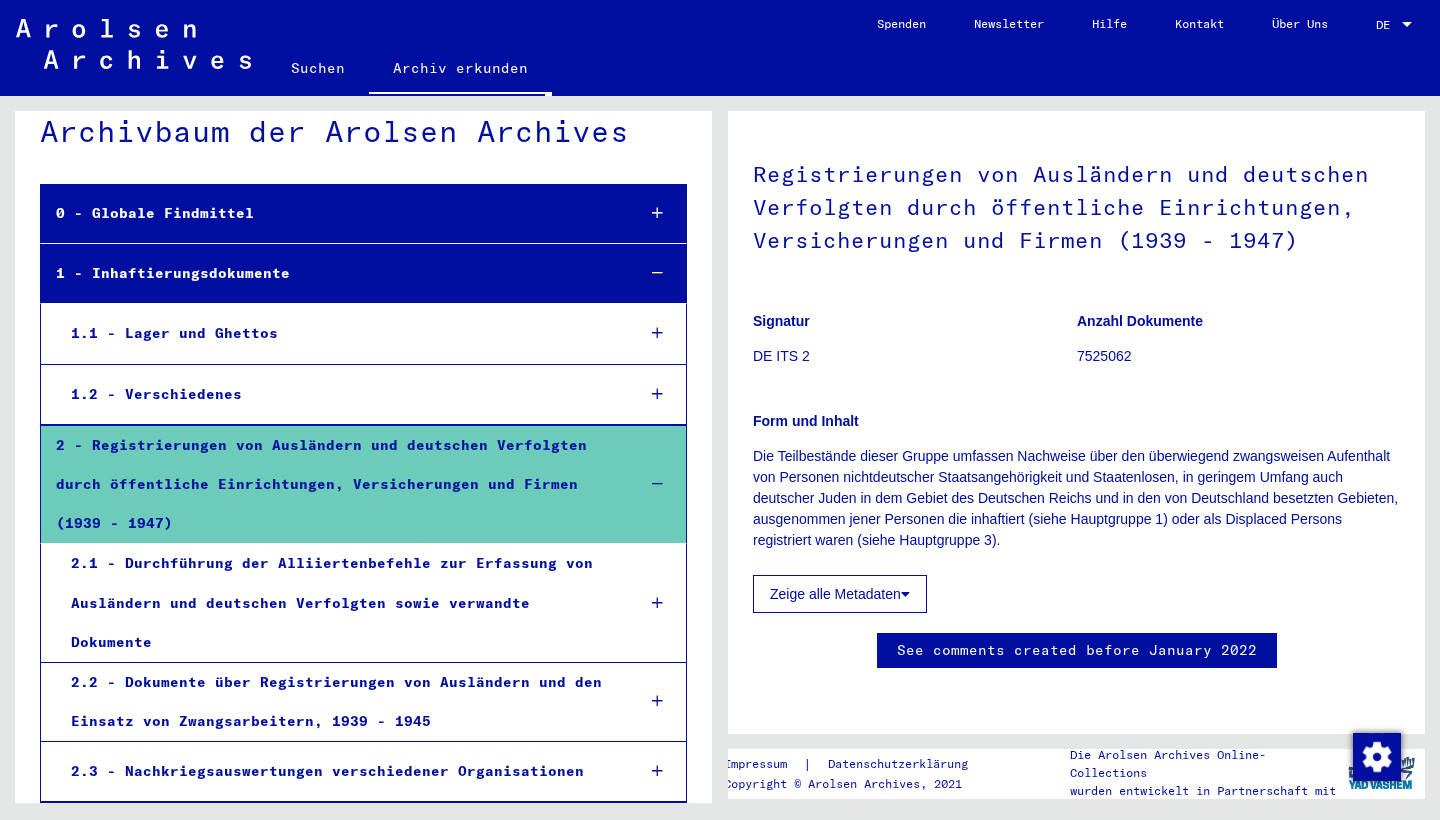 scroll, scrollTop: 978, scrollLeft: 0, axis: vertical 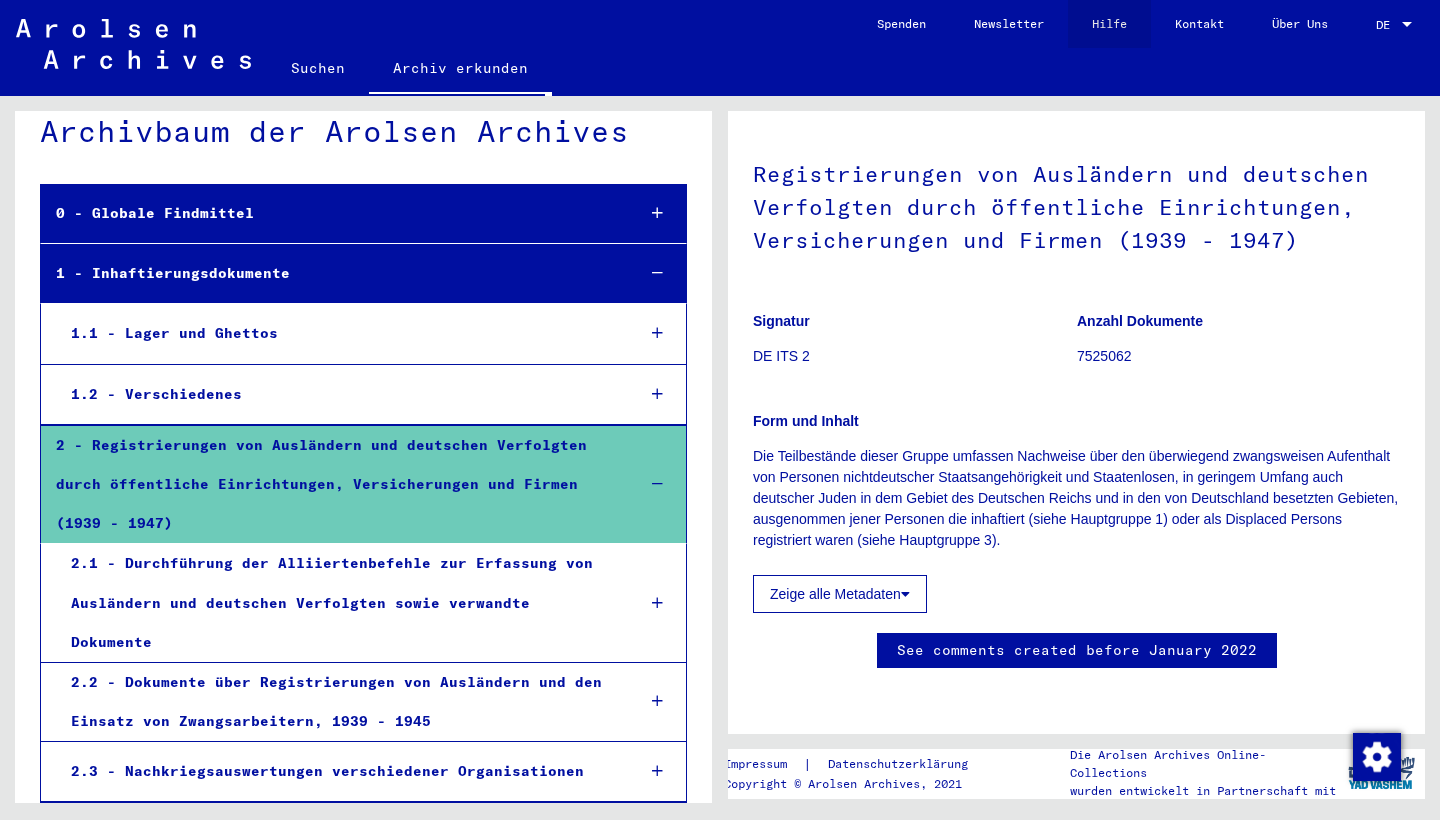 click on "Hilfe" 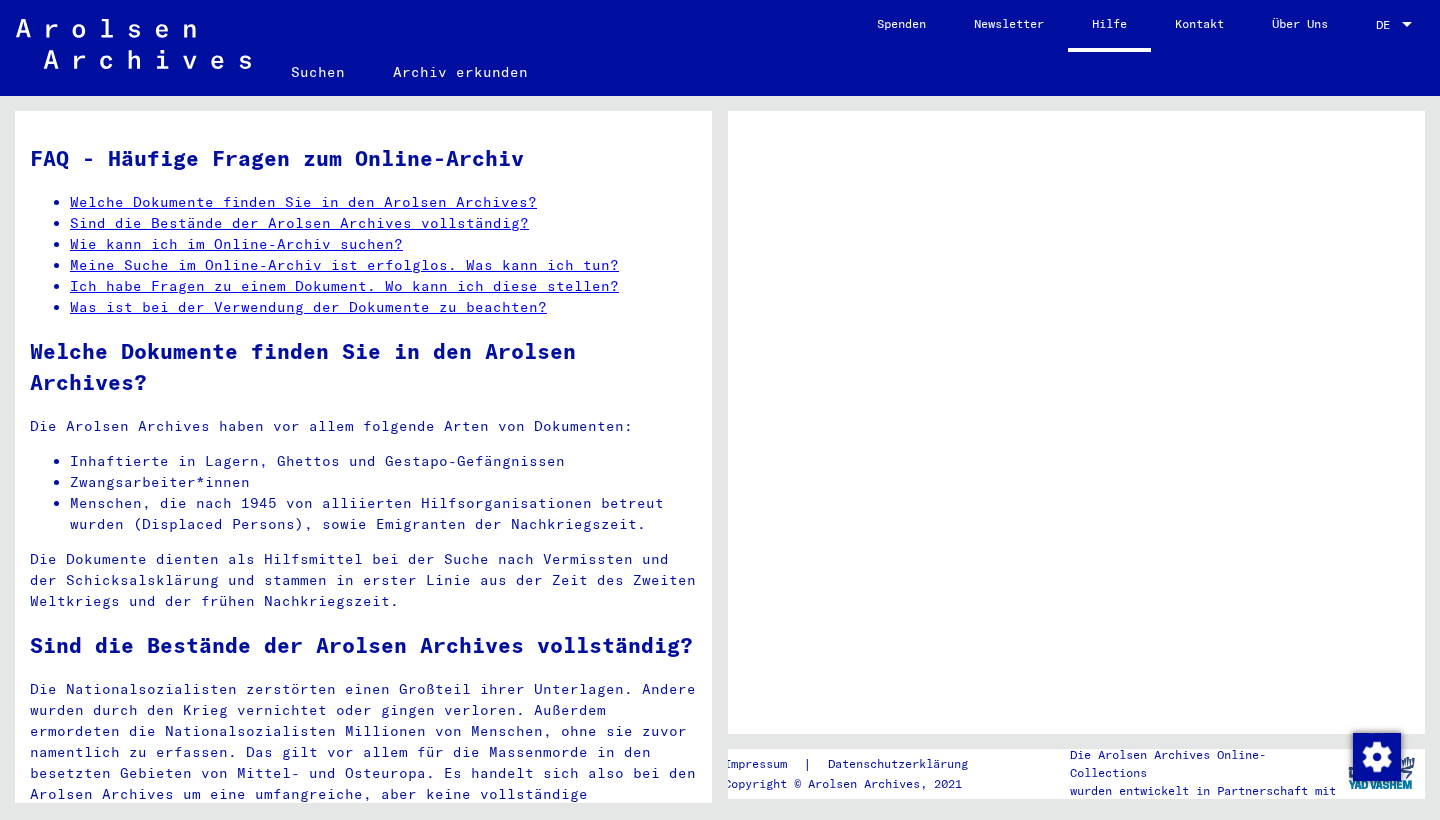click on "Wie kann ich im Online-Archiv suchen?" 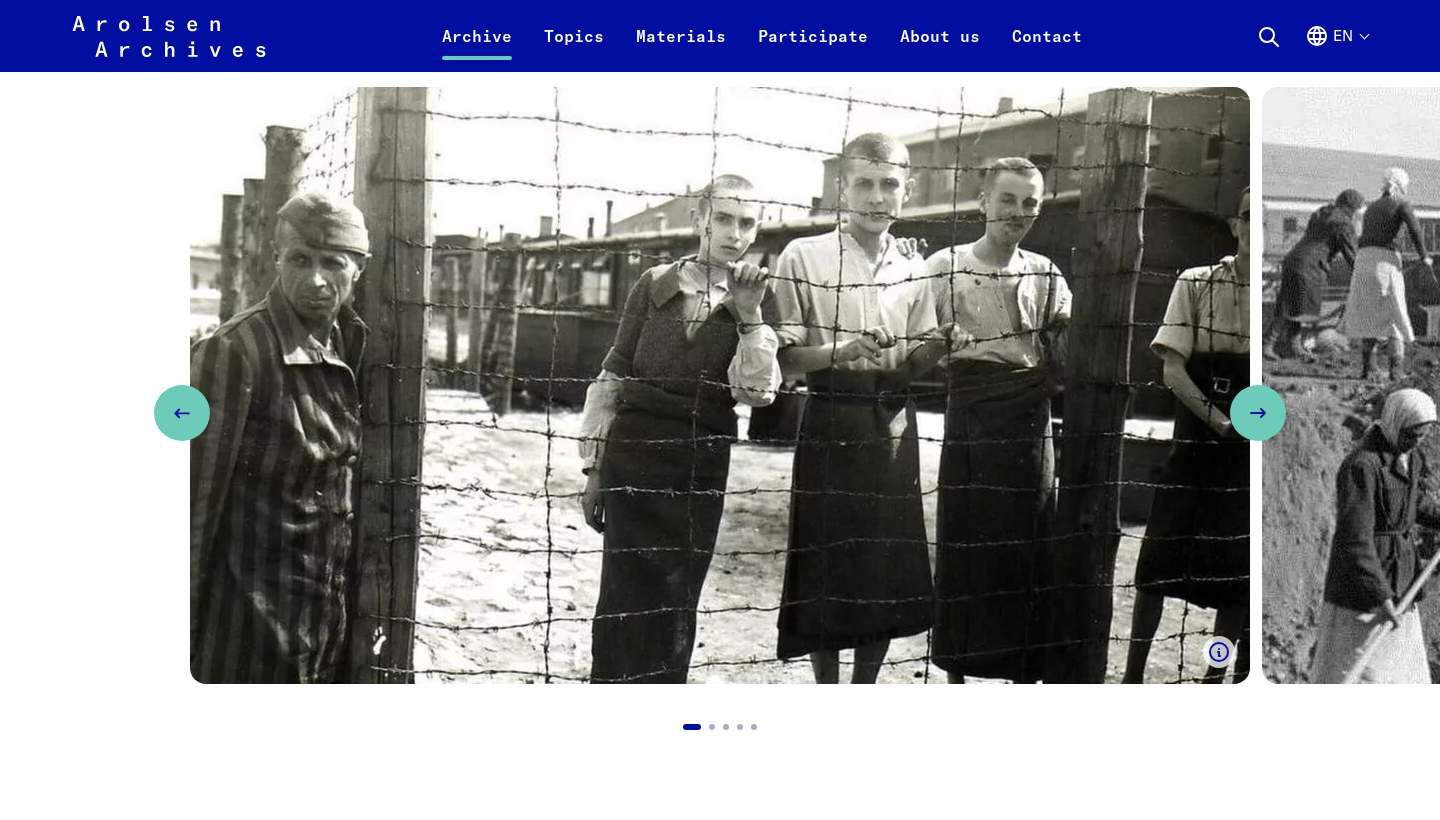 scroll, scrollTop: 1552, scrollLeft: 0, axis: vertical 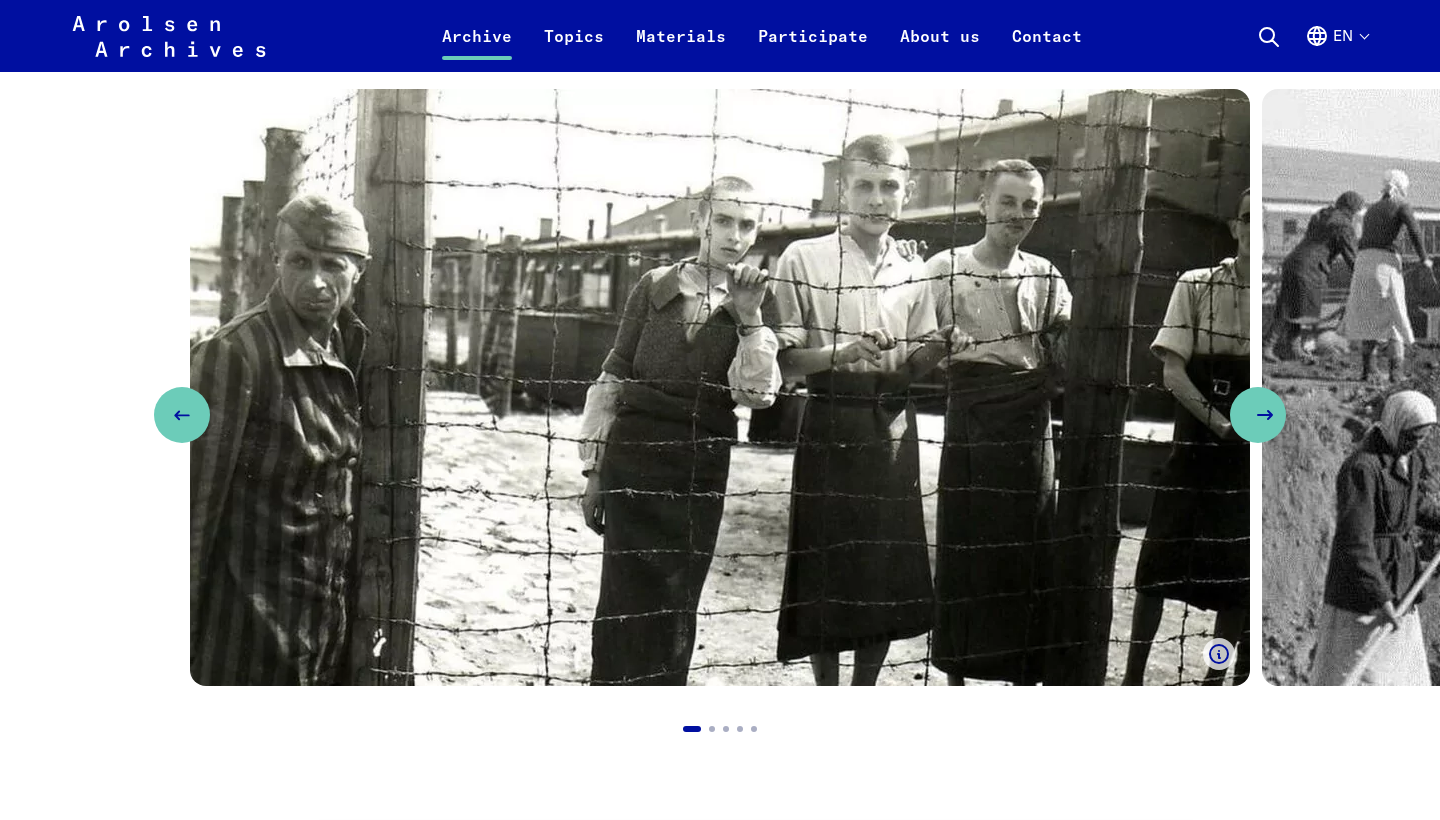 click at bounding box center (1258, 415) 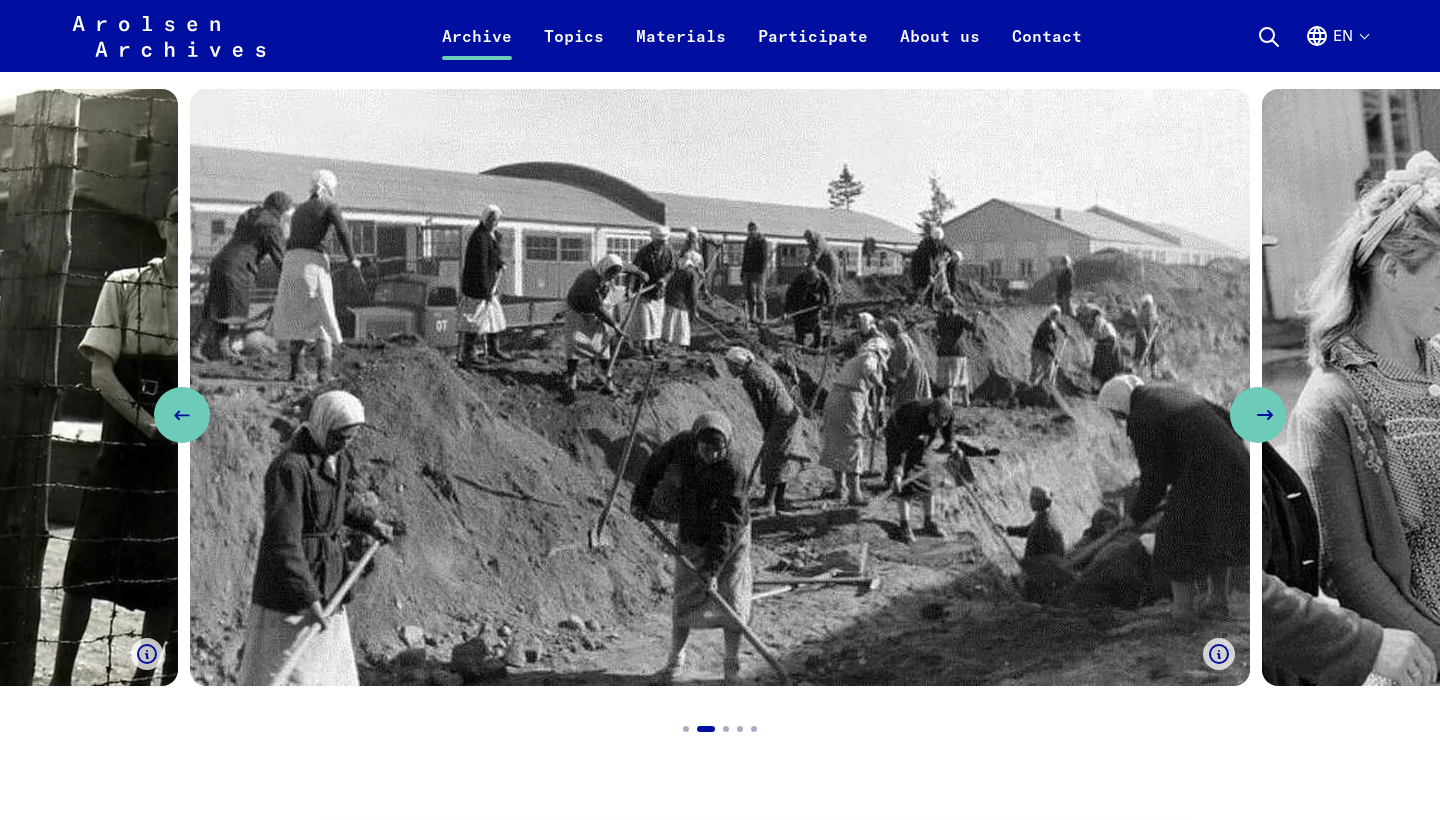 click 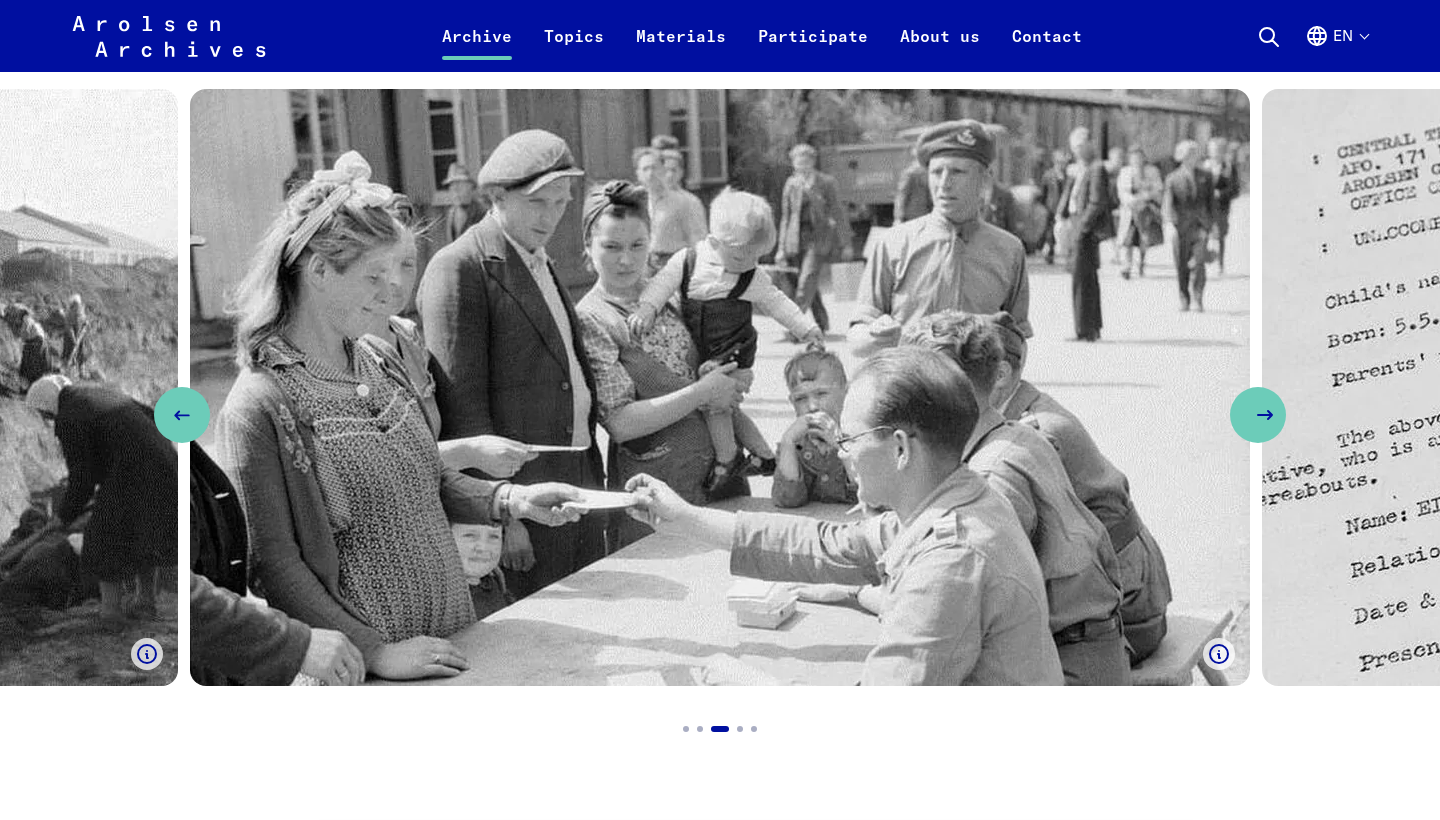 click 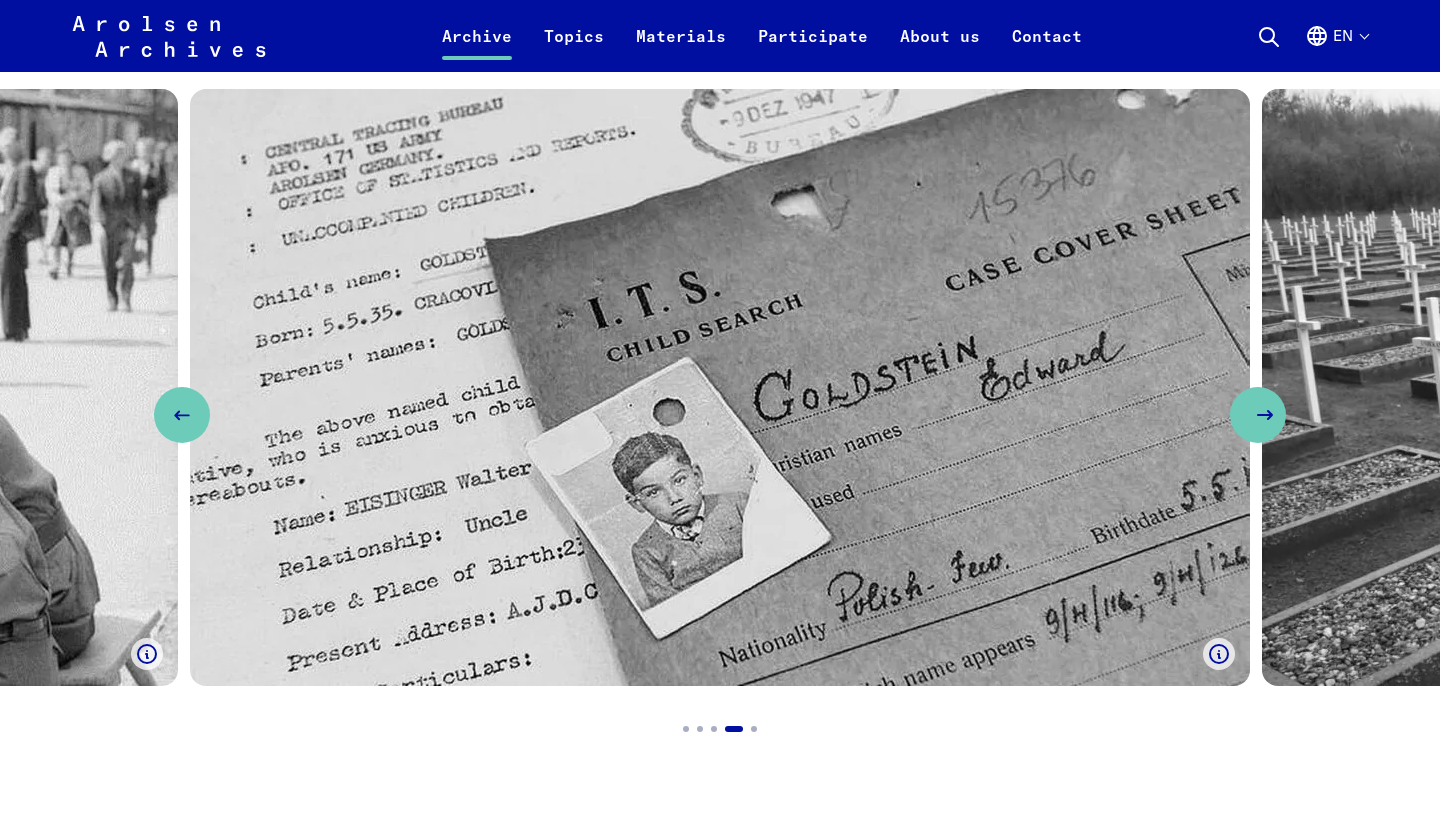 click 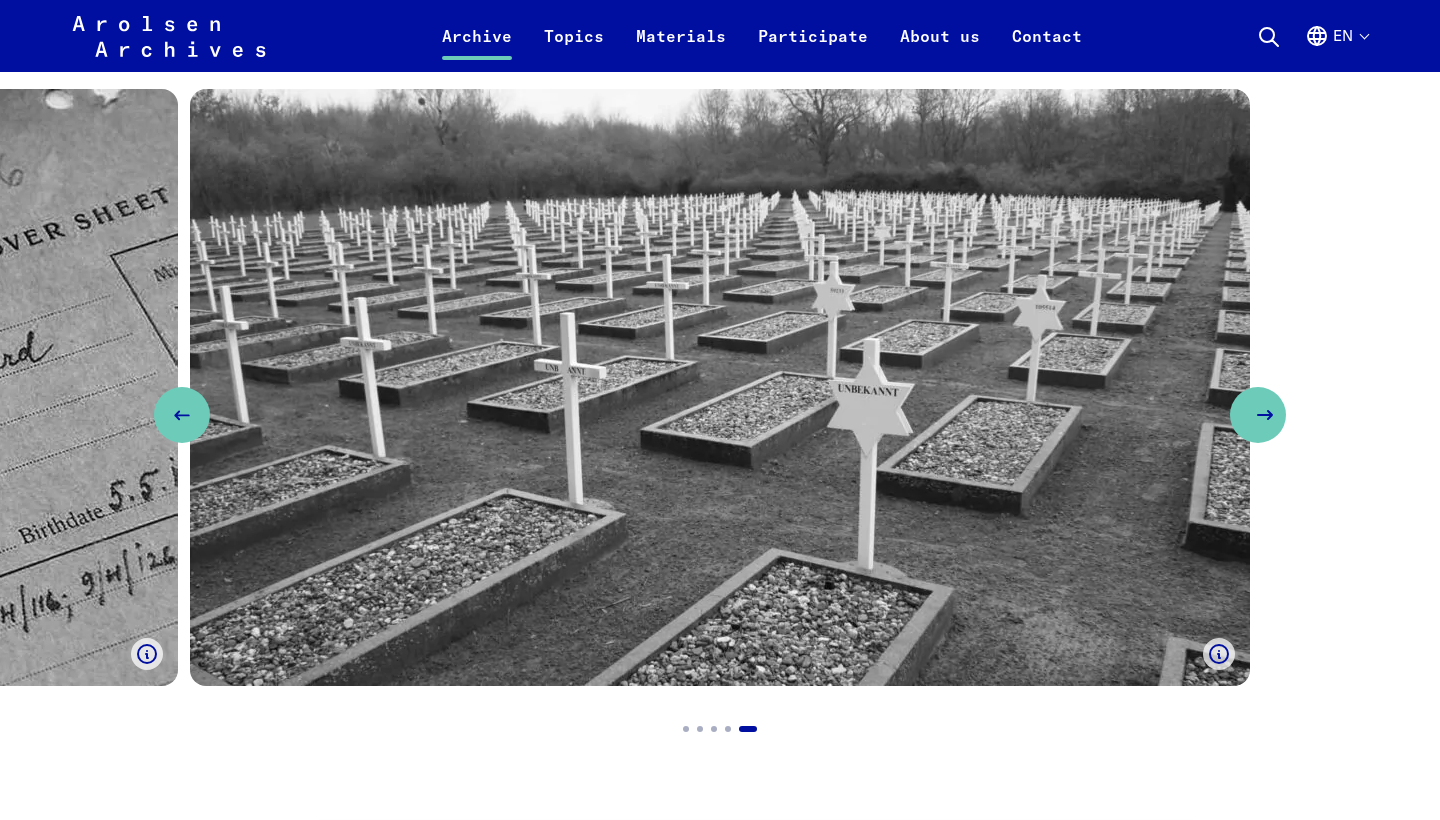 click 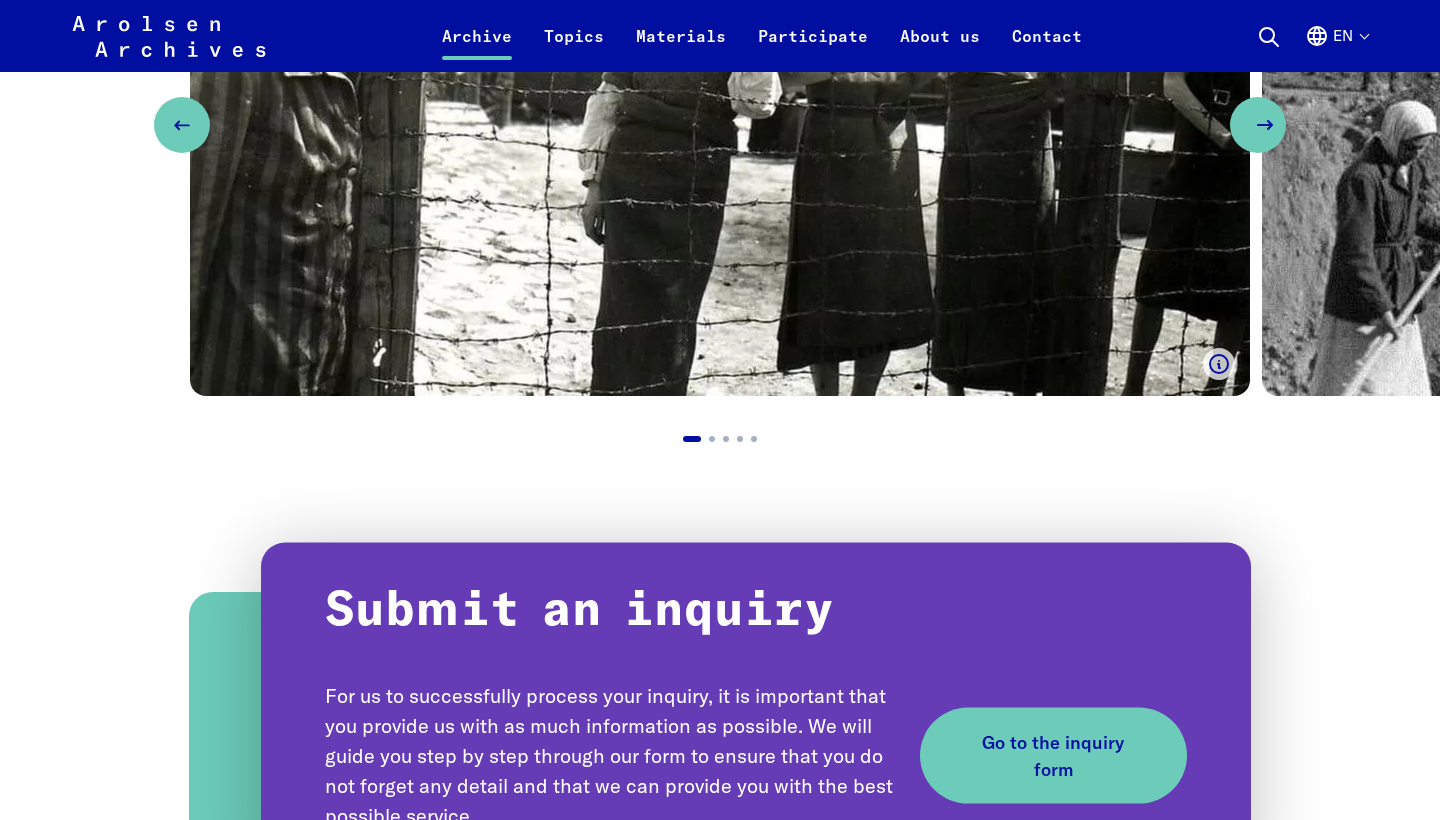 scroll, scrollTop: 2162, scrollLeft: 0, axis: vertical 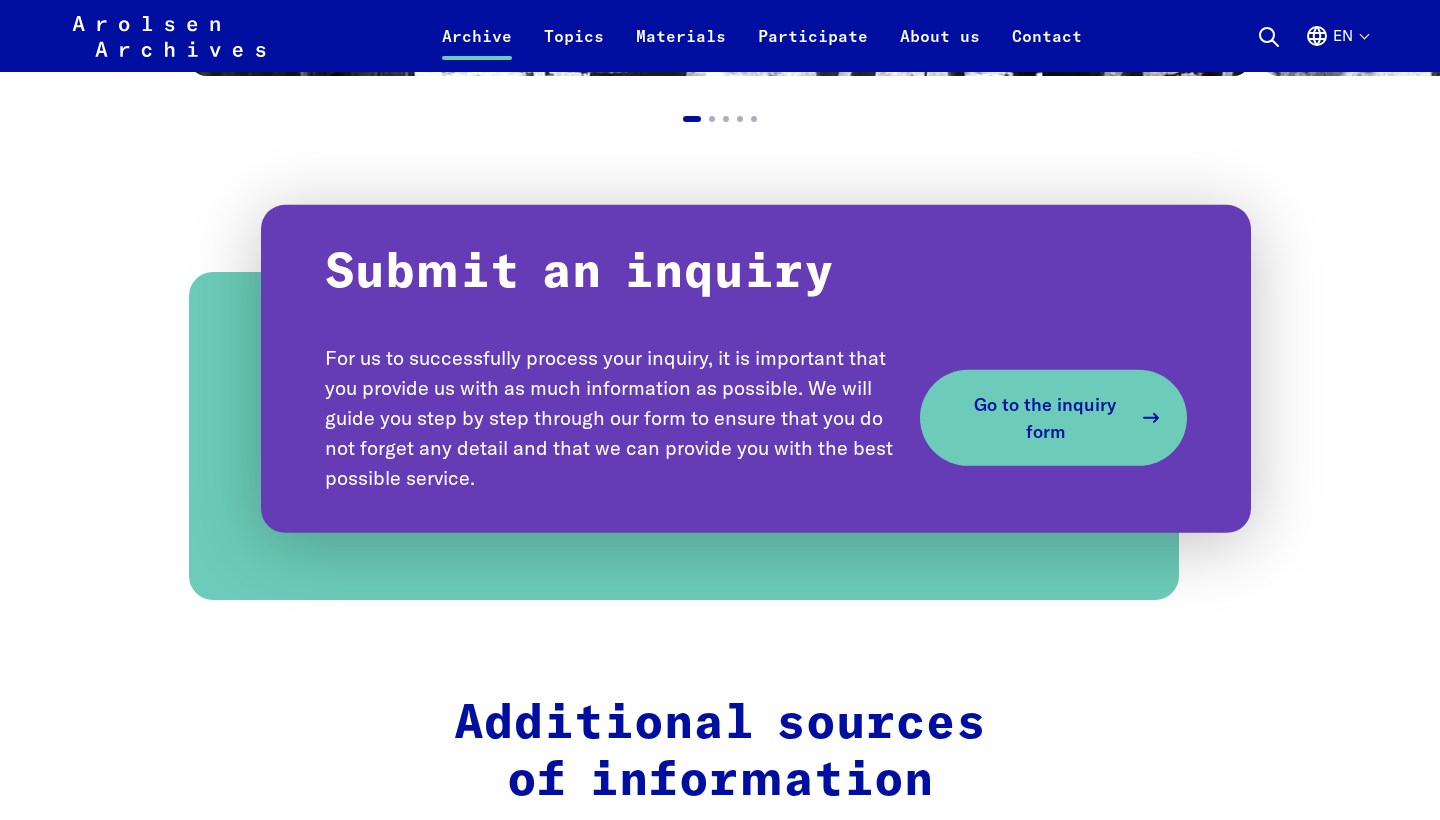 click on "Go to the inquiry form" at bounding box center [1045, 417] 